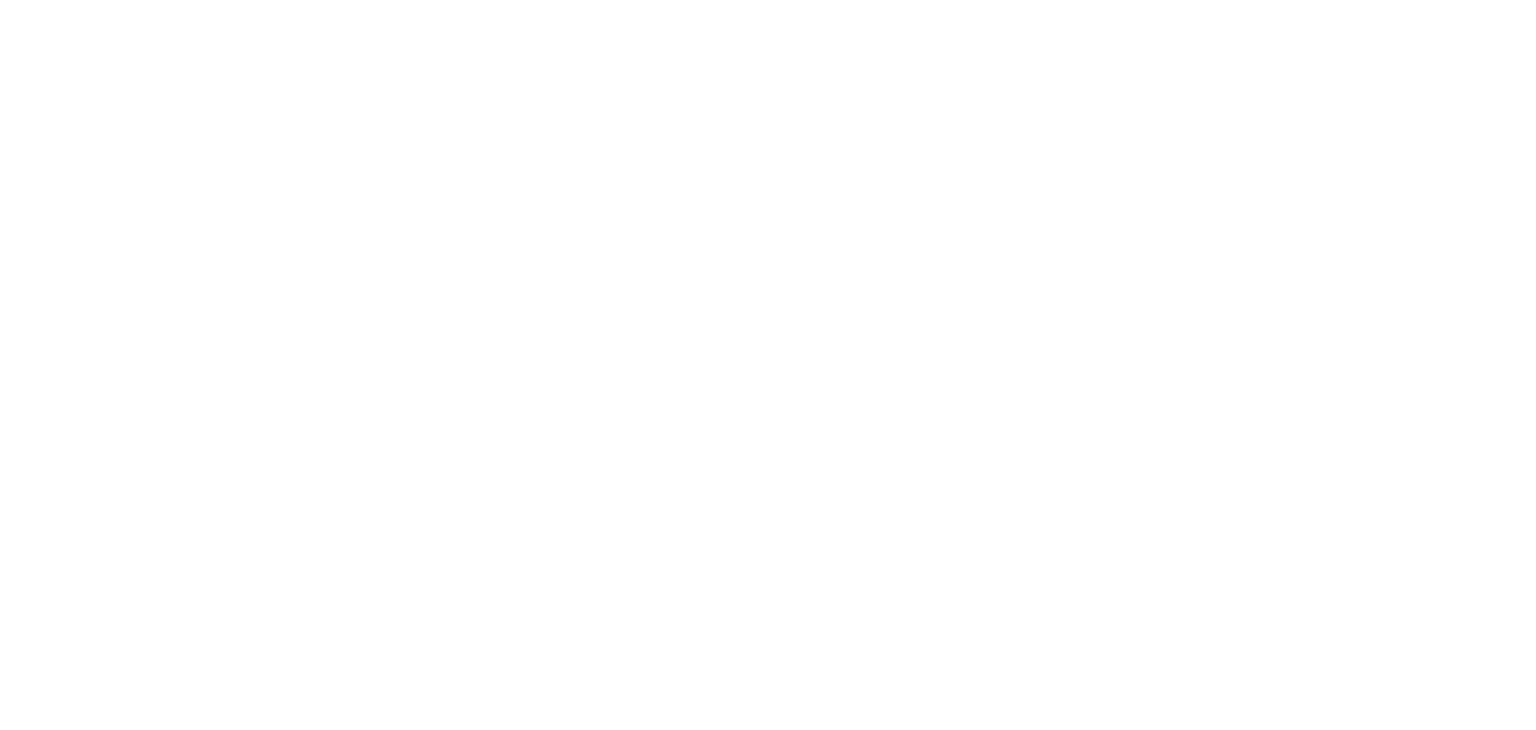 scroll, scrollTop: 0, scrollLeft: 0, axis: both 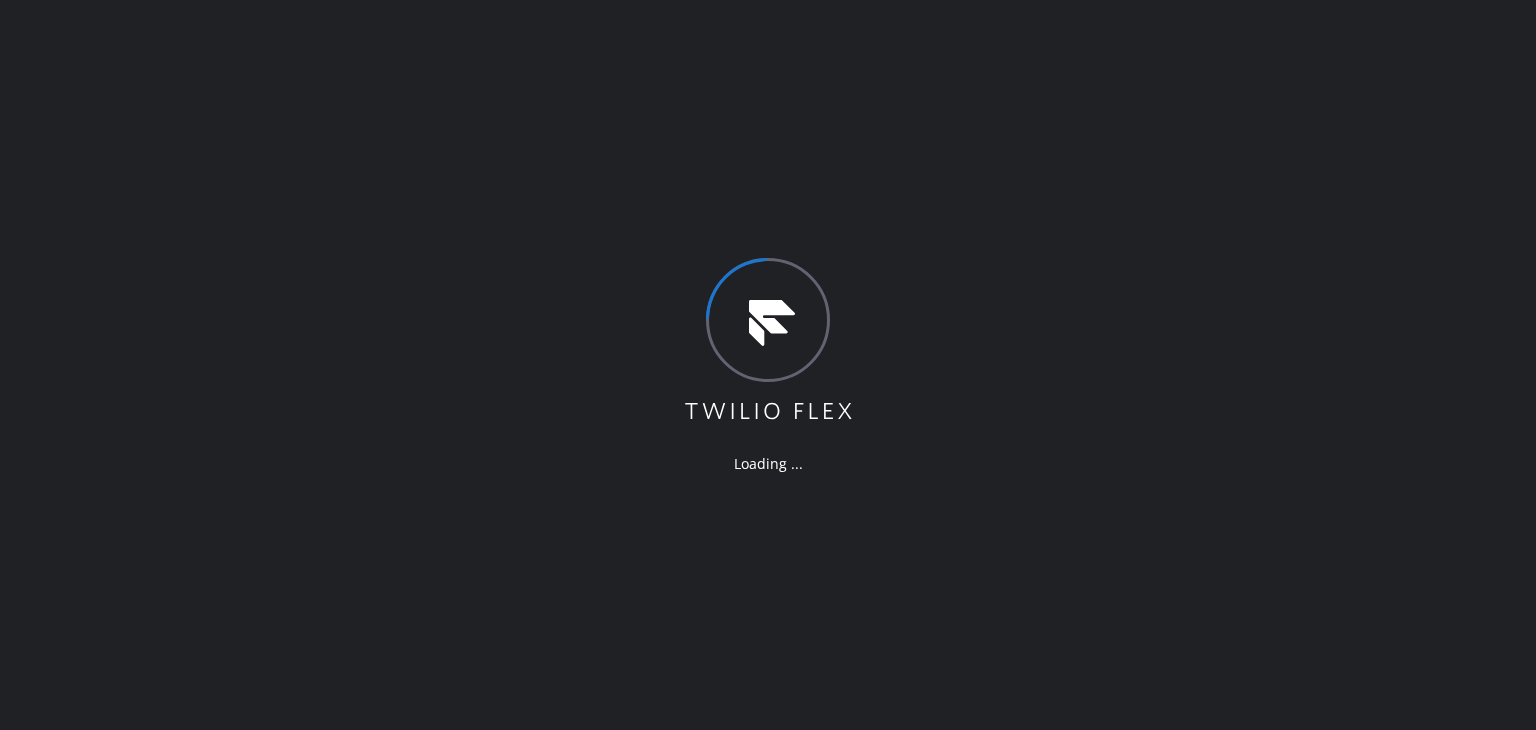 click on "Loading ..." at bounding box center [768, 365] 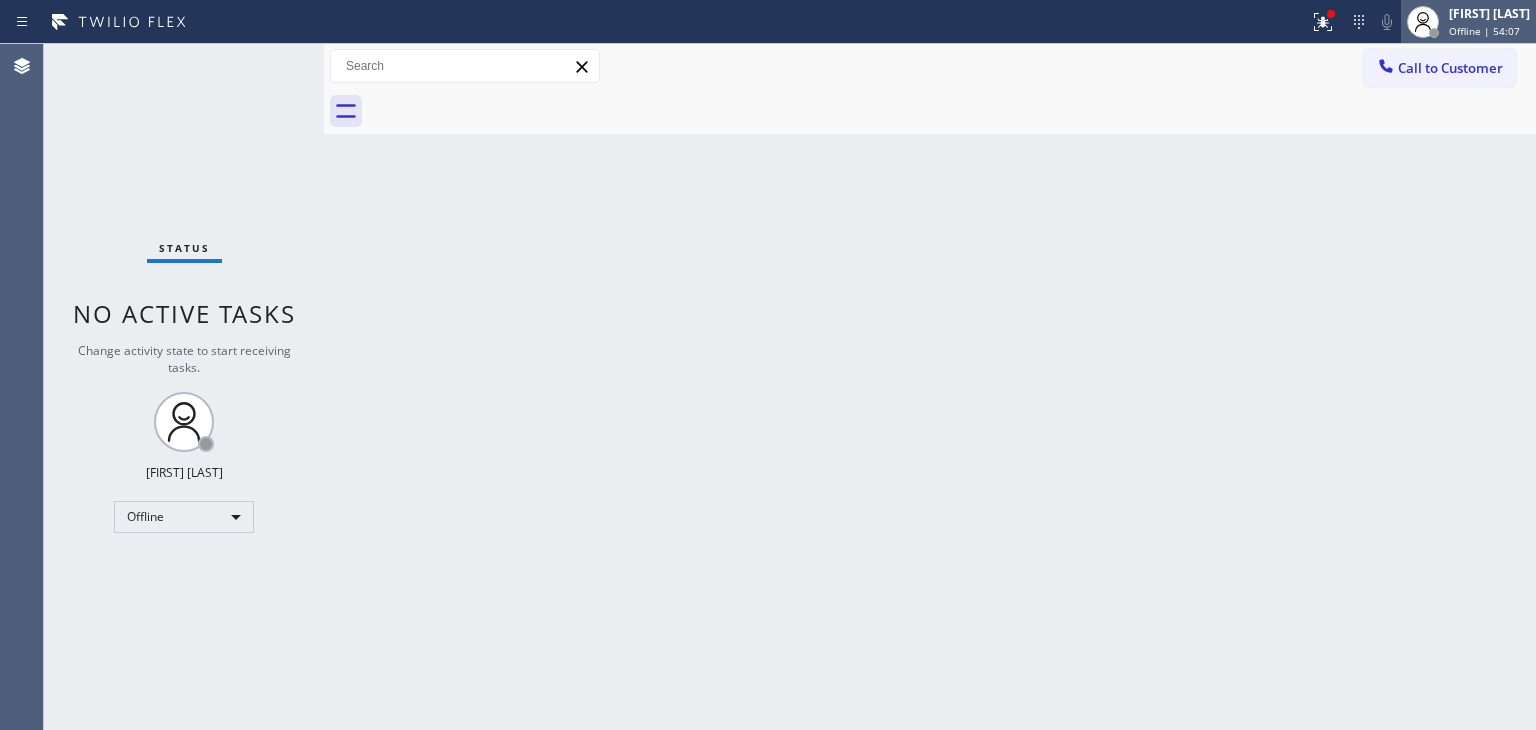 drag, startPoint x: 1471, startPoint y: 13, endPoint x: 1462, endPoint y: 29, distance: 18.35756 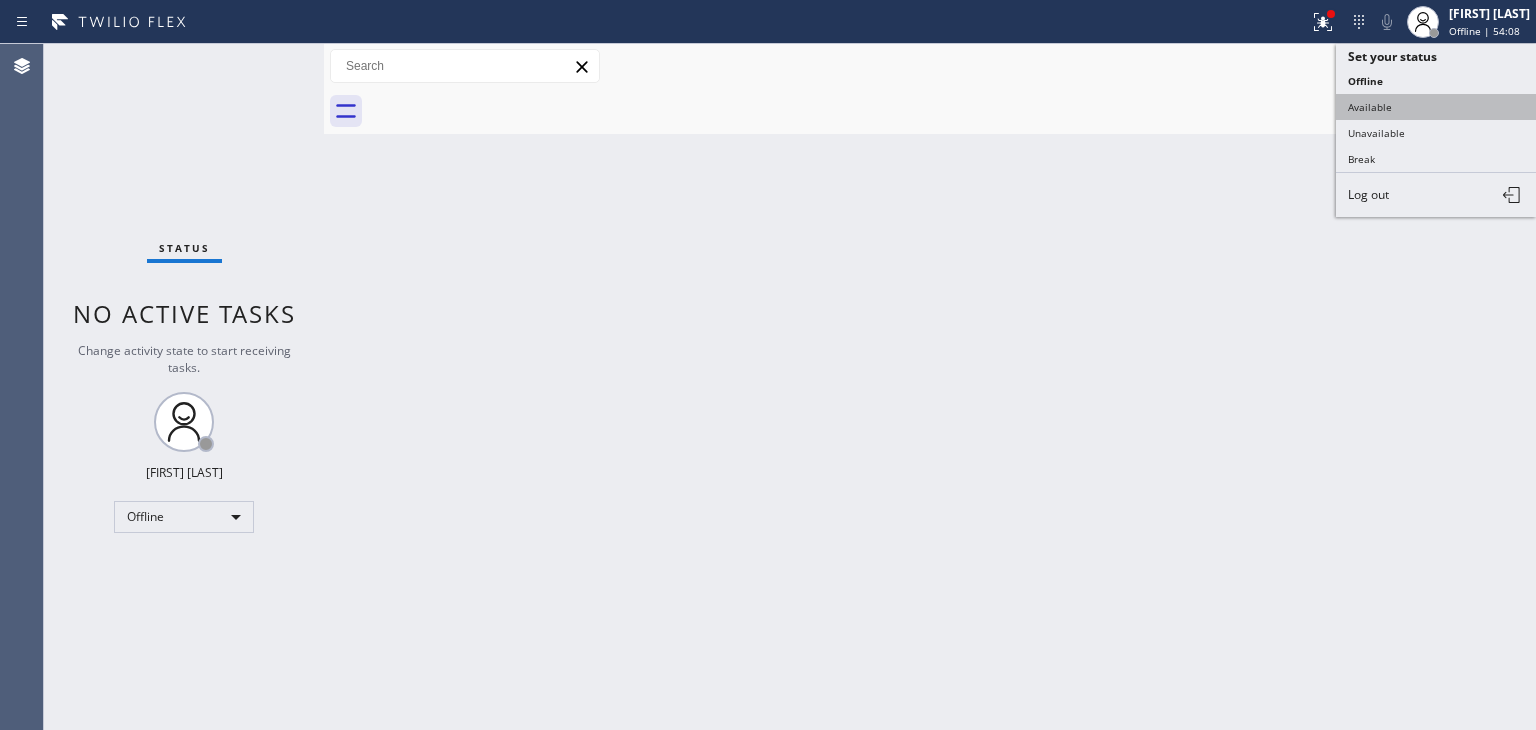 click on "Available" at bounding box center [1436, 107] 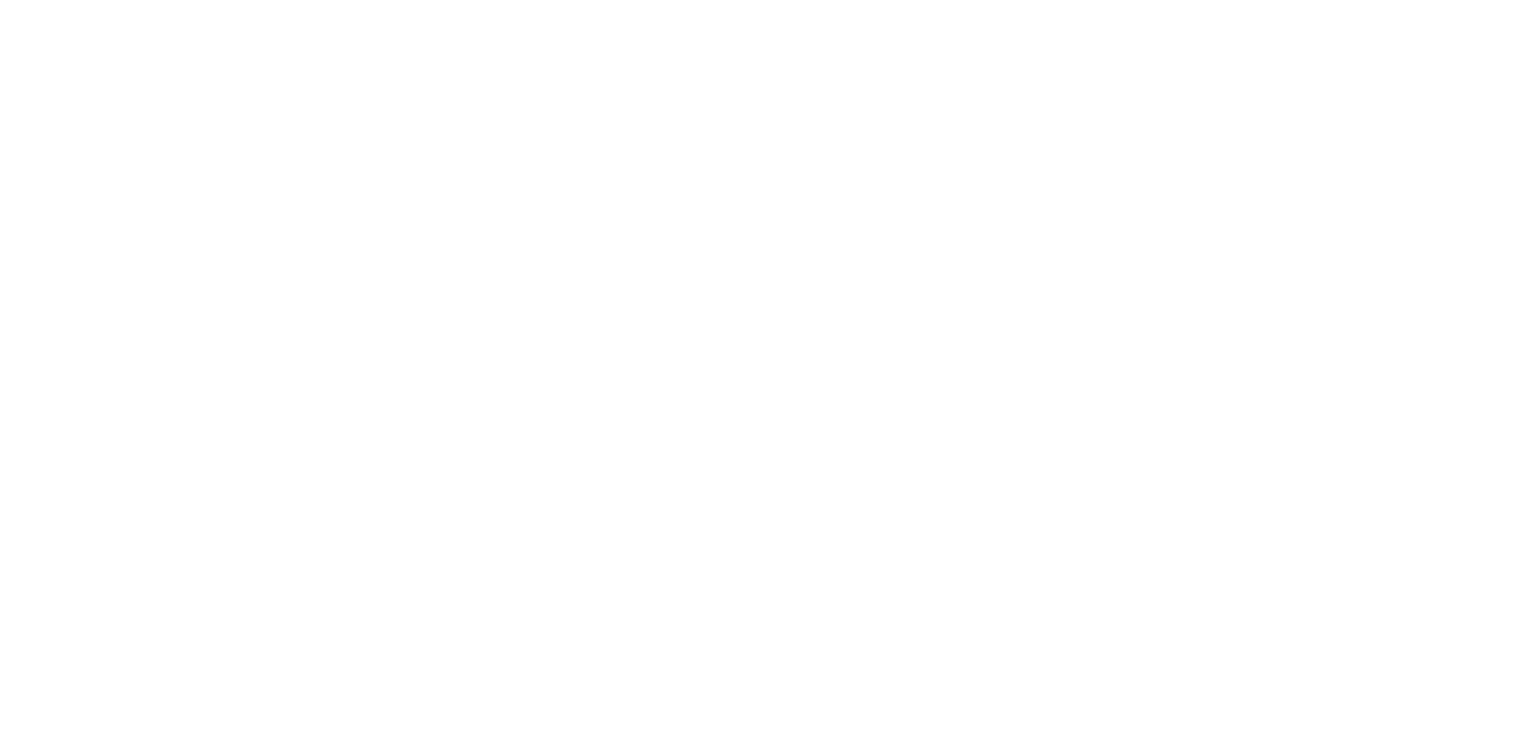 scroll, scrollTop: 0, scrollLeft: 0, axis: both 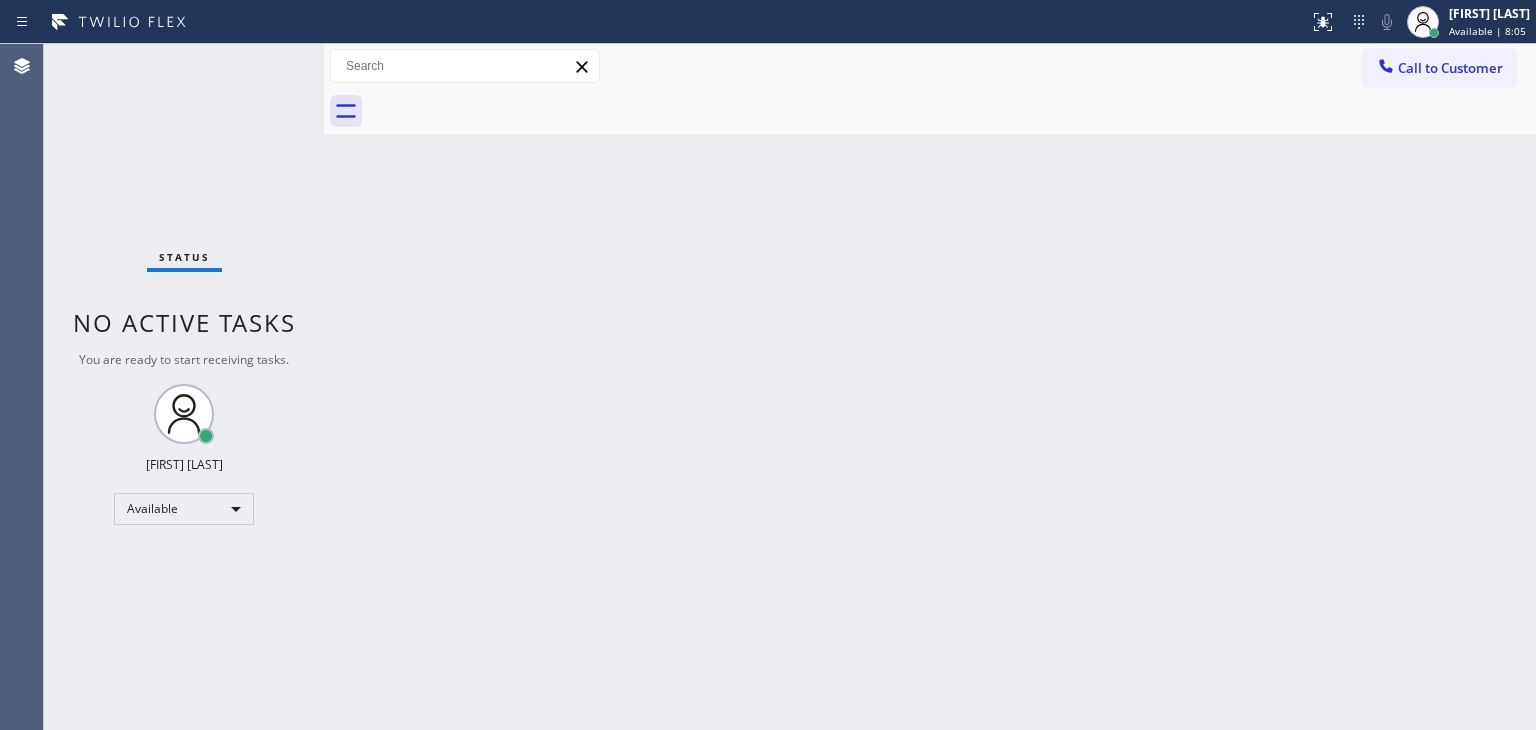 click on "Status No active tasks You are ready to start receiving tasks. [FIRST] [LAST] Available" at bounding box center [184, 387] 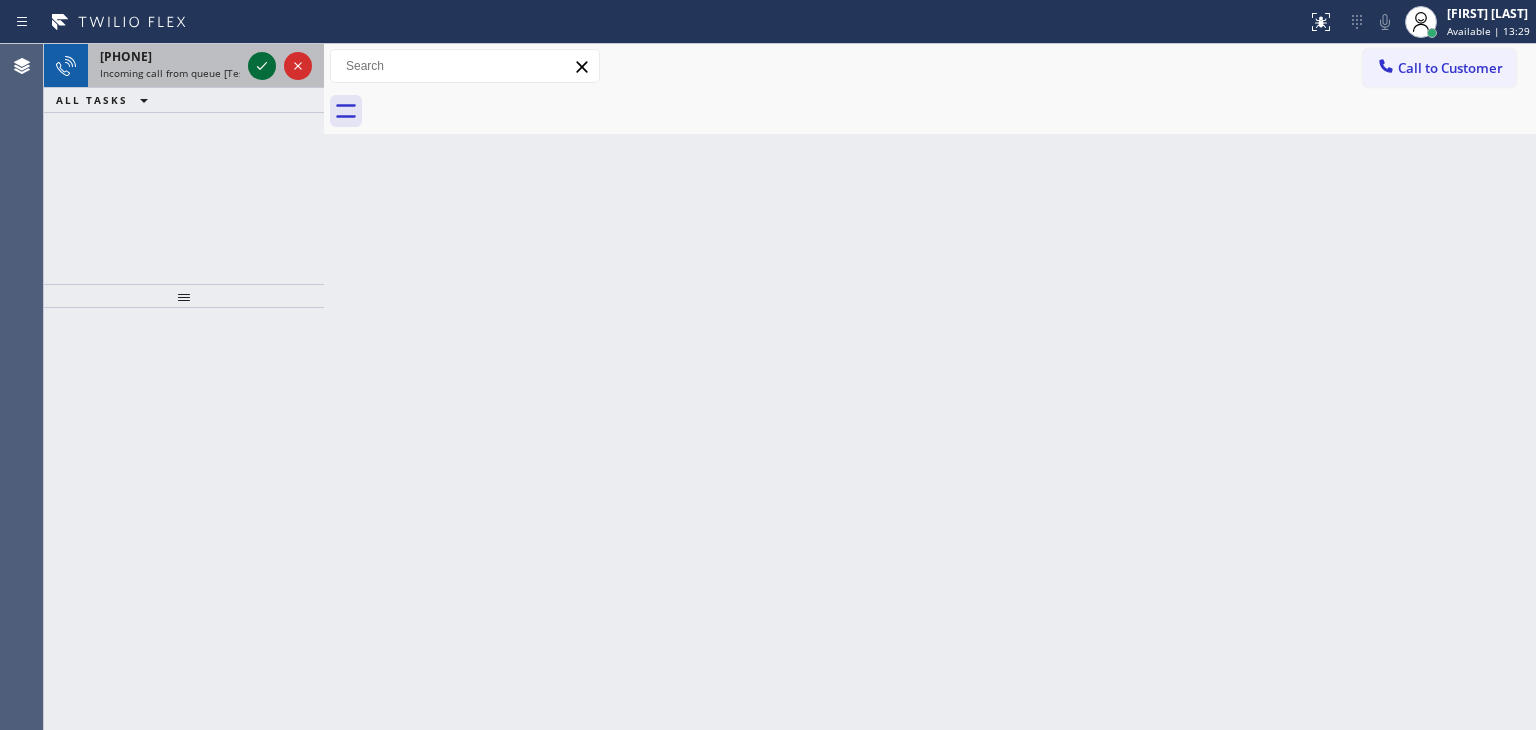 click 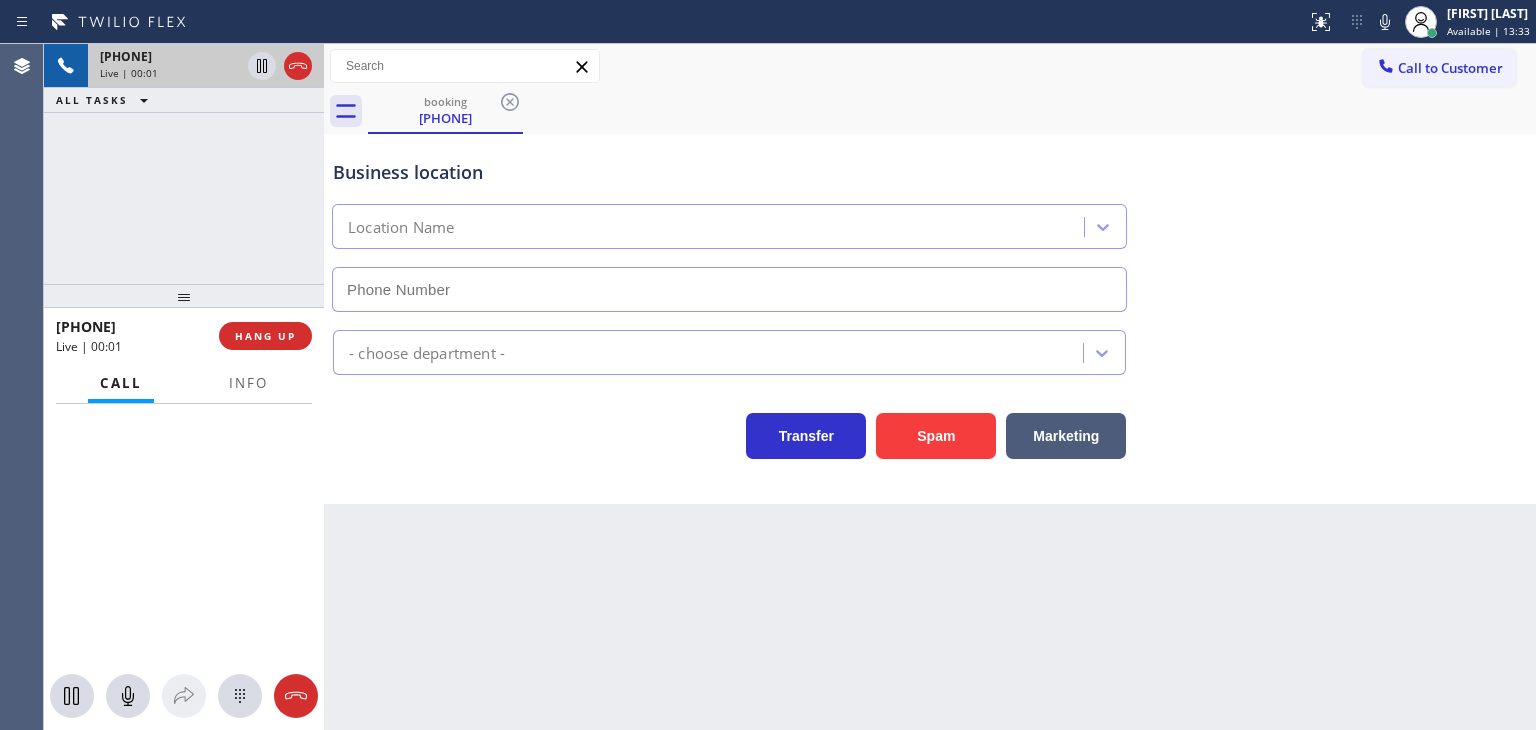 type on "[PHONE]" 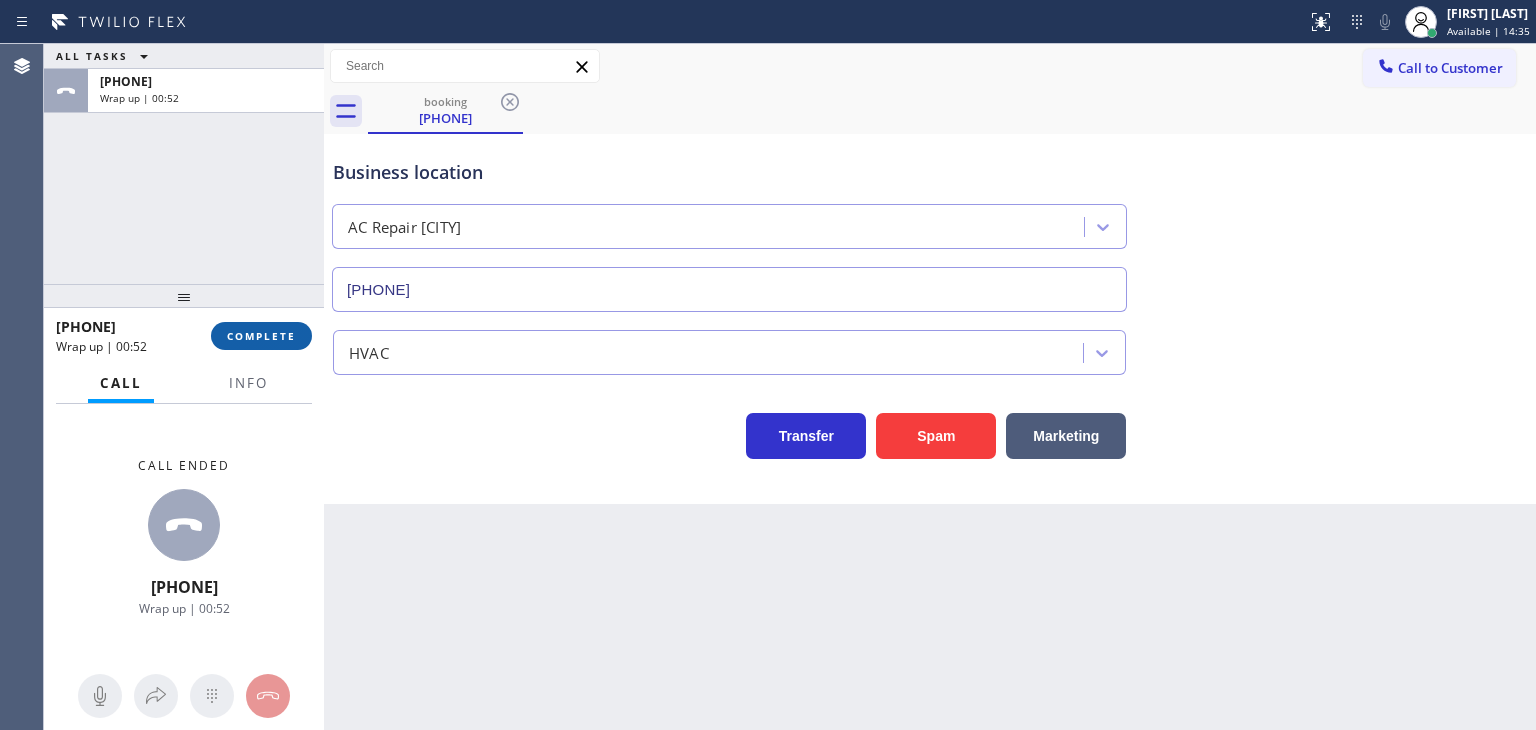 click on "COMPLETE" at bounding box center [261, 336] 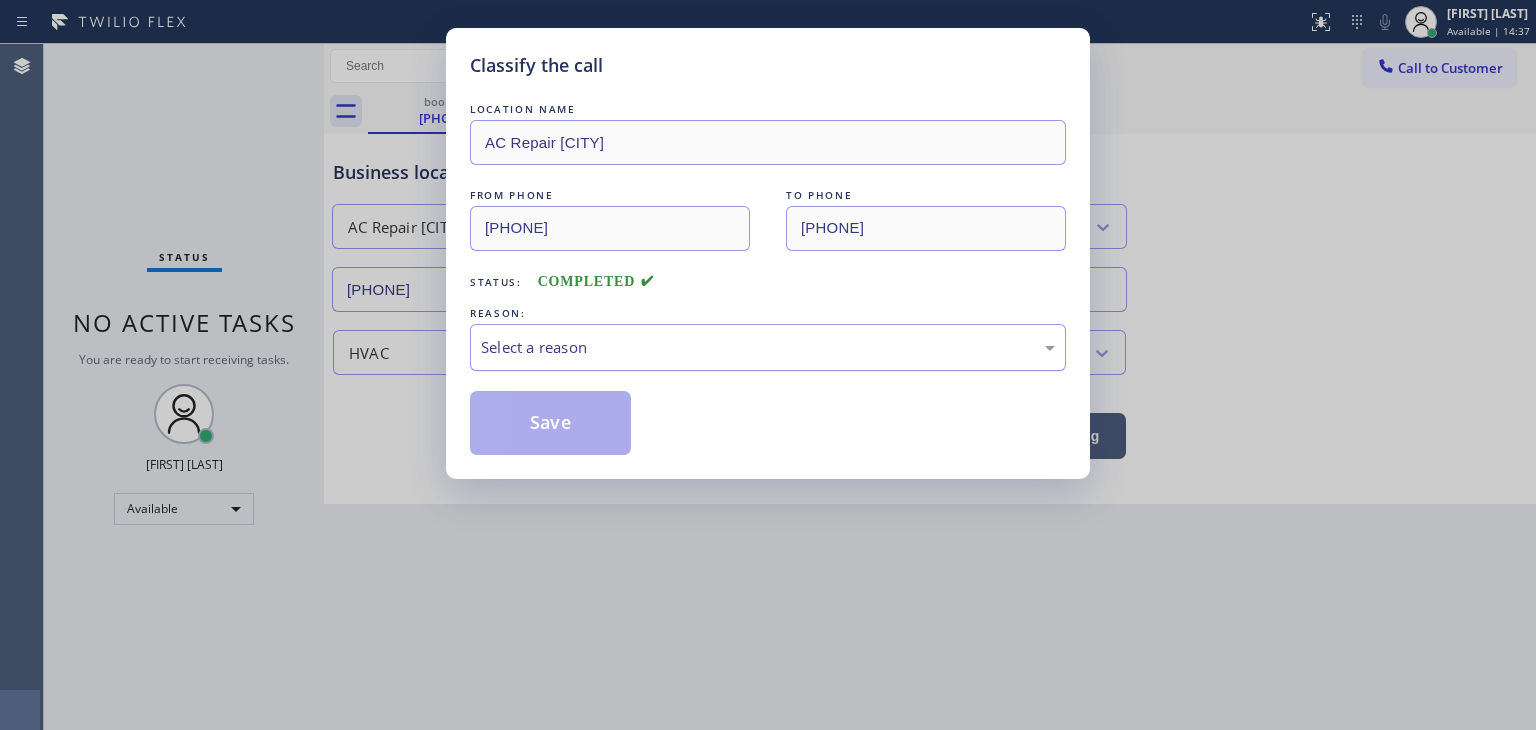 drag, startPoint x: 529, startPoint y: 333, endPoint x: 525, endPoint y: 347, distance: 14.56022 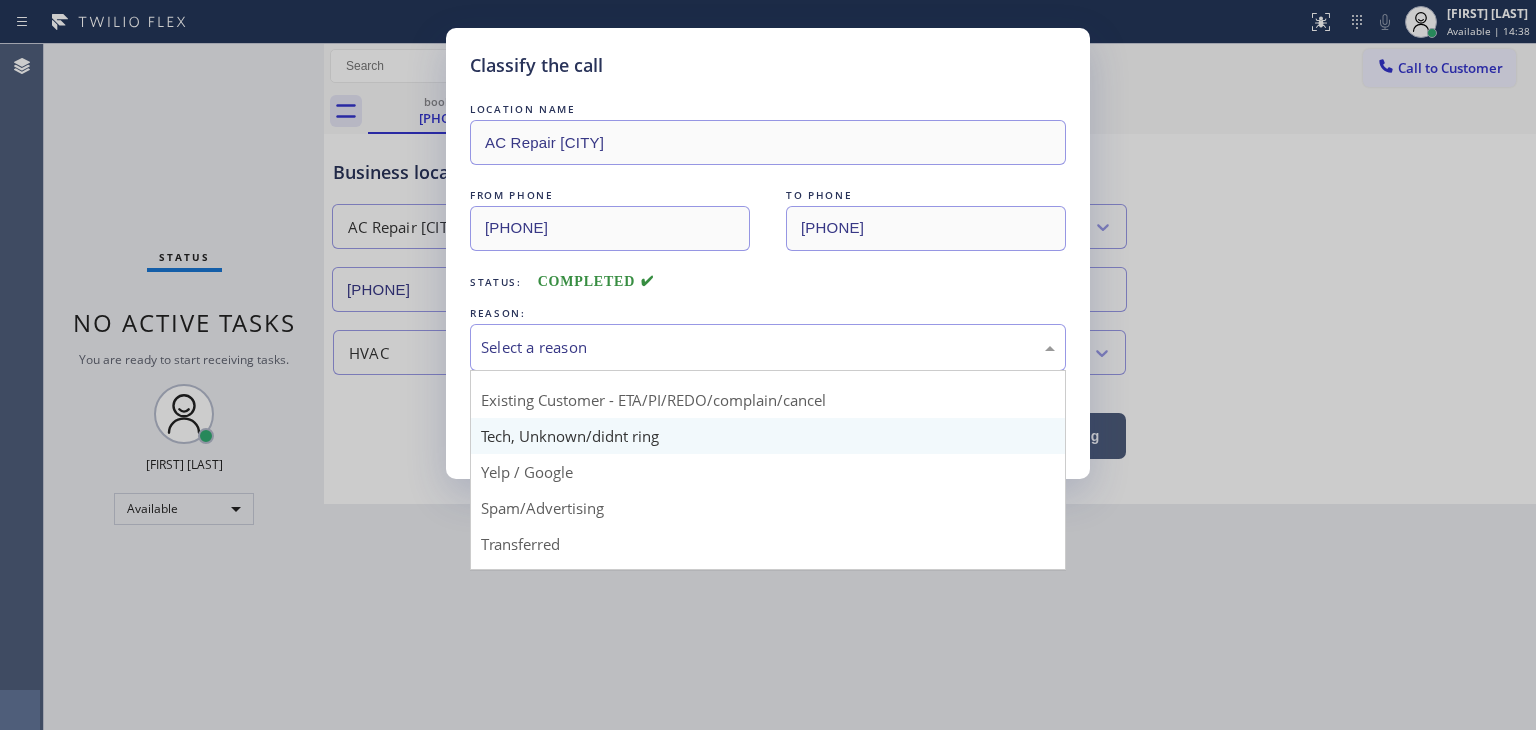 scroll, scrollTop: 125, scrollLeft: 0, axis: vertical 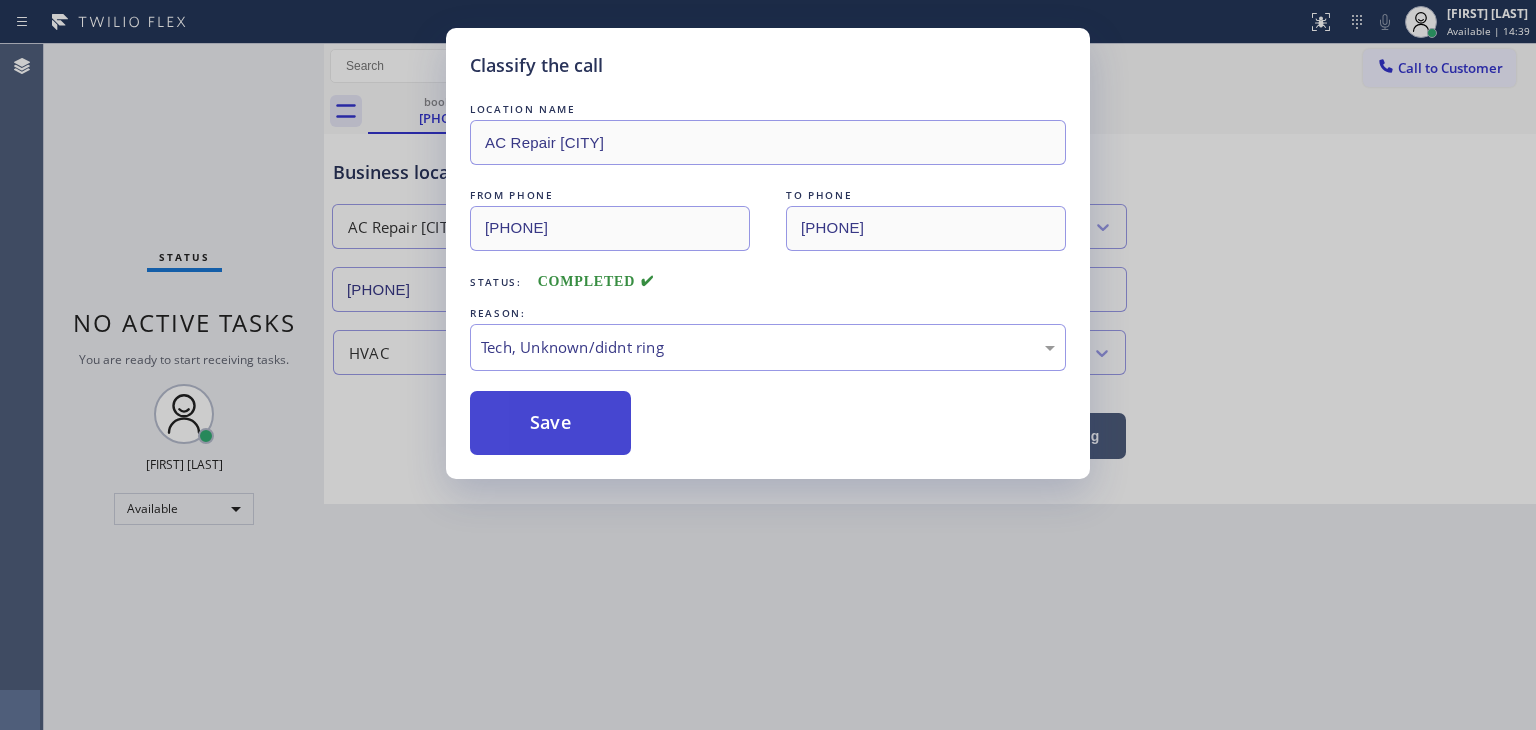 click on "Save" at bounding box center [550, 423] 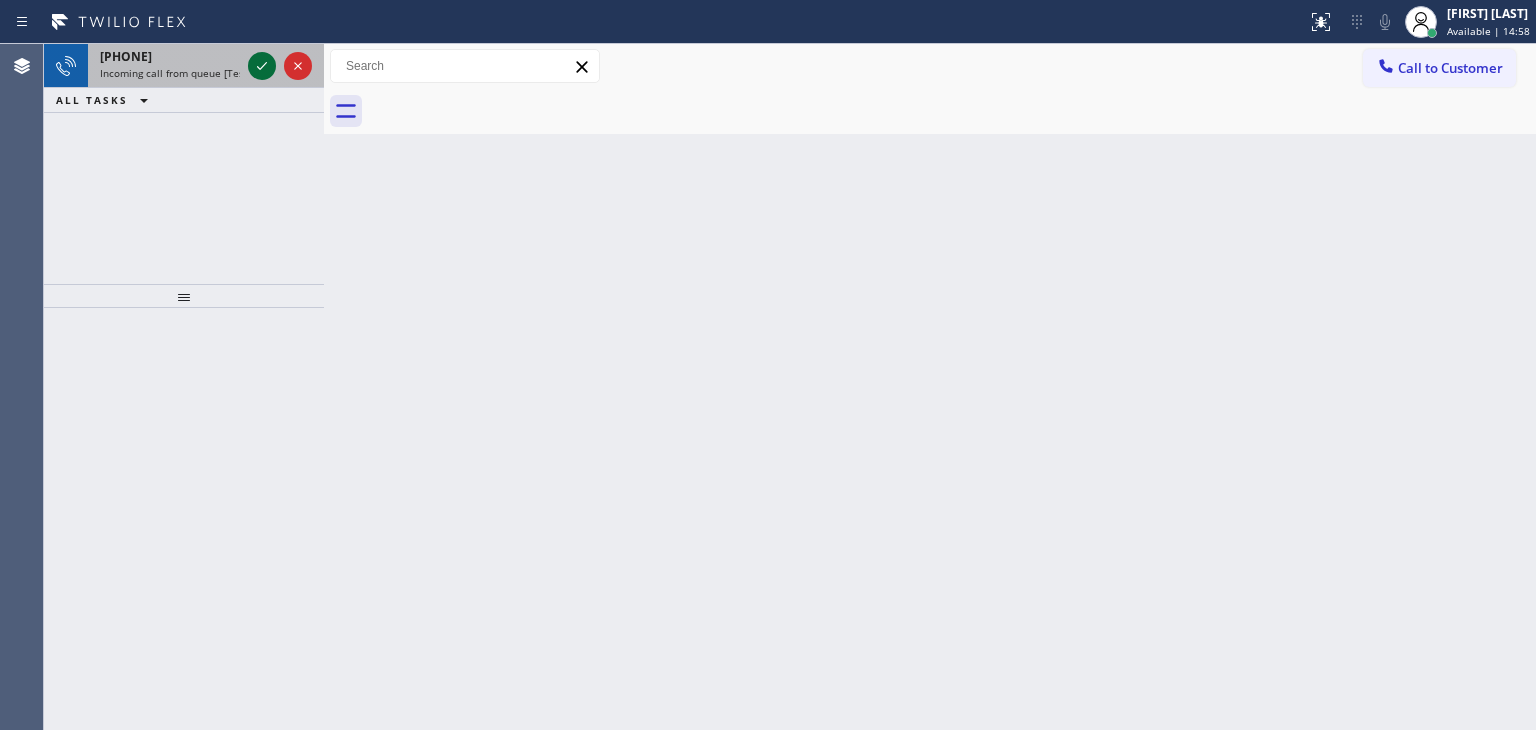 click 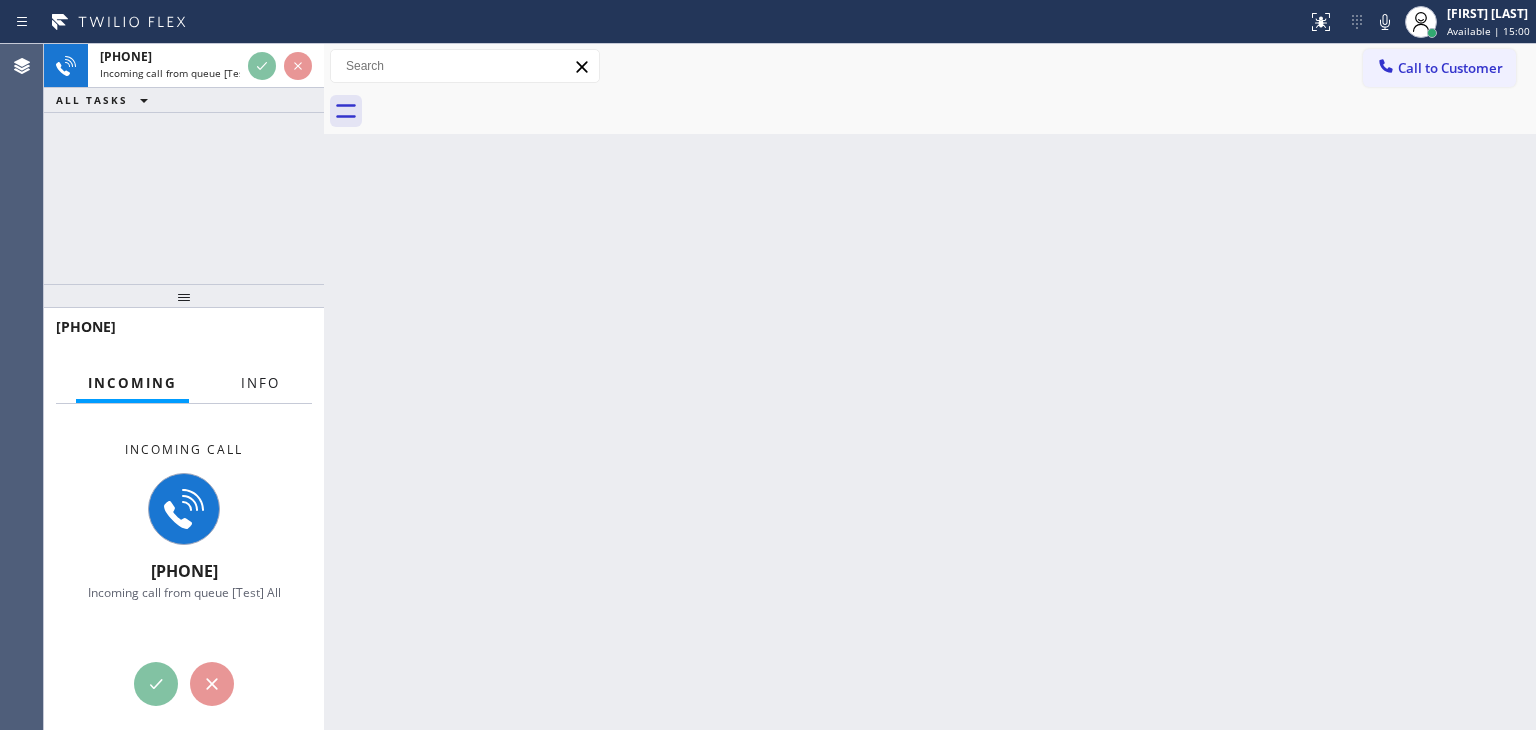 click on "Info" at bounding box center [260, 383] 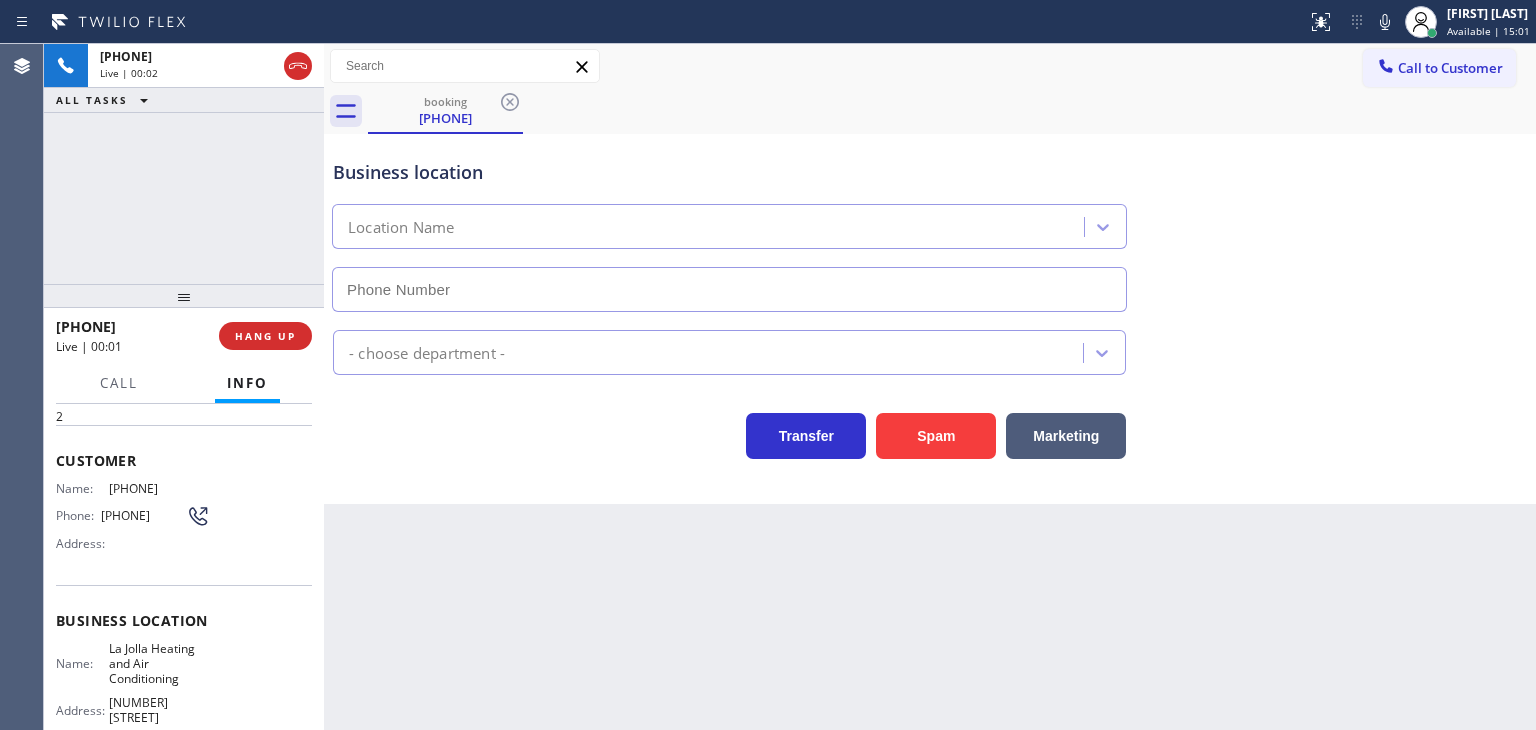 type on "(858) 201-4467" 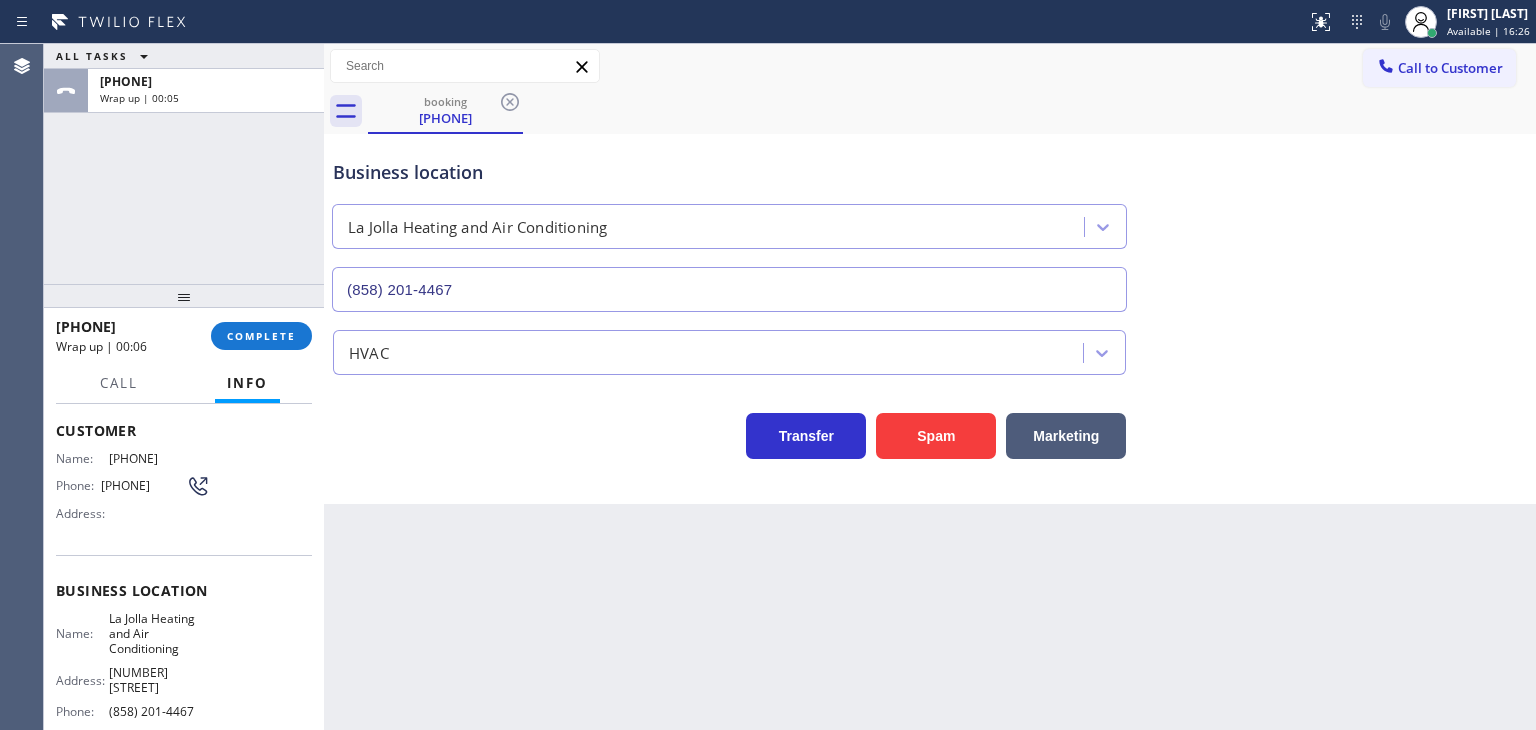 scroll, scrollTop: 200, scrollLeft: 0, axis: vertical 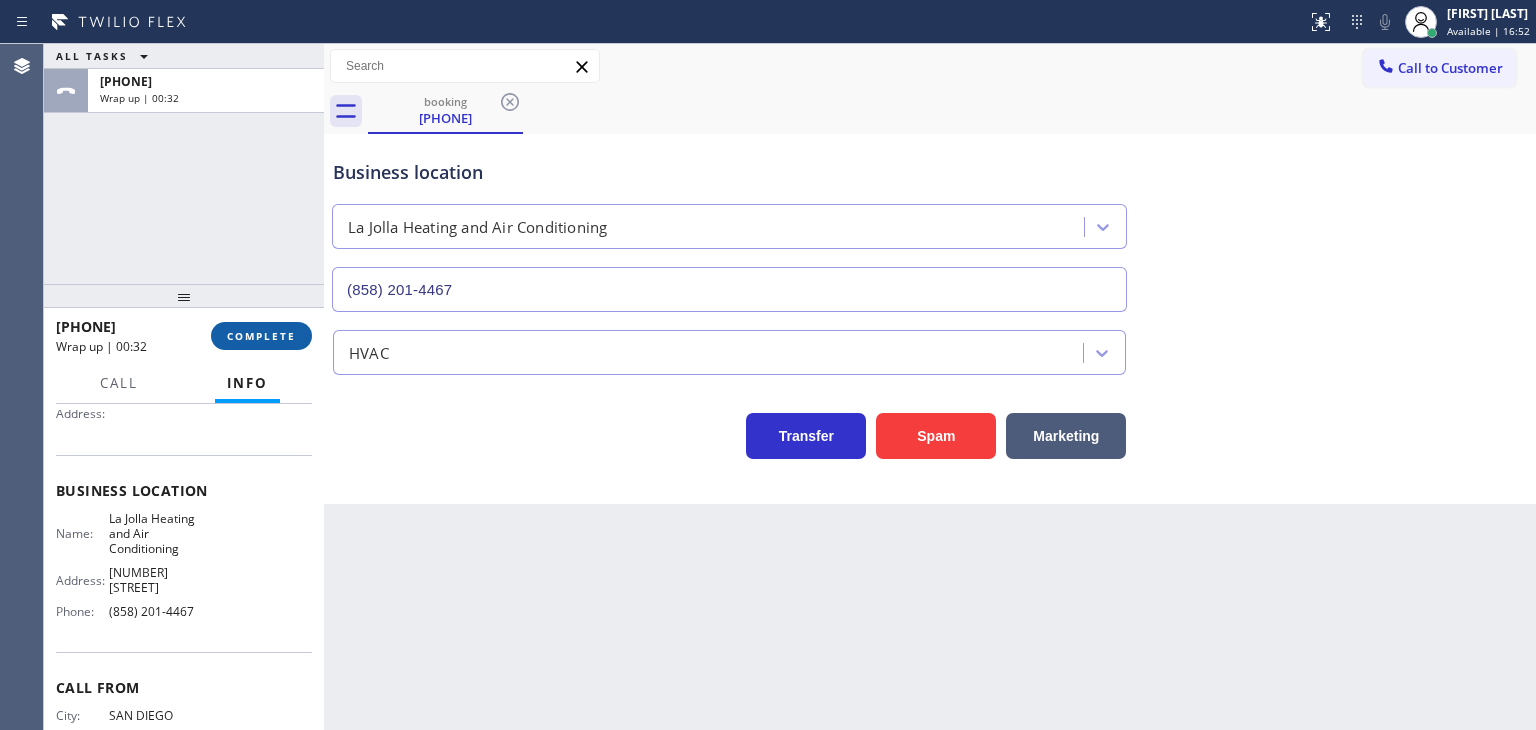 click on "COMPLETE" at bounding box center [261, 336] 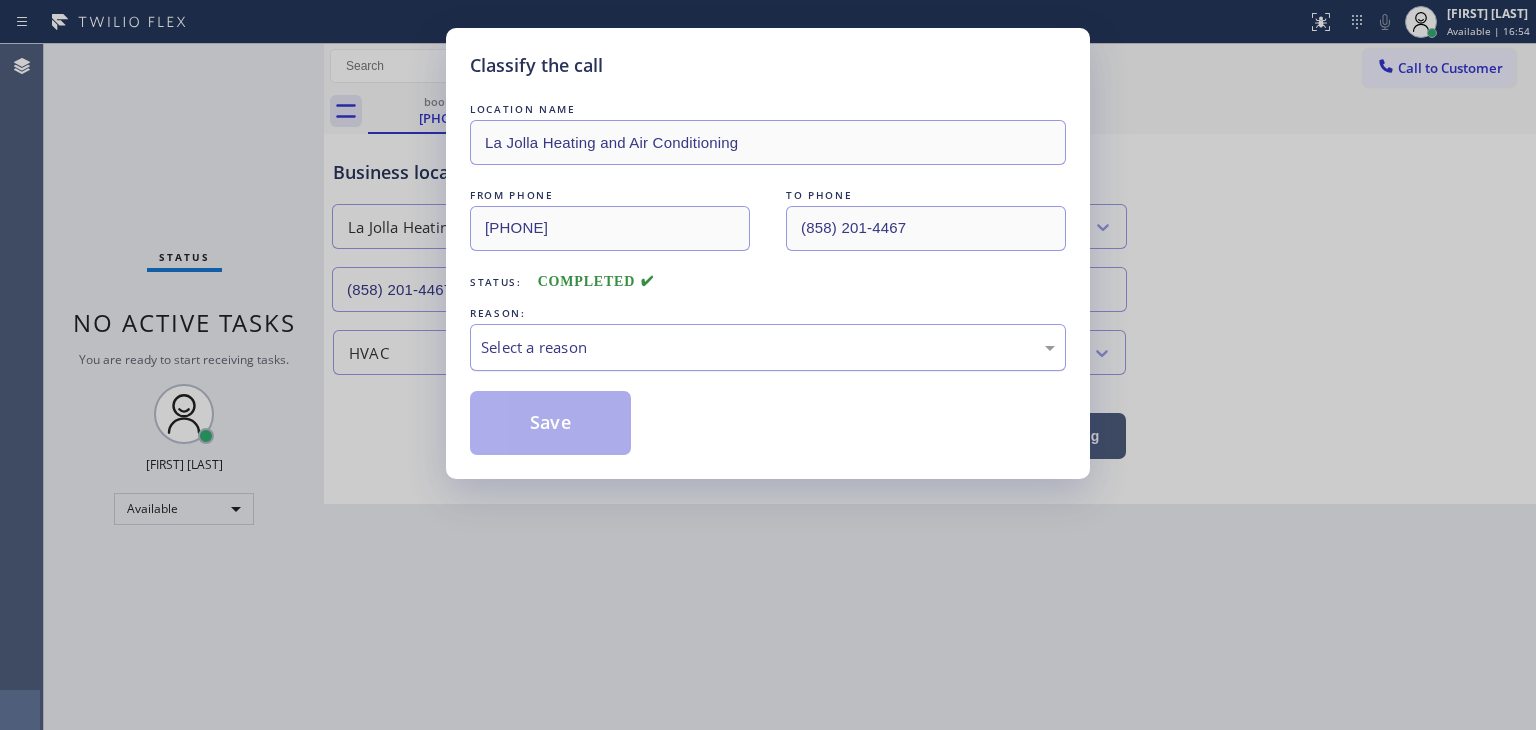 click on "Select a reason" at bounding box center [768, 347] 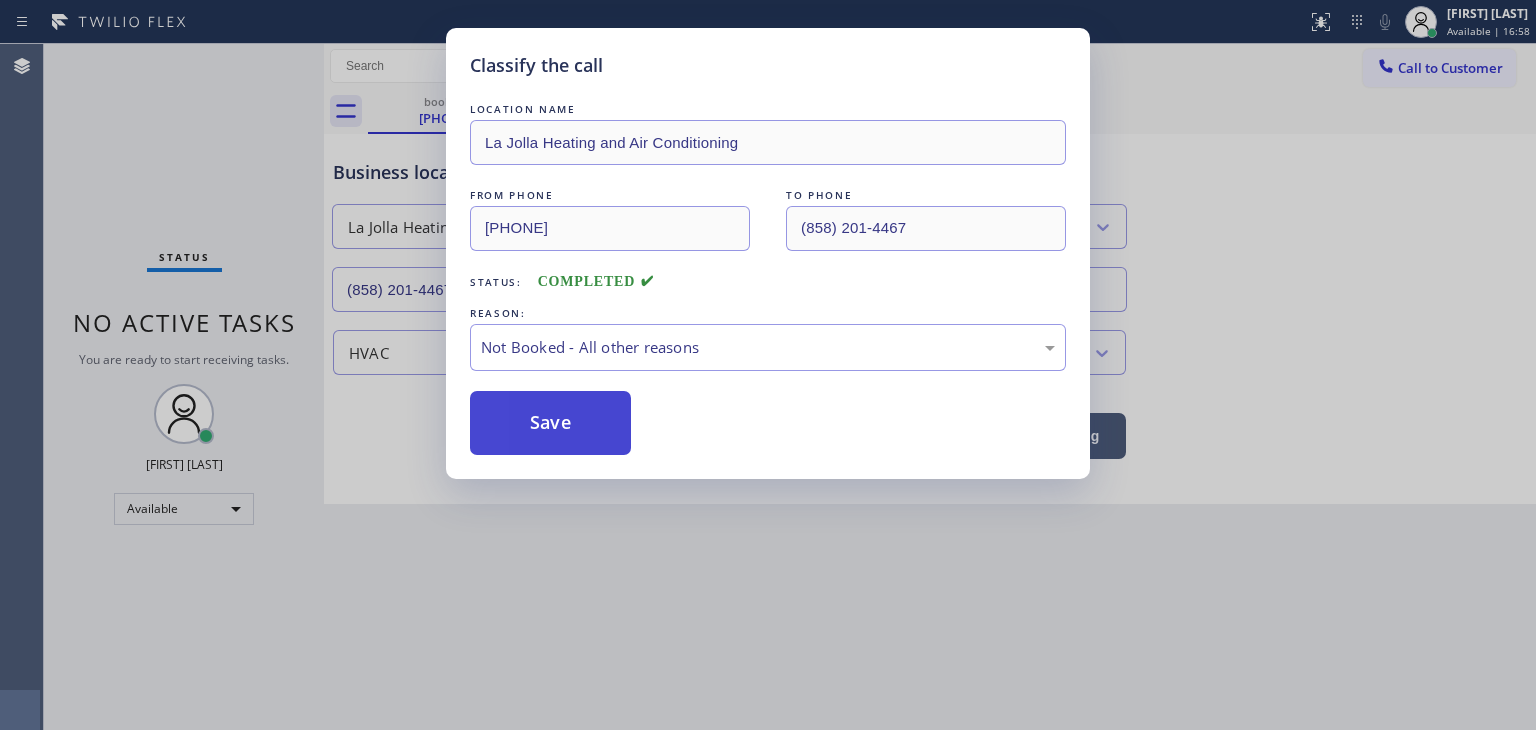 click on "Save" at bounding box center [550, 423] 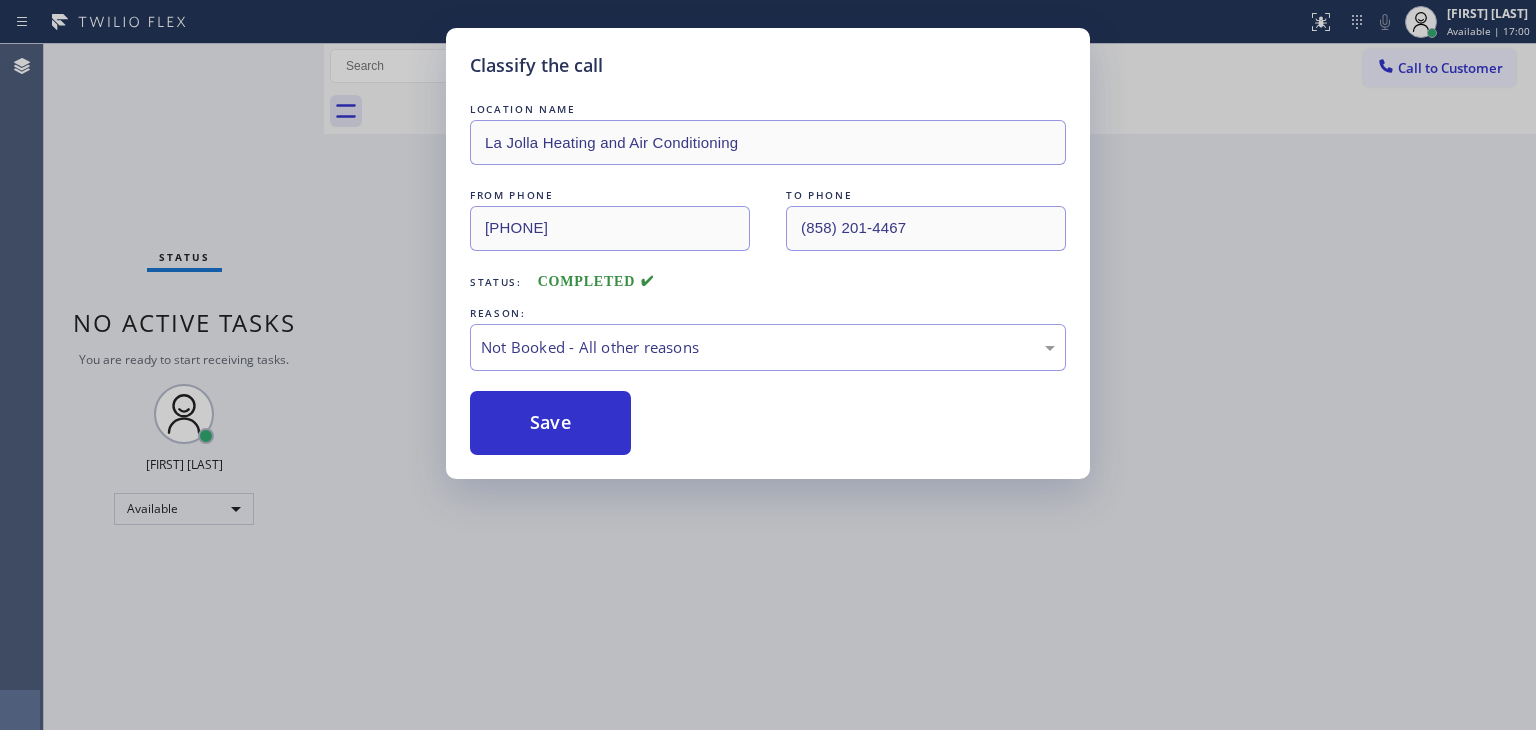 click on "Status No active tasks You are ready to start receiving tasks. [FIRST] [LAST] Available" at bounding box center [184, 387] 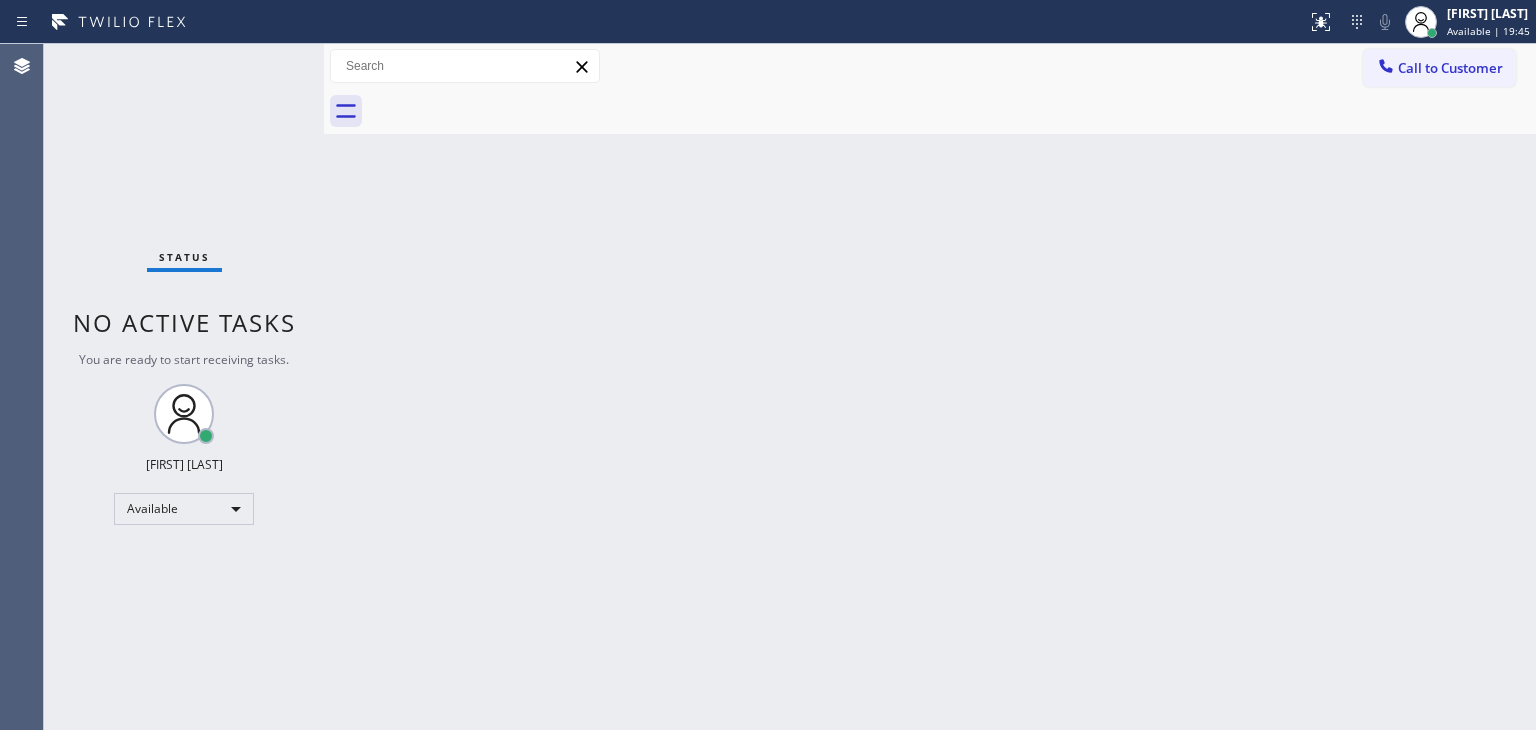 click on "Status No active tasks You are ready to start receiving tasks. [FIRST] [LAST] Available" at bounding box center (184, 387) 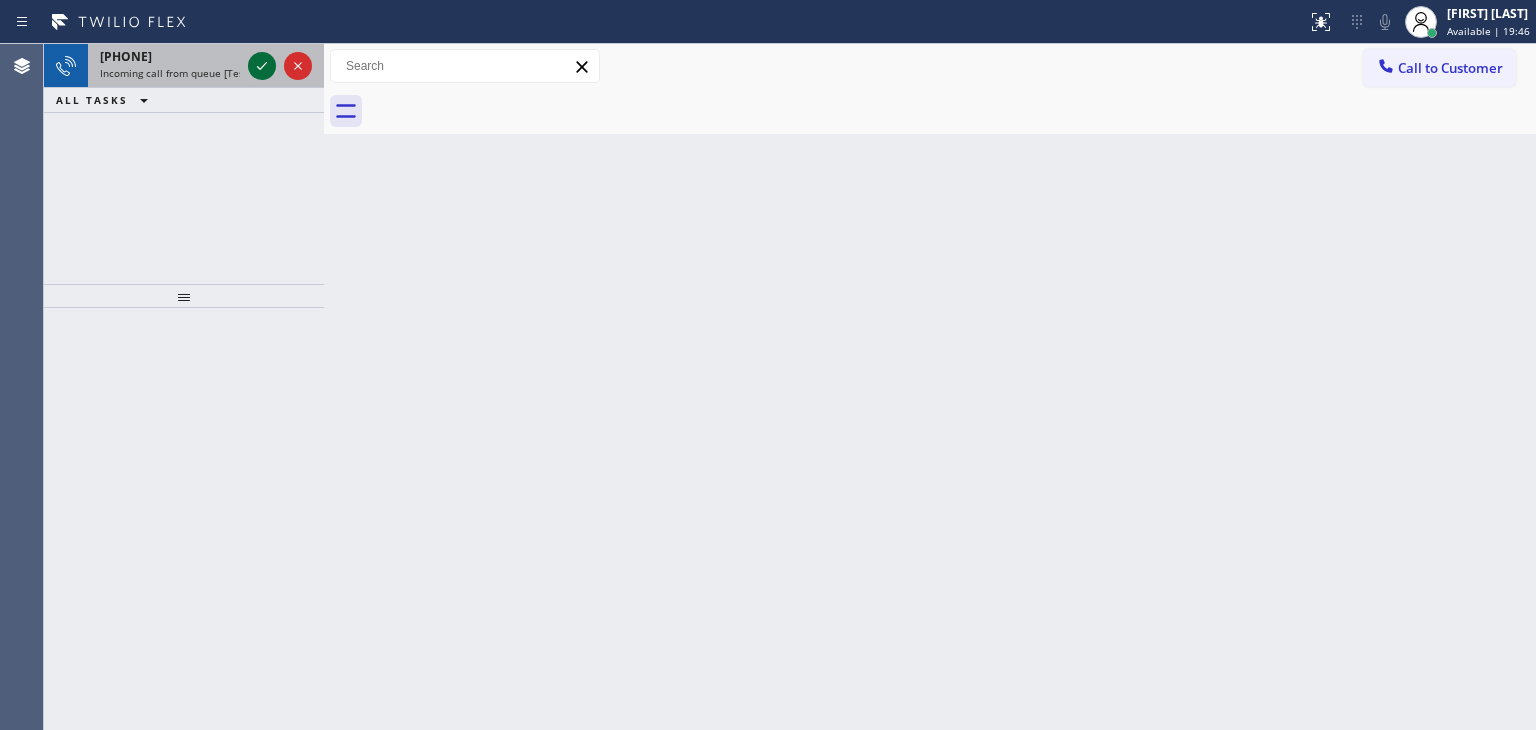 click 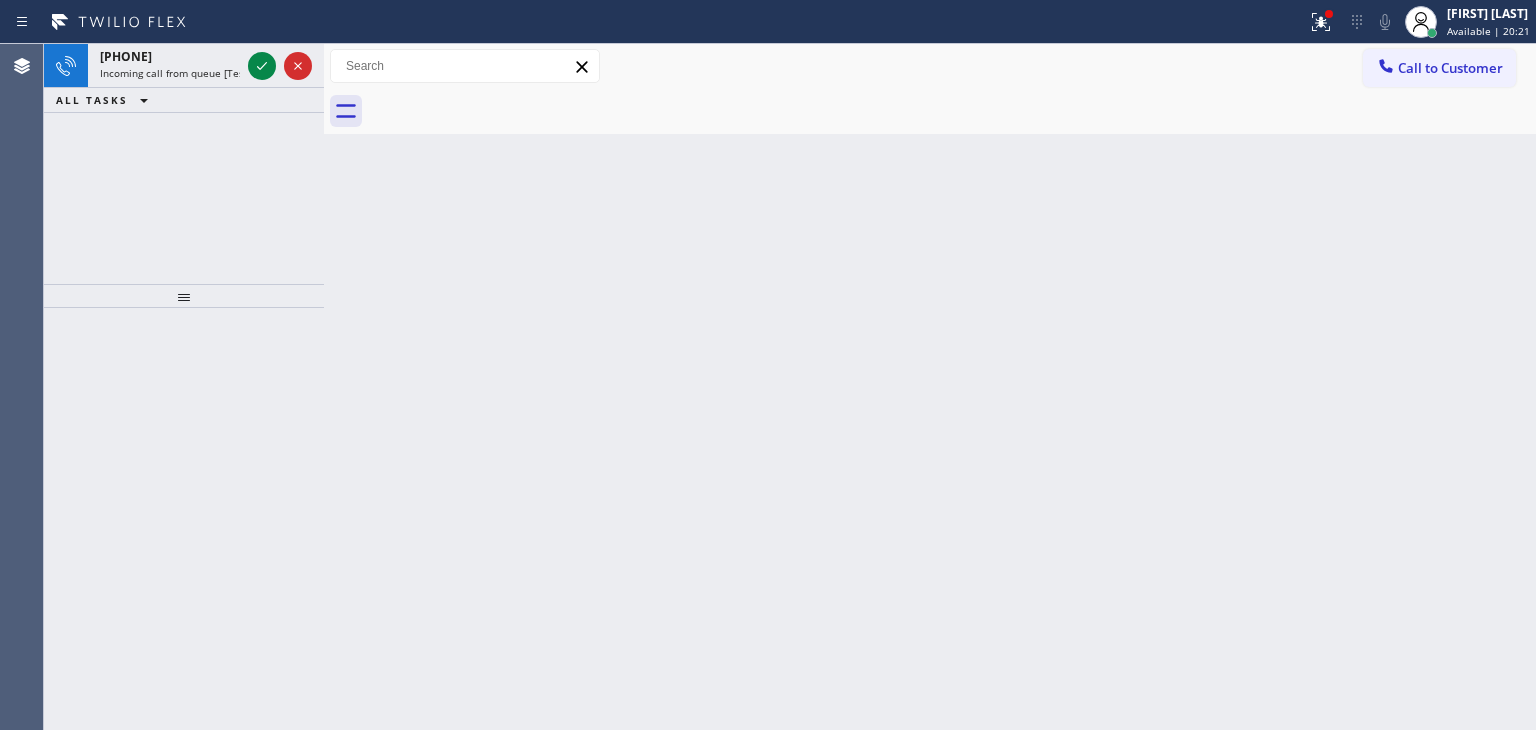 drag, startPoint x: 264, startPoint y: 66, endPoint x: 291, endPoint y: 144, distance: 82.5409 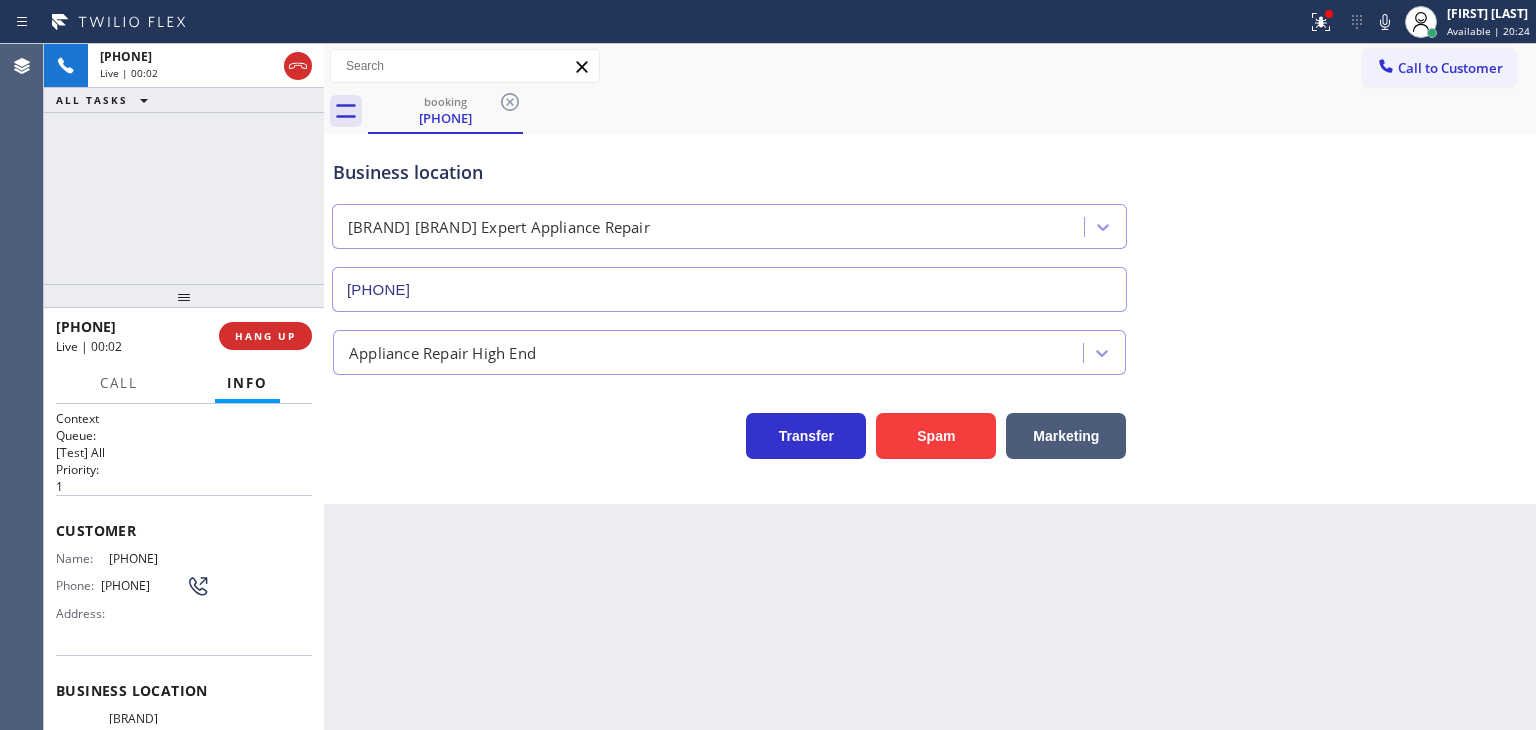 type on "[PHONE]" 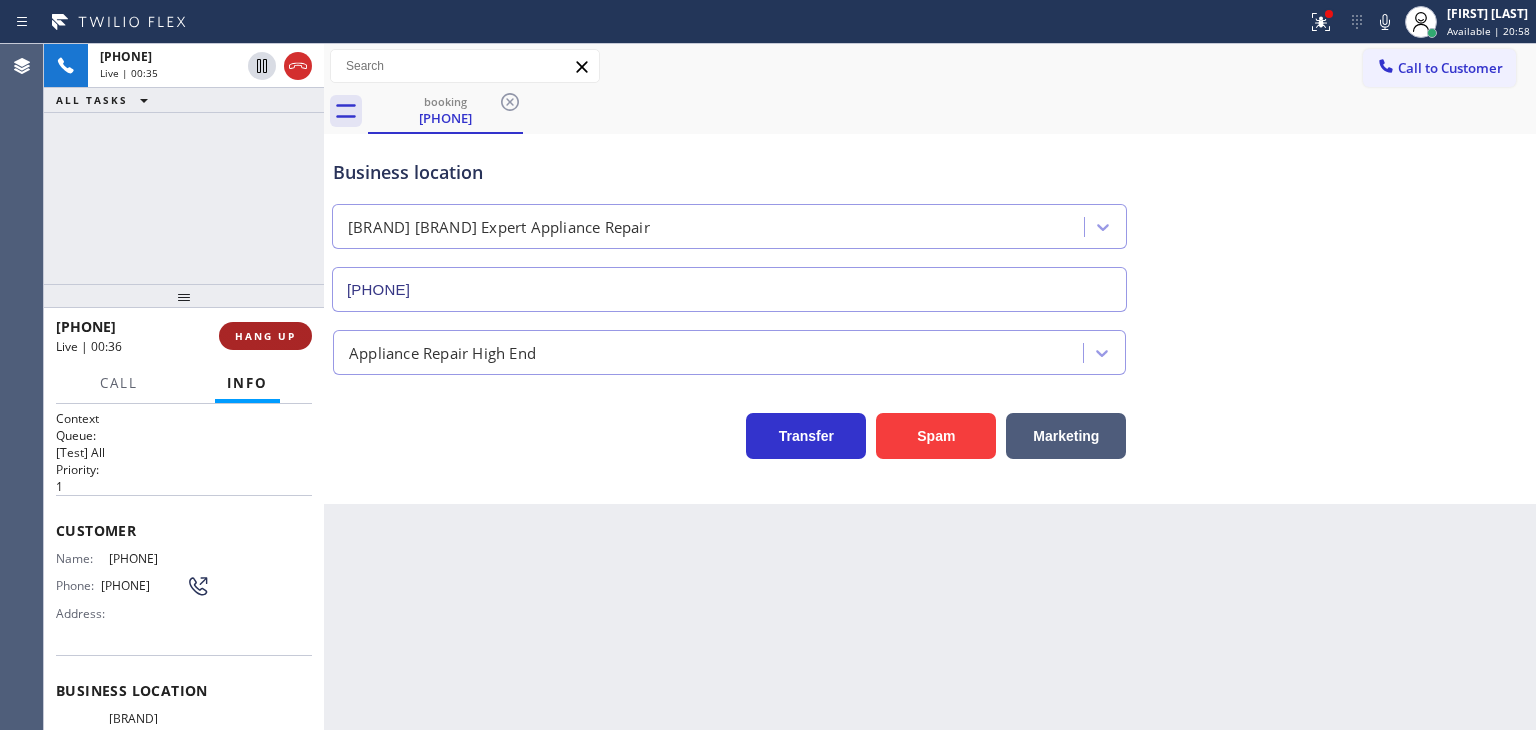 click on "HANG UP" at bounding box center (265, 336) 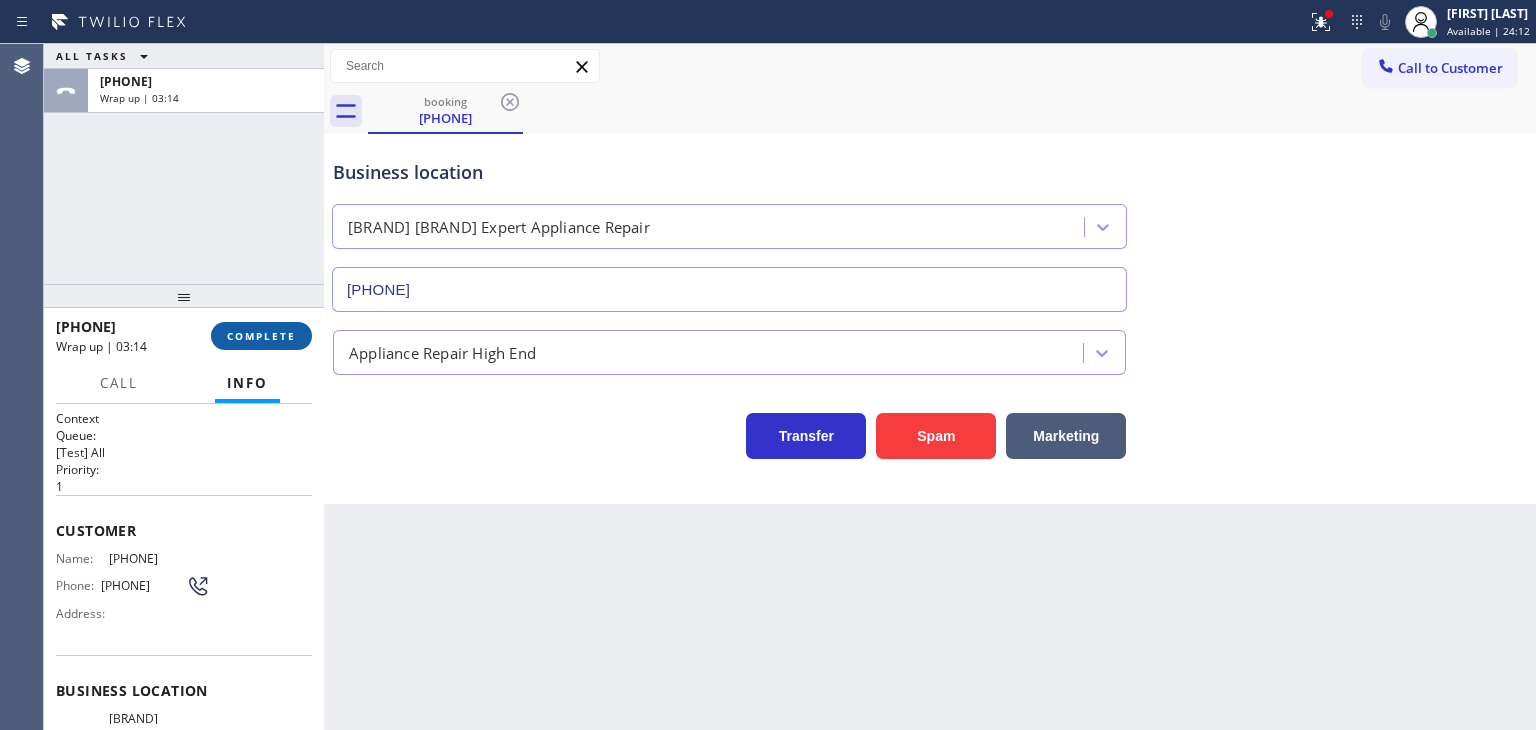 click on "COMPLETE" at bounding box center [261, 336] 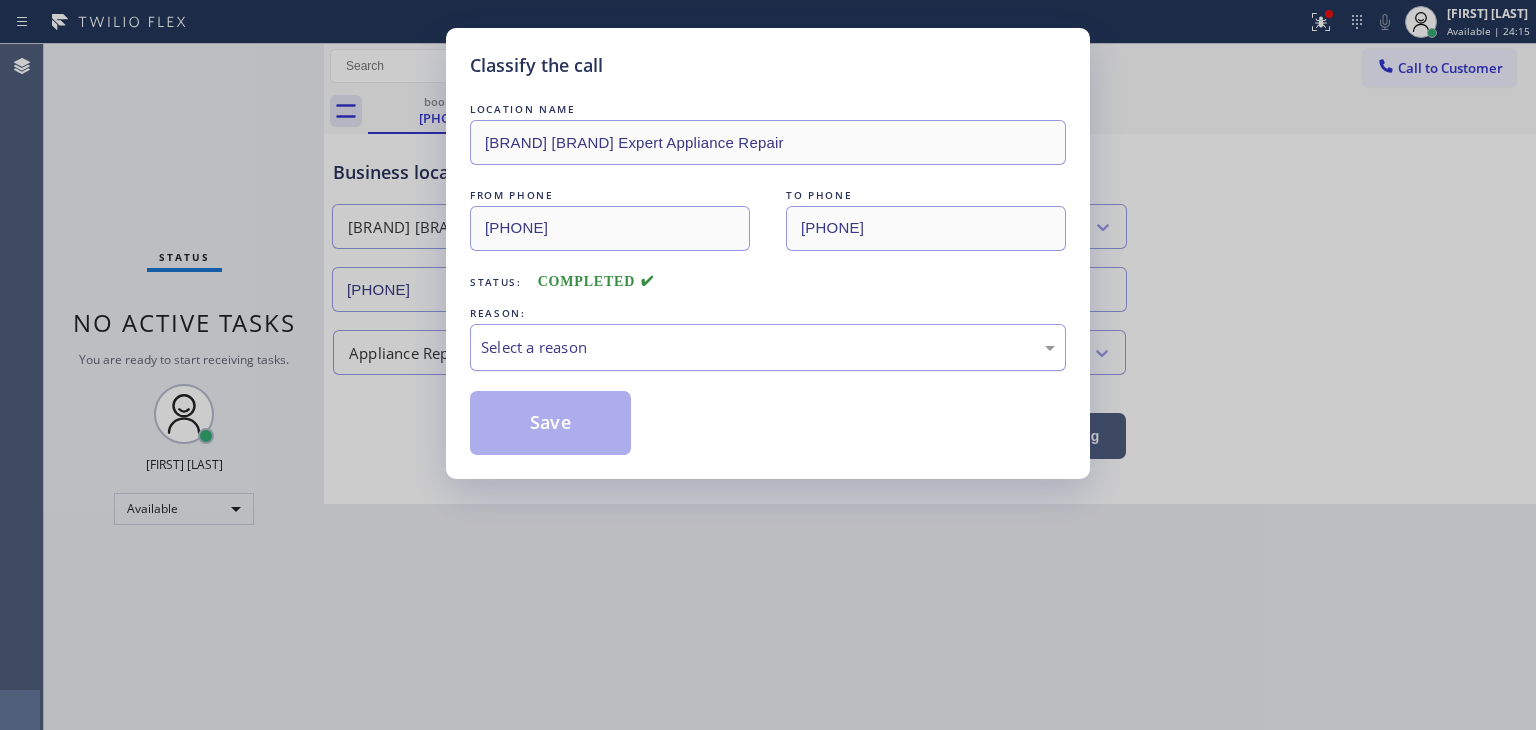 drag, startPoint x: 532, startPoint y: 345, endPoint x: 530, endPoint y: 356, distance: 11.18034 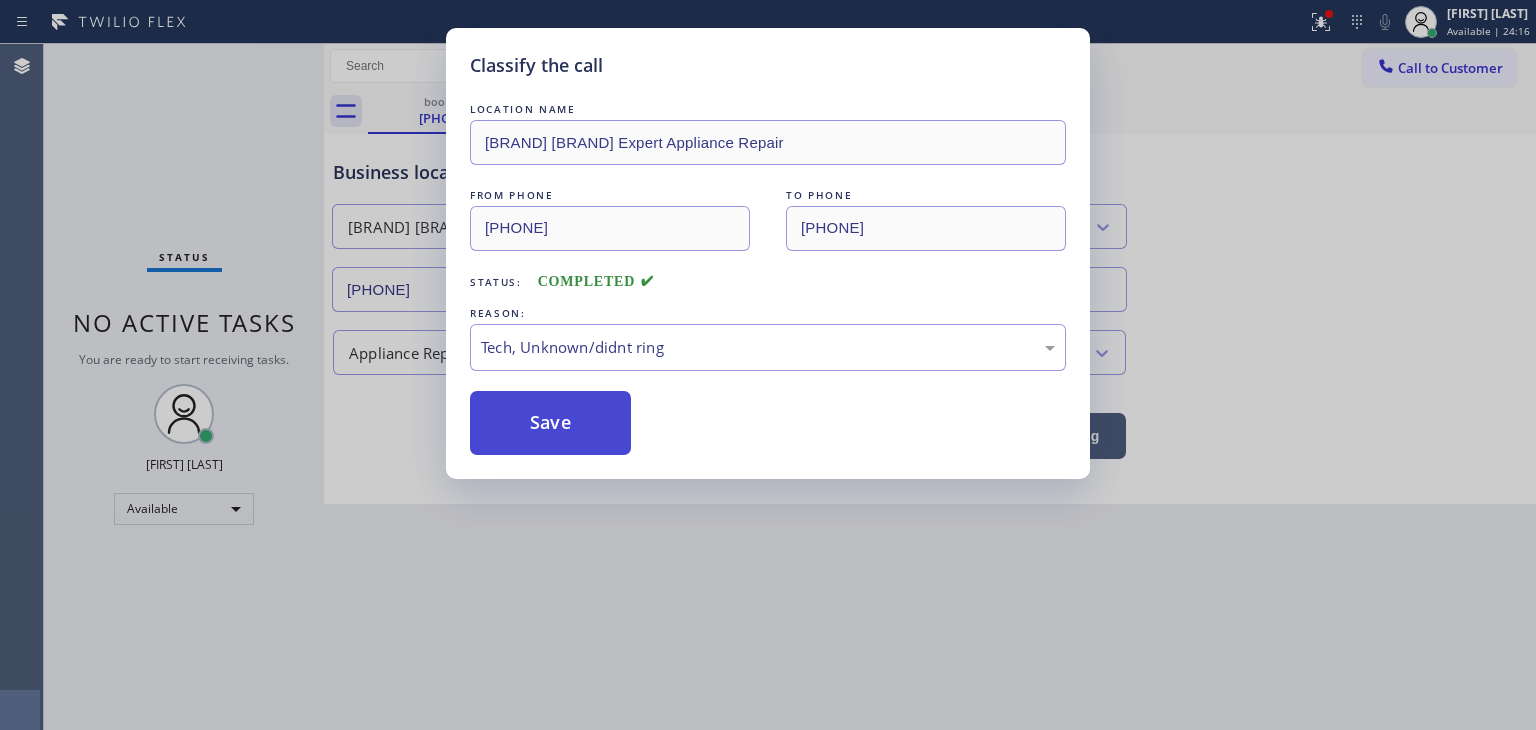 click on "Save" at bounding box center (550, 423) 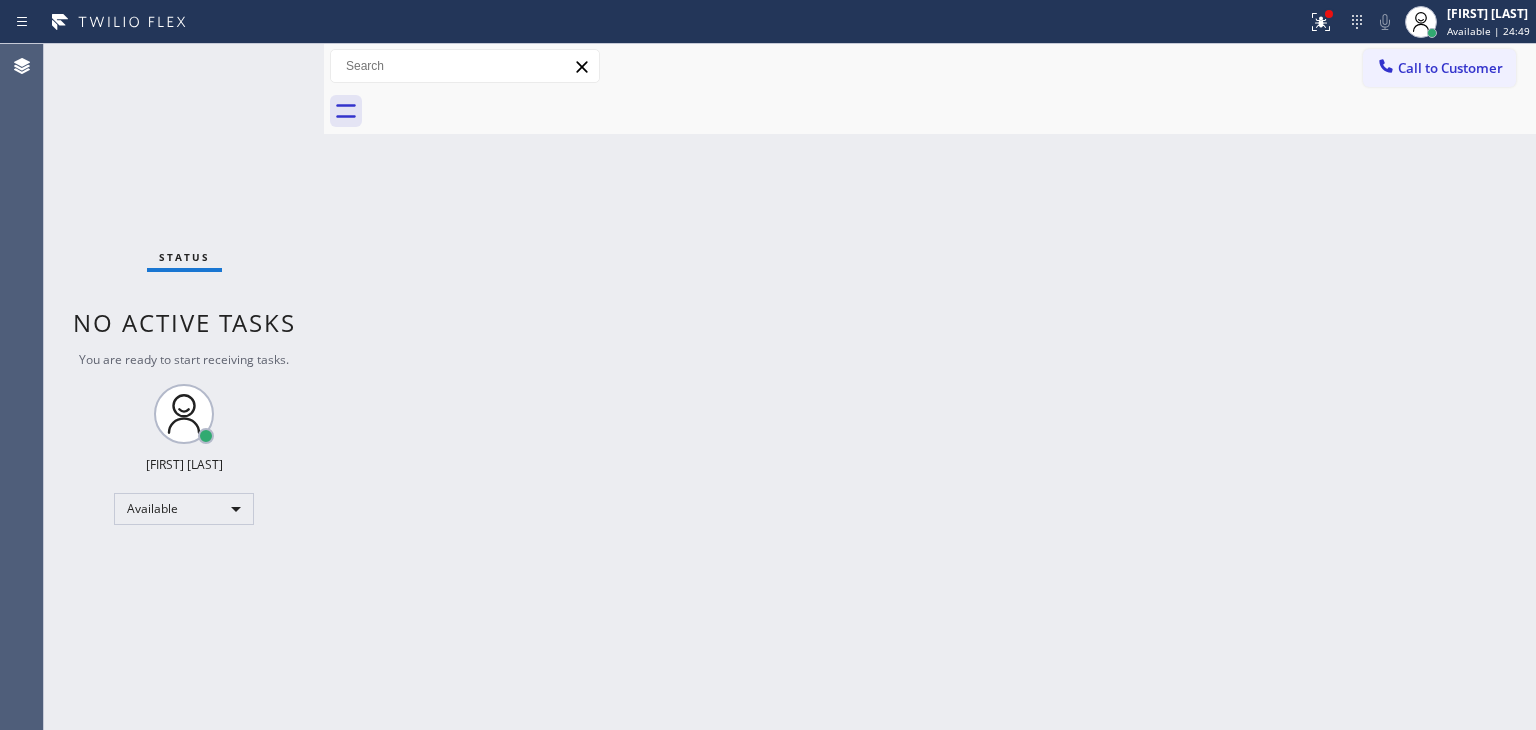 click on "Status No active tasks You are ready to start receiving tasks. [FIRST] [LAST] Available" at bounding box center [184, 387] 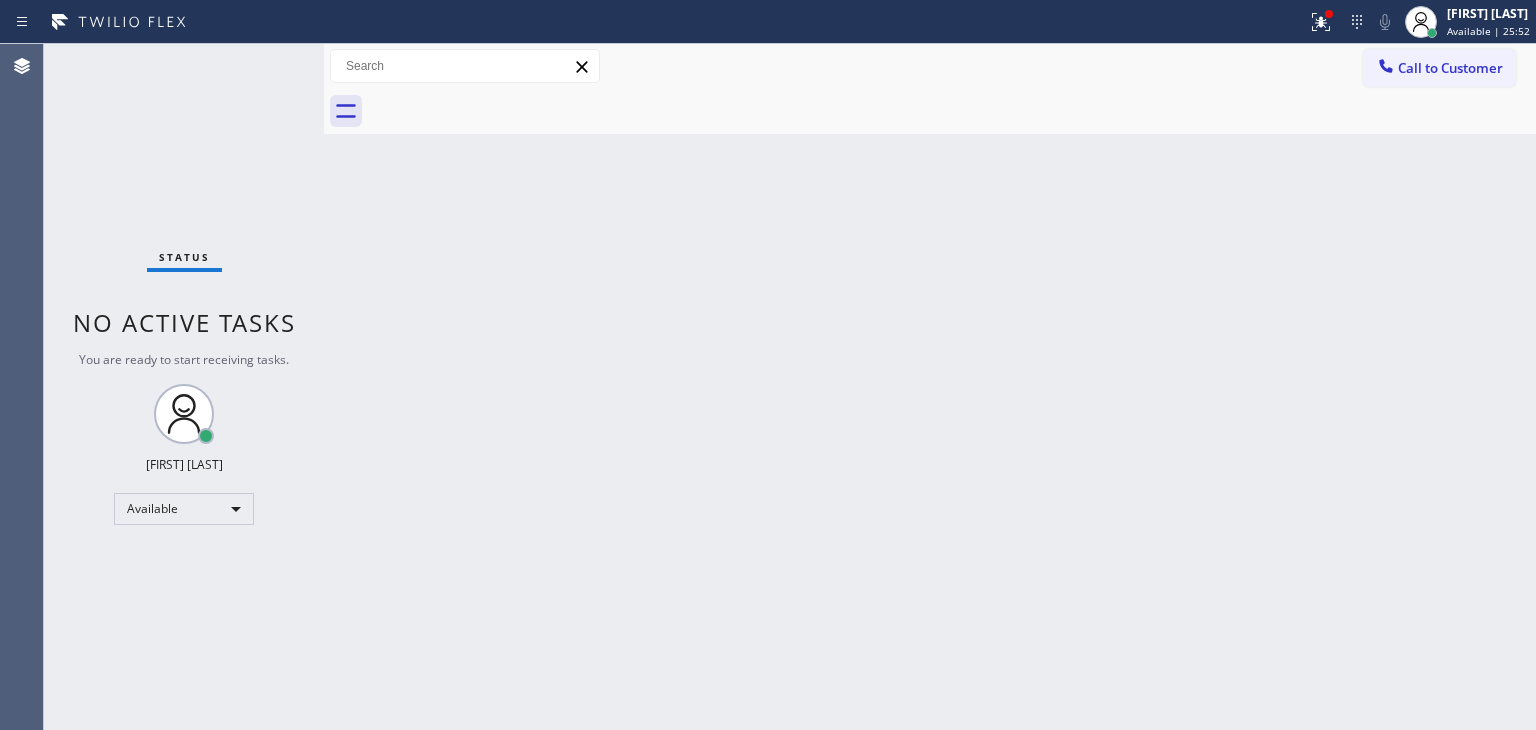 click on "Status No active tasks You are ready to start receiving tasks. [FIRST] [LAST] Available" at bounding box center [184, 387] 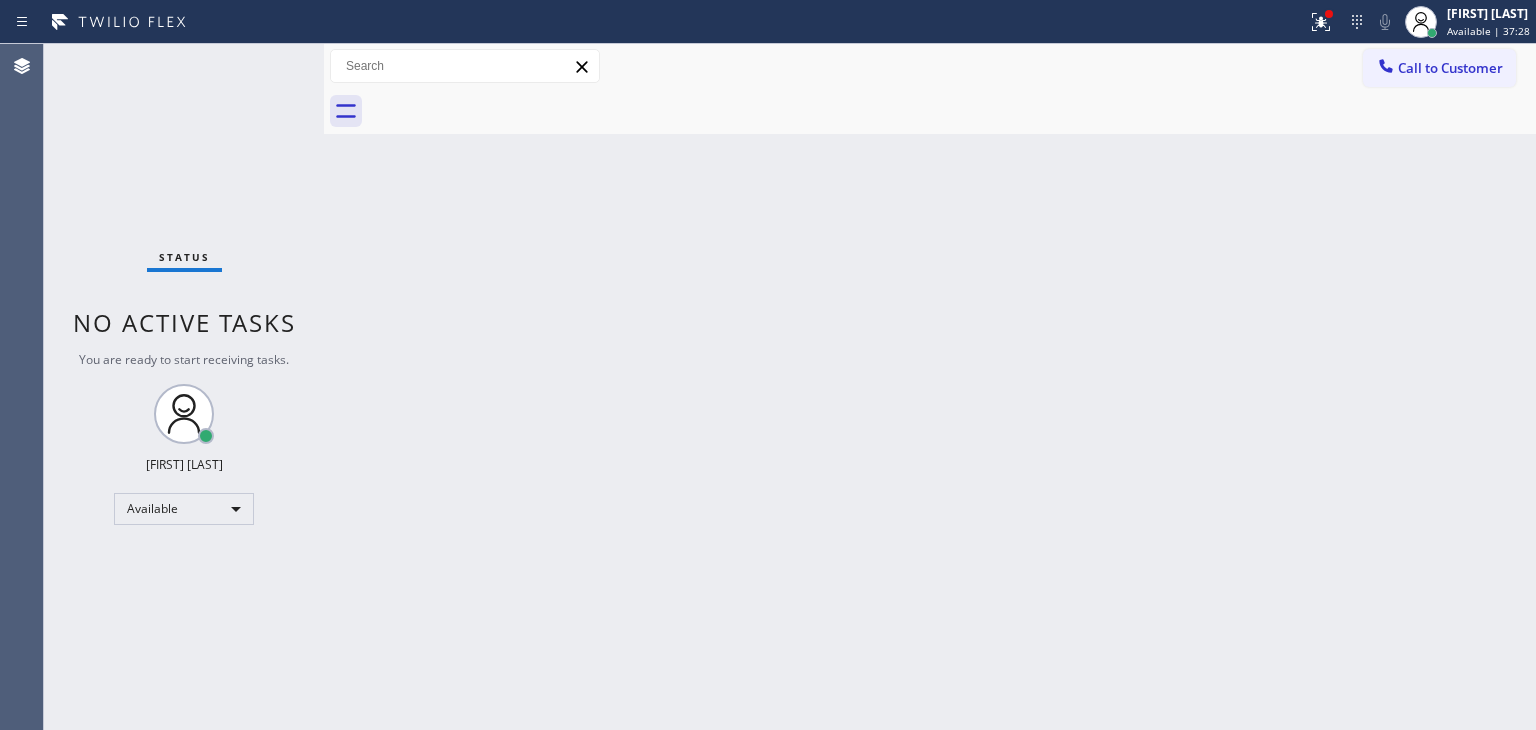 click on "Status No active tasks You are ready to start receiving tasks. [FIRST] [LAST] Available" at bounding box center (184, 387) 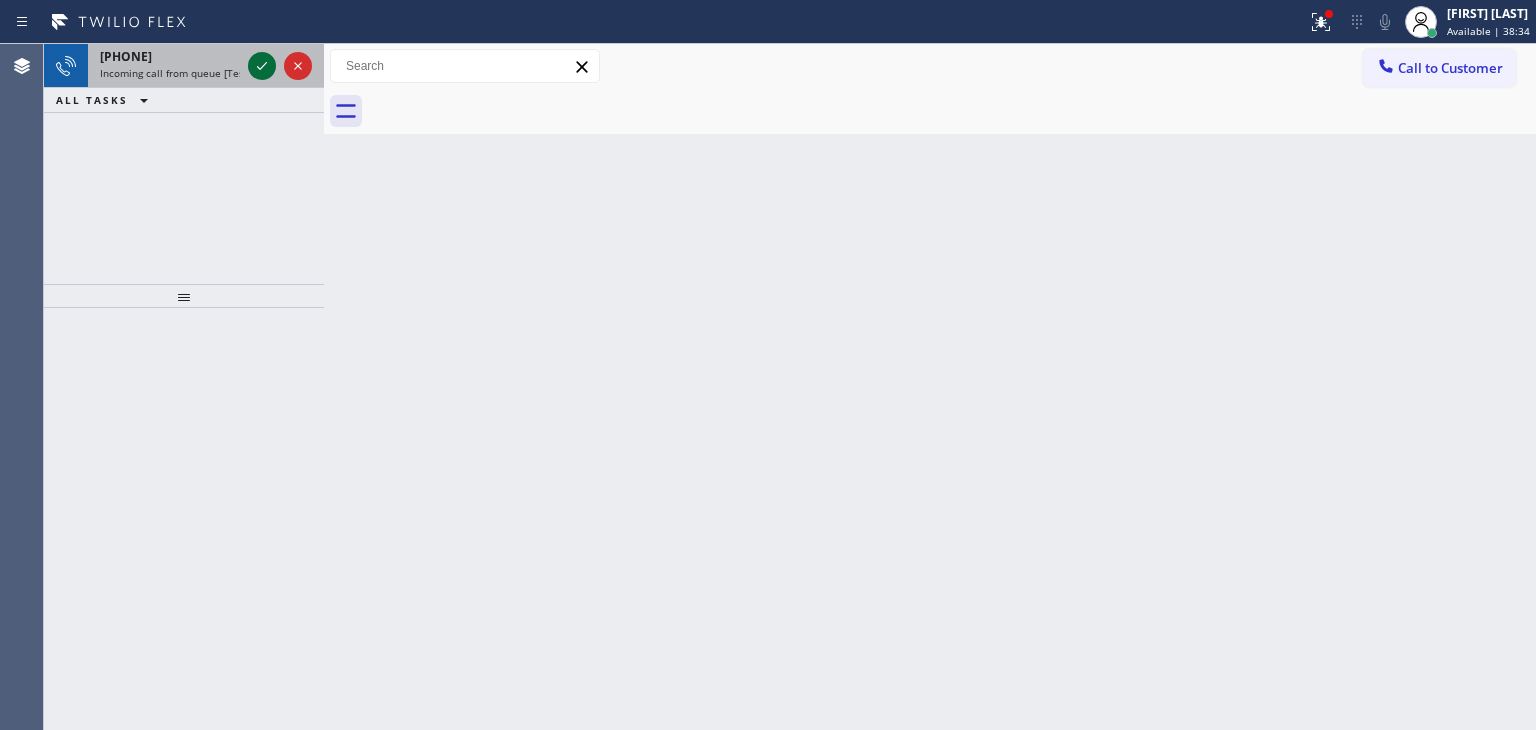 click 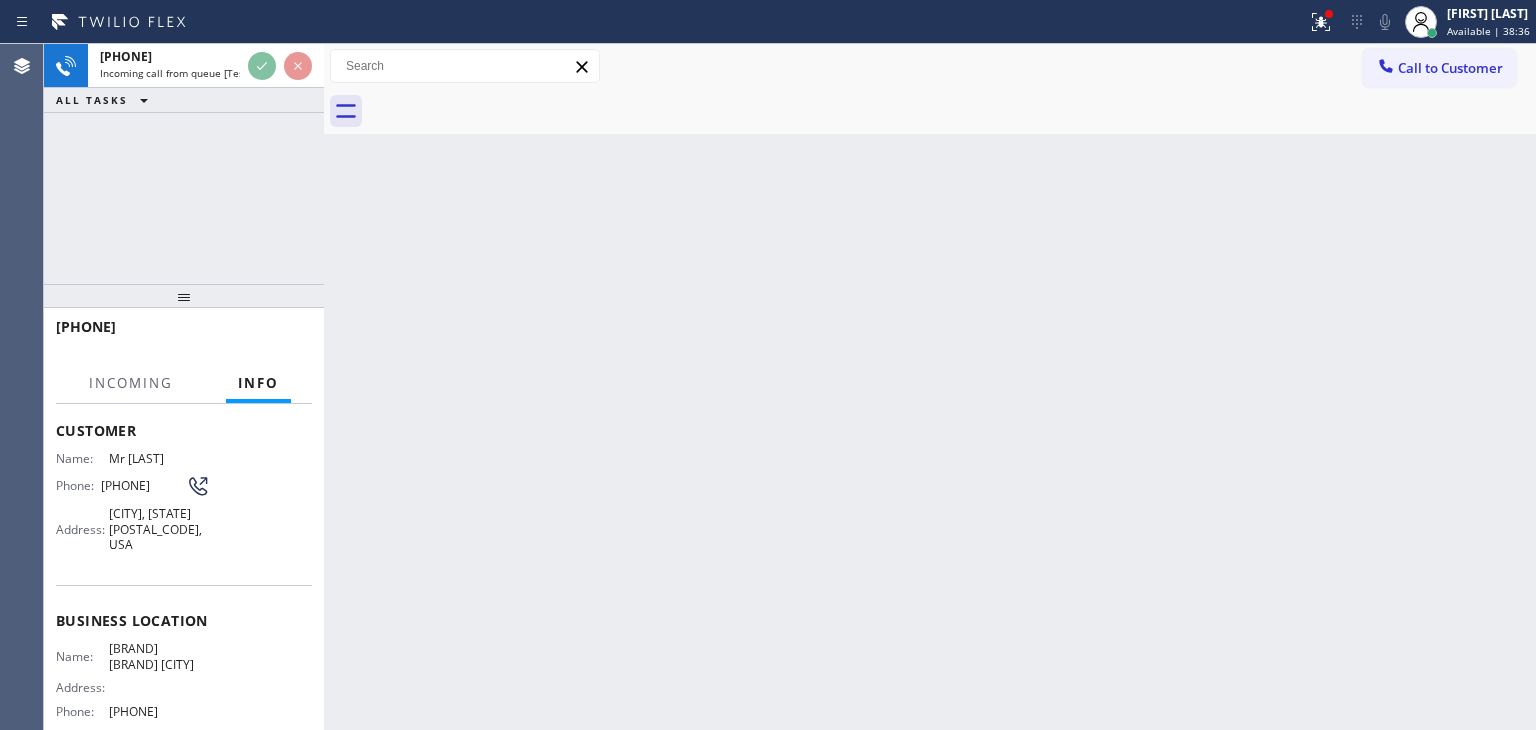 scroll, scrollTop: 200, scrollLeft: 0, axis: vertical 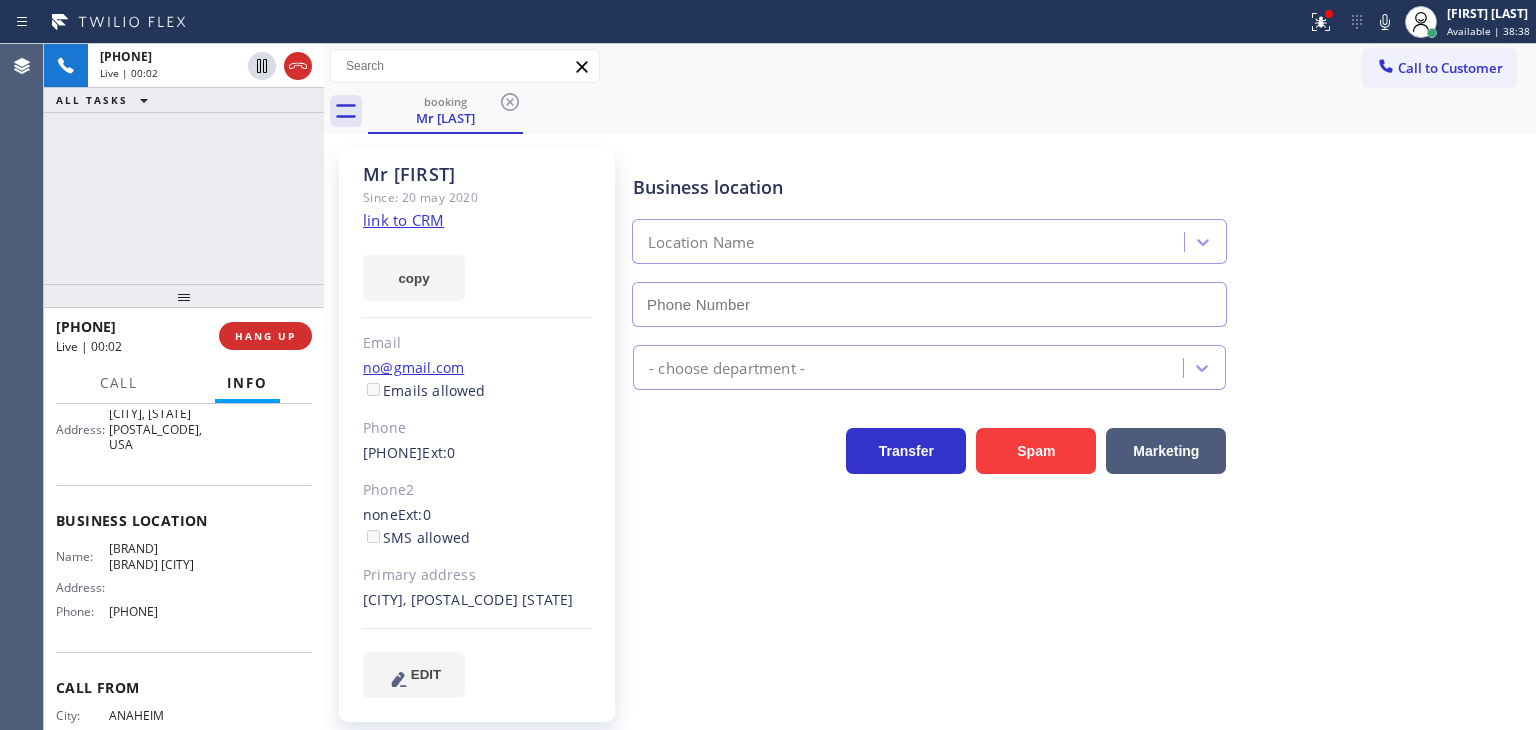 type on "[PHONE]" 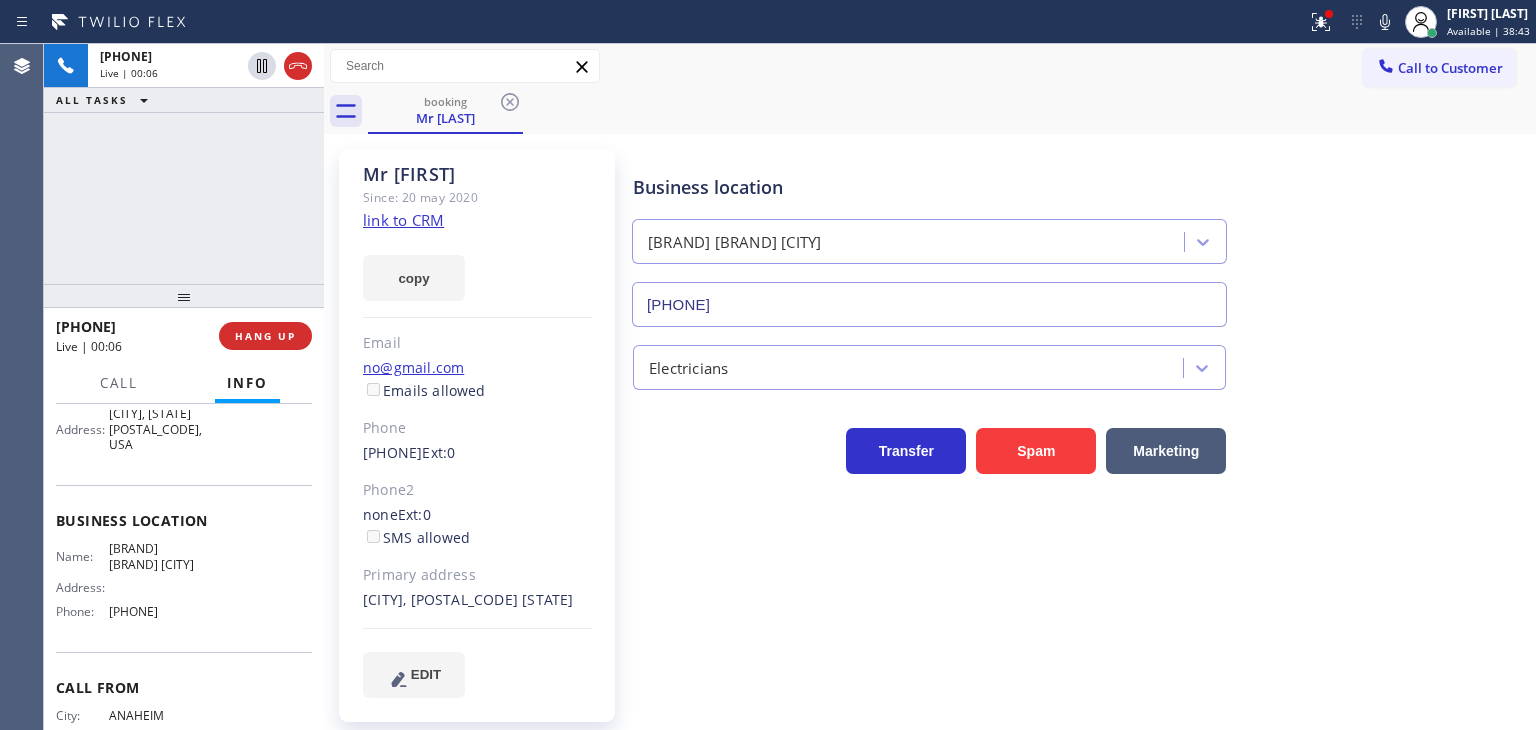 click on "link to CRM" 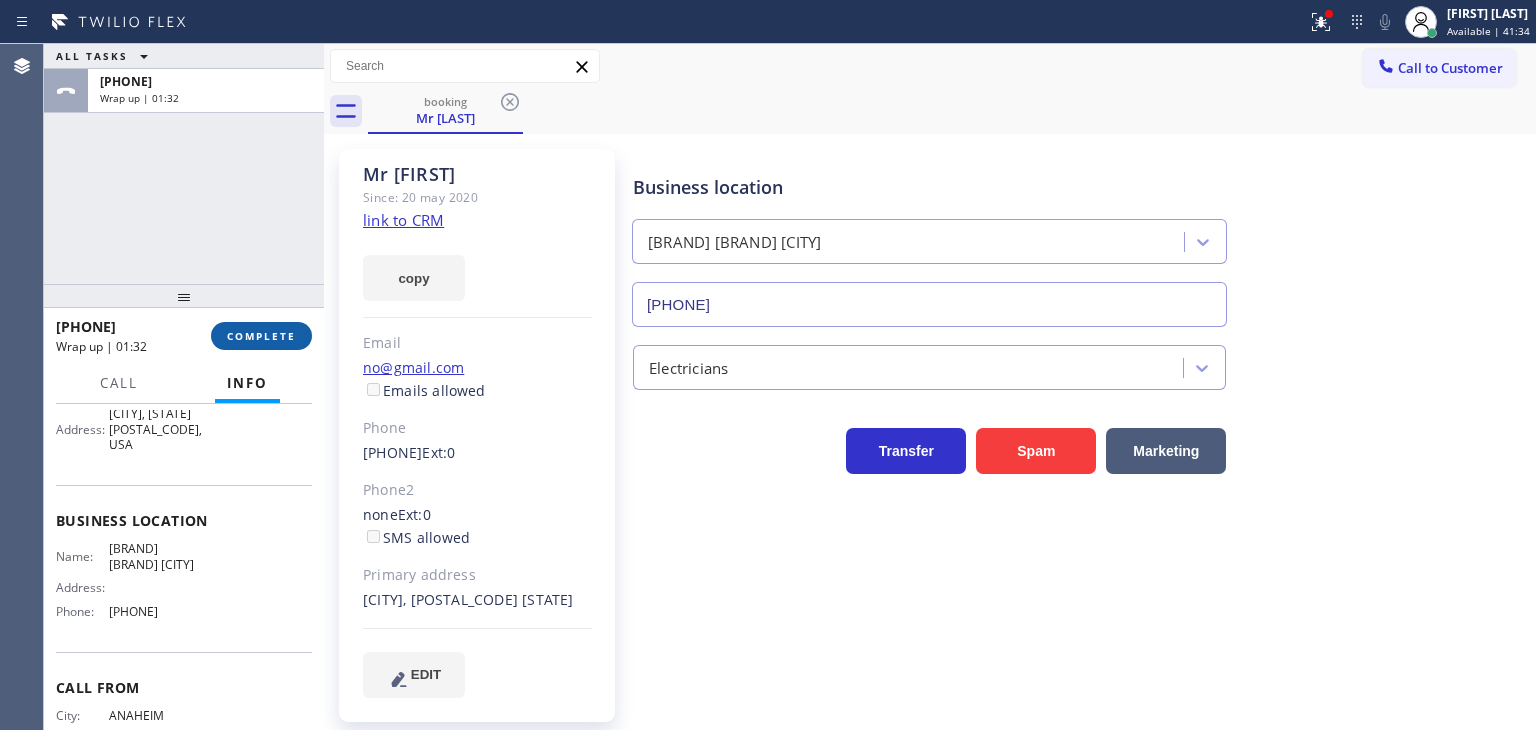 click on "COMPLETE" at bounding box center [261, 336] 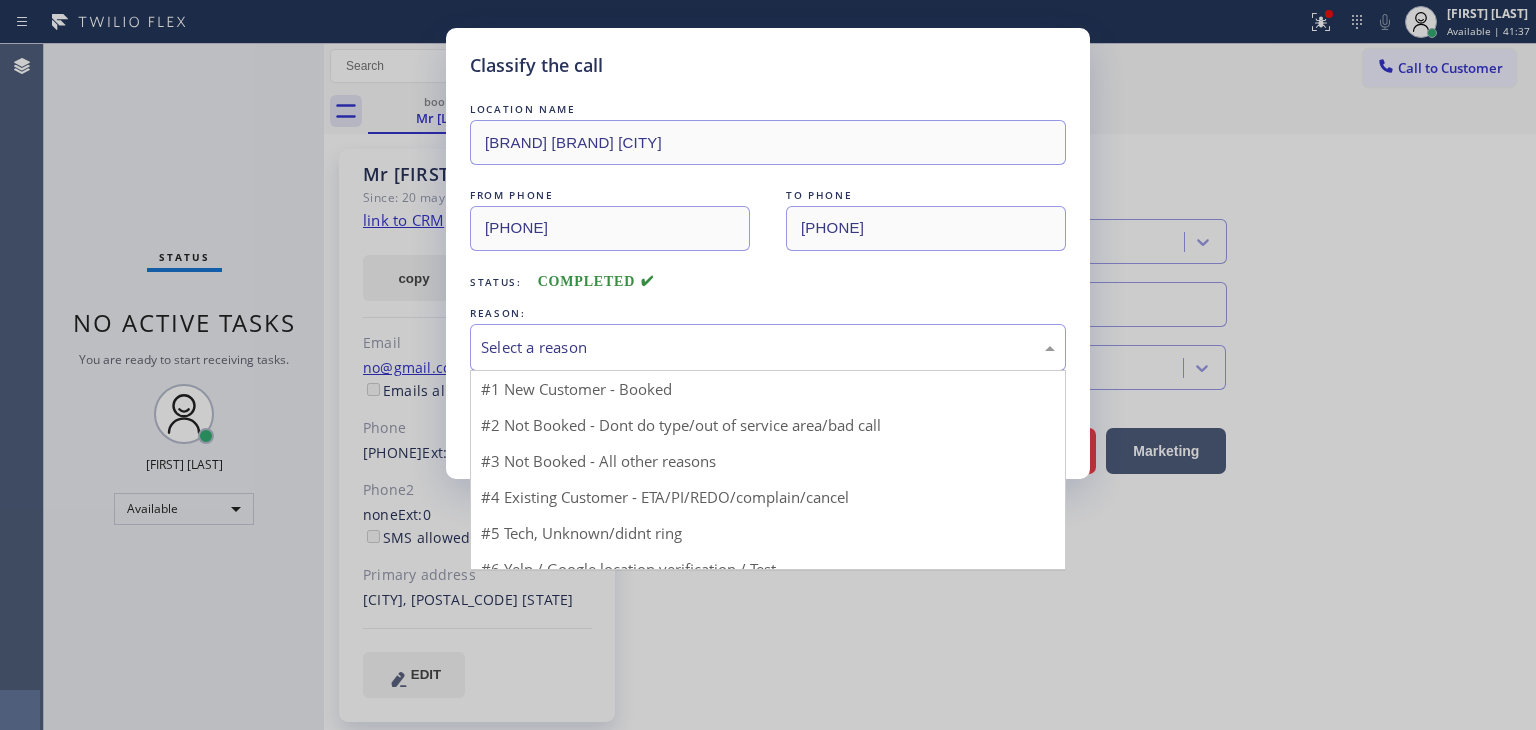 click on "Select a reason" at bounding box center [768, 347] 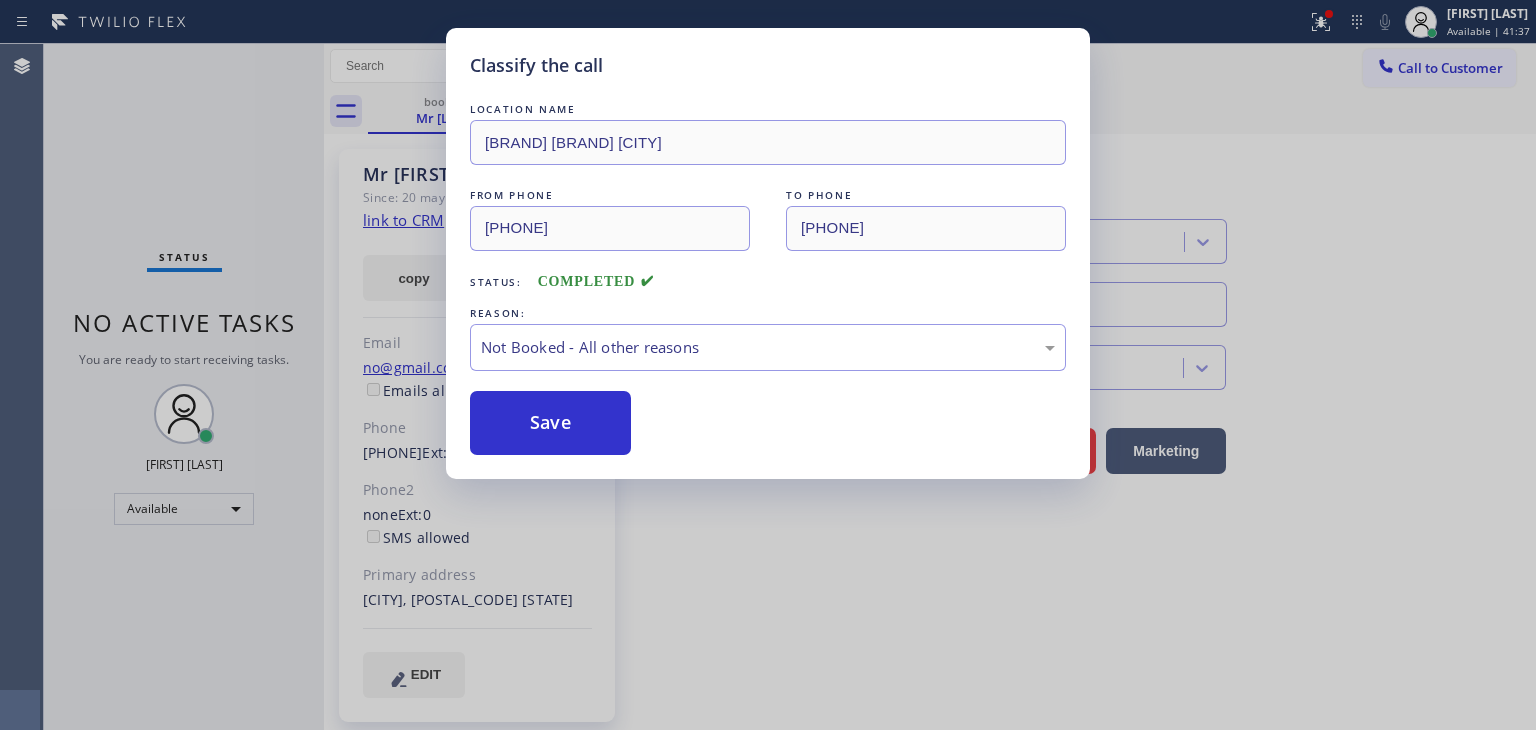 click on "Save" at bounding box center (550, 423) 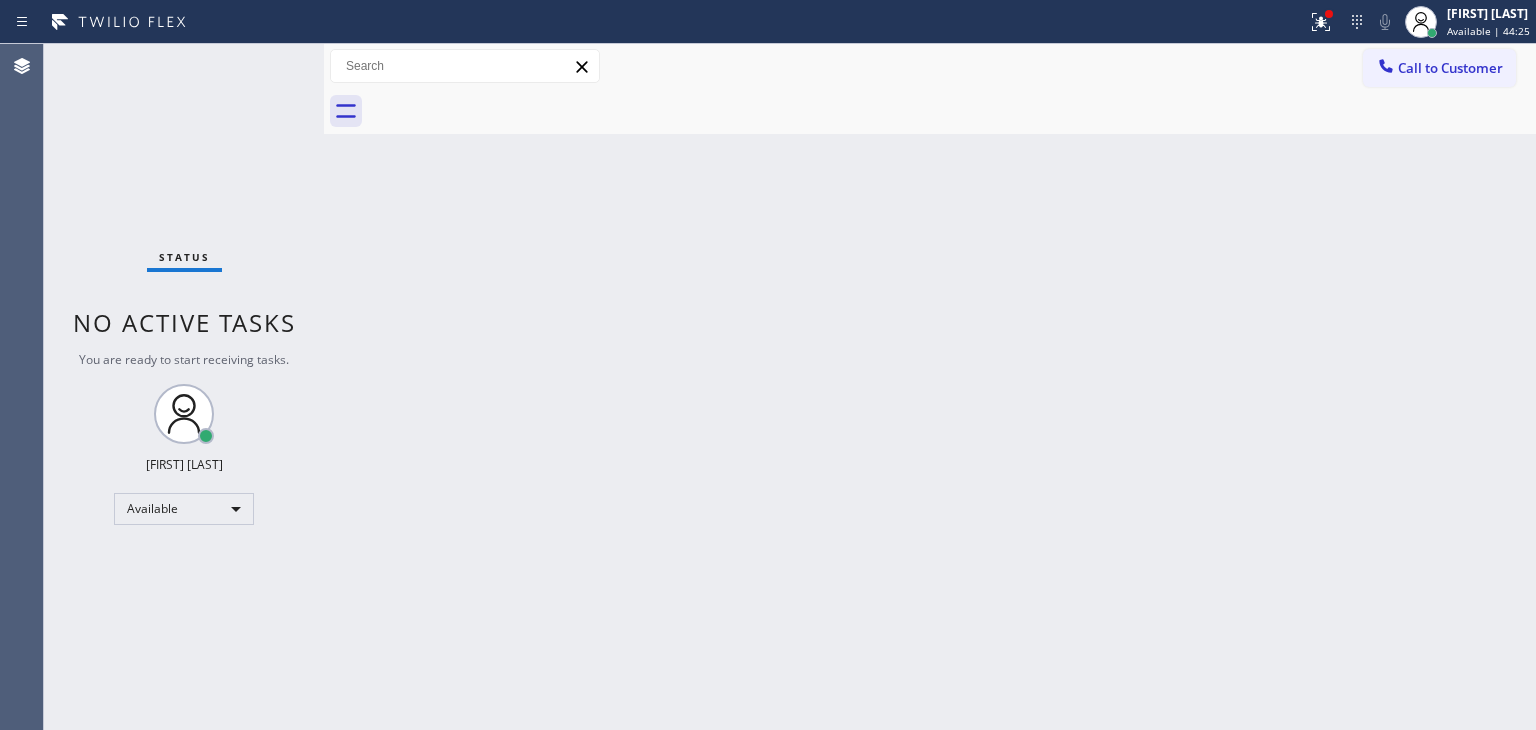 click on "Status No active tasks You are ready to start receiving tasks. [FIRST] [LAST] Available" at bounding box center [184, 387] 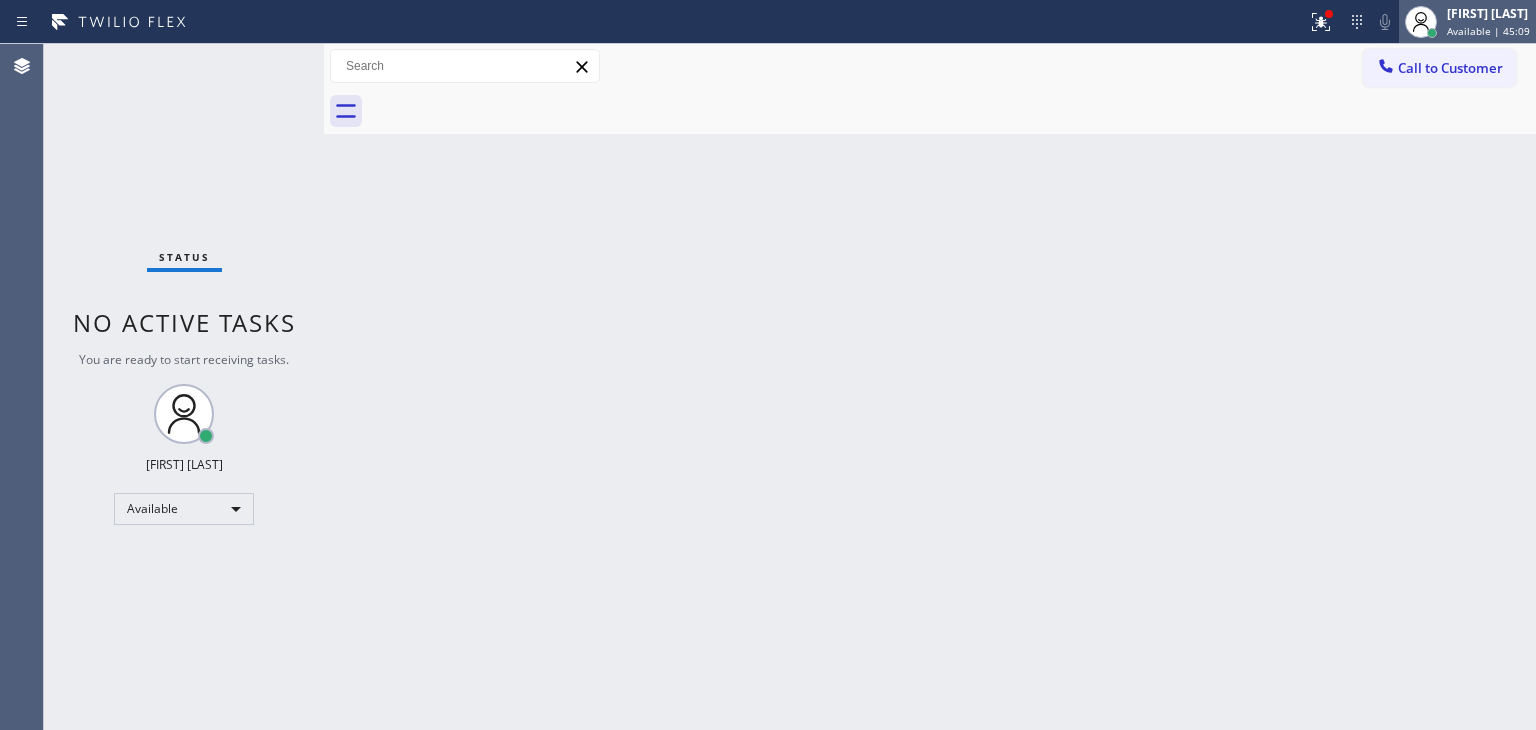 click on "[FIRST] [LAST] Available | 45:09" at bounding box center [1489, 21] 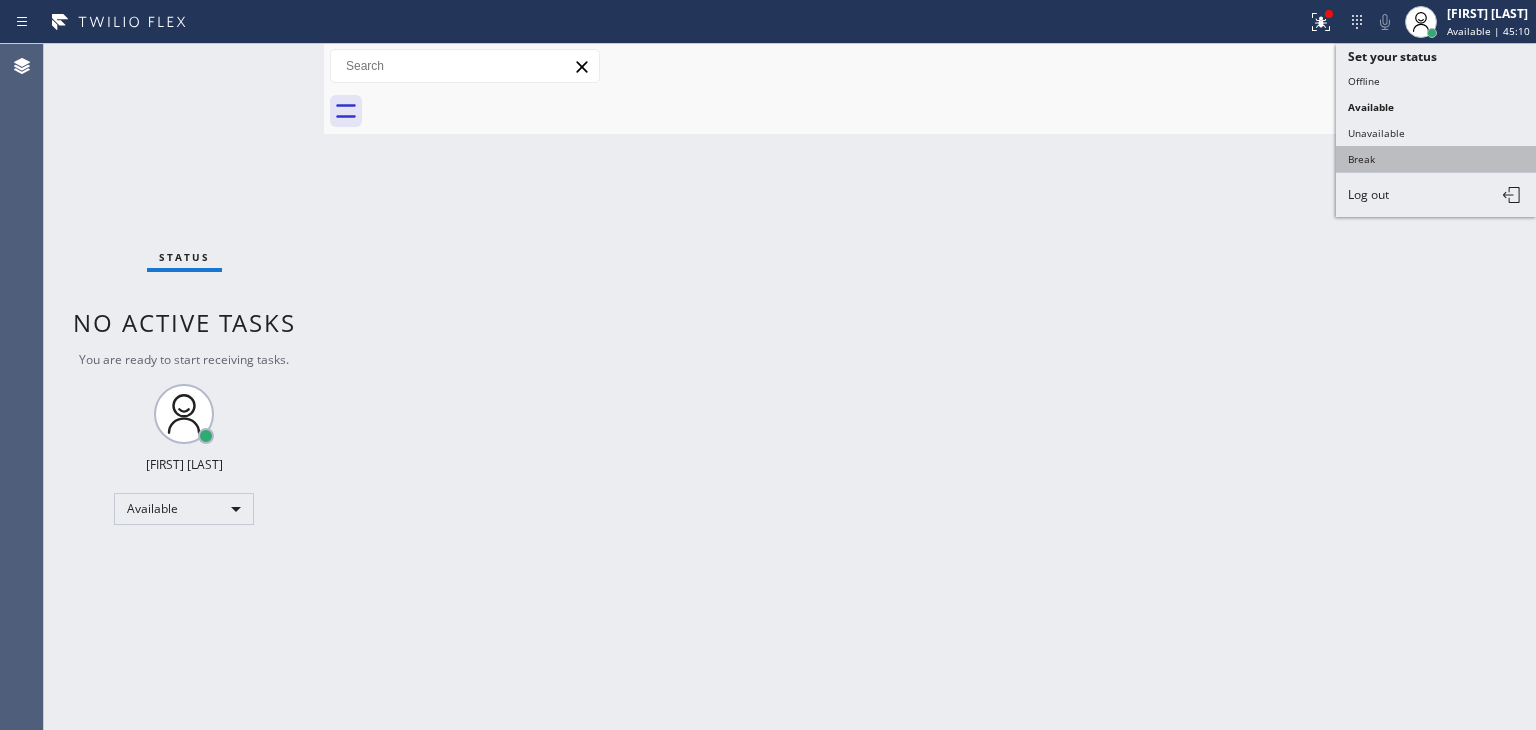 click on "Break" at bounding box center (1436, 159) 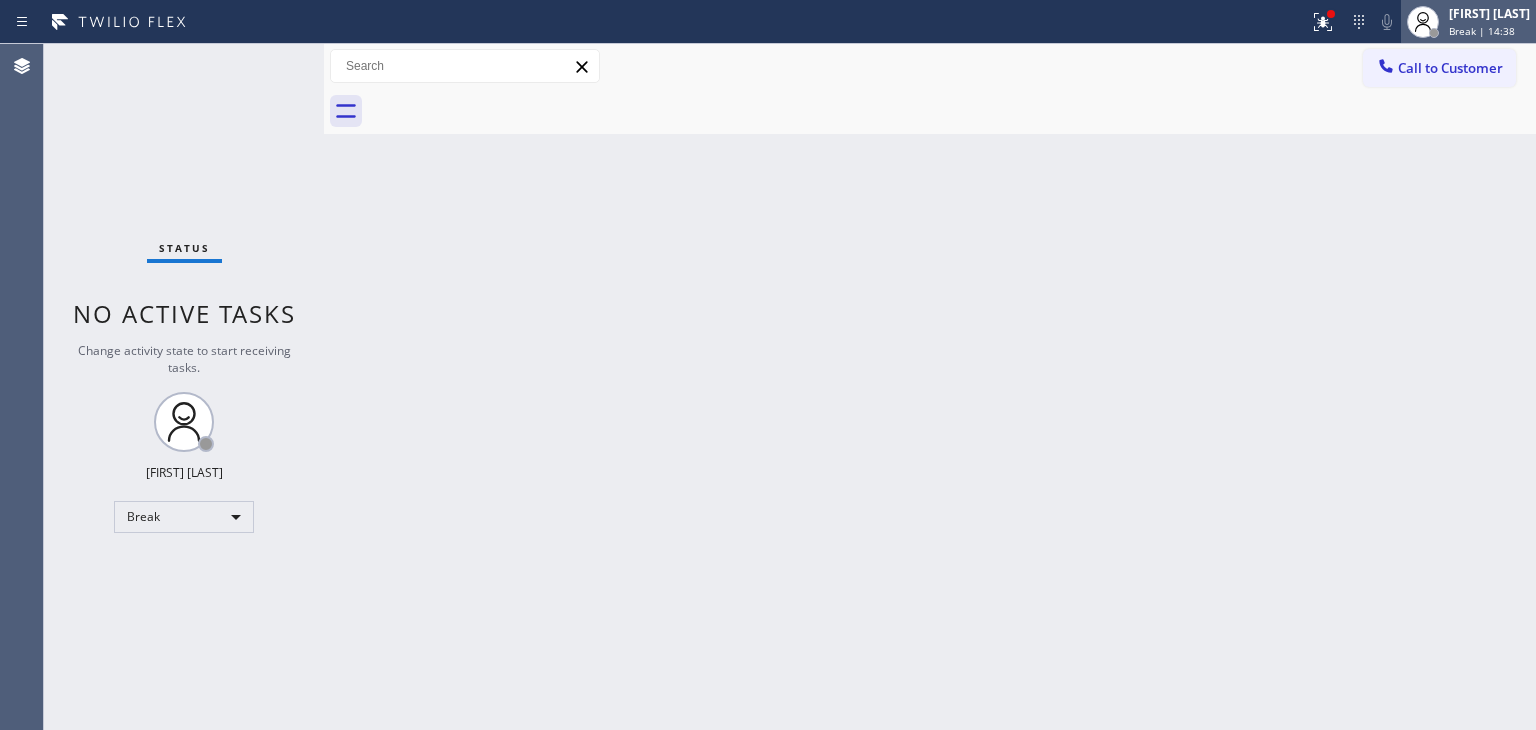 click on "Break | 14:38" at bounding box center (1482, 31) 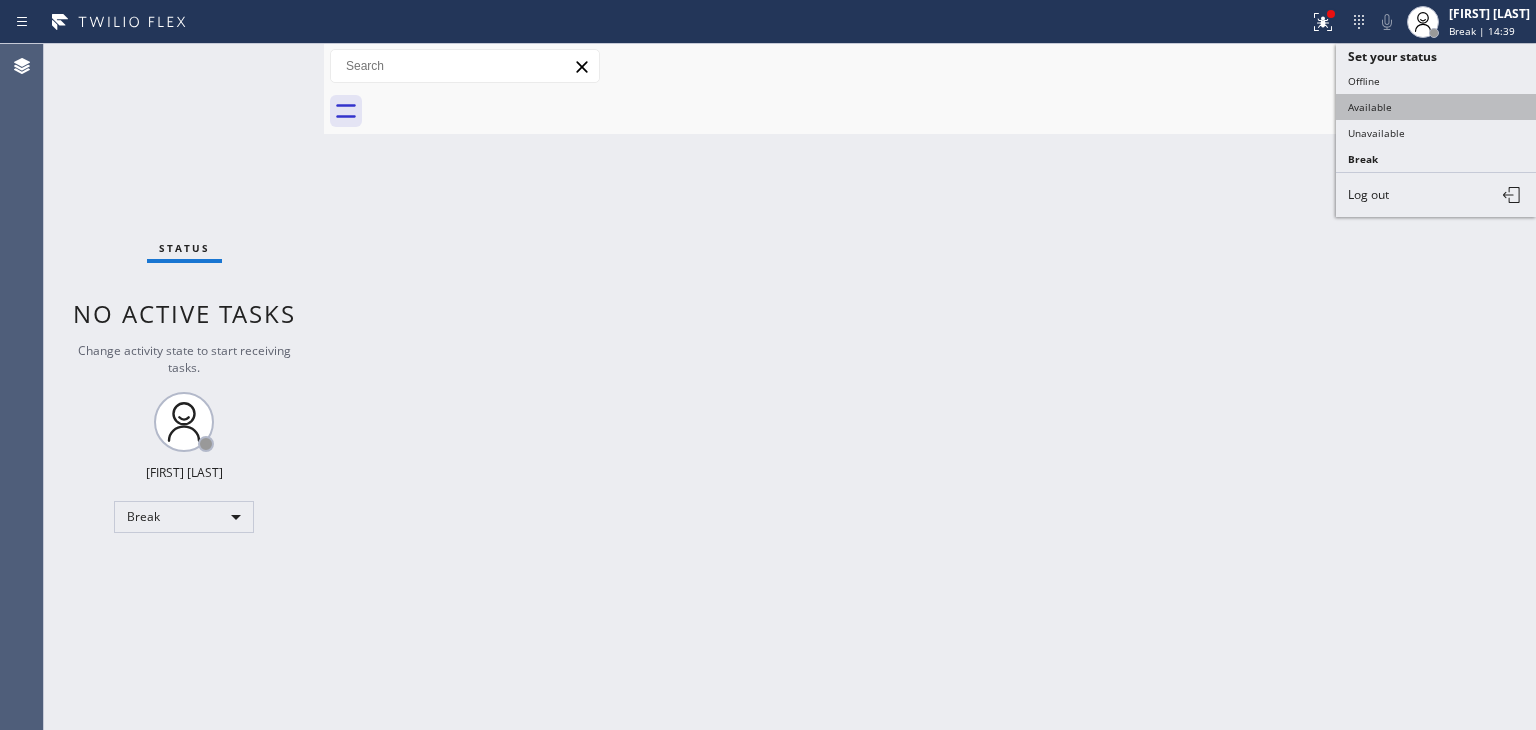 click on "Available" at bounding box center [1436, 107] 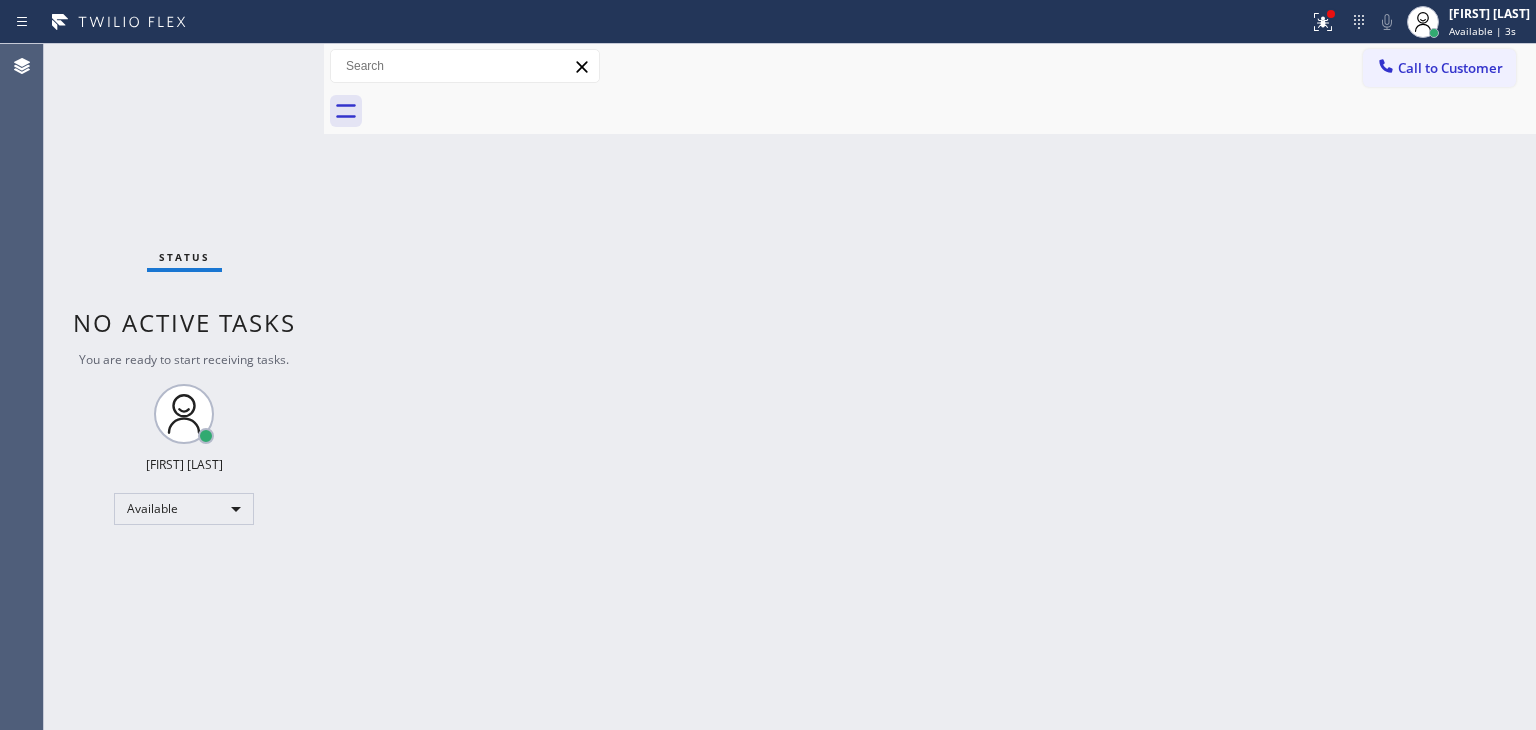 click on "Status No active tasks You are ready to start receiving tasks. [FIRST] [LAST] Available" at bounding box center [184, 387] 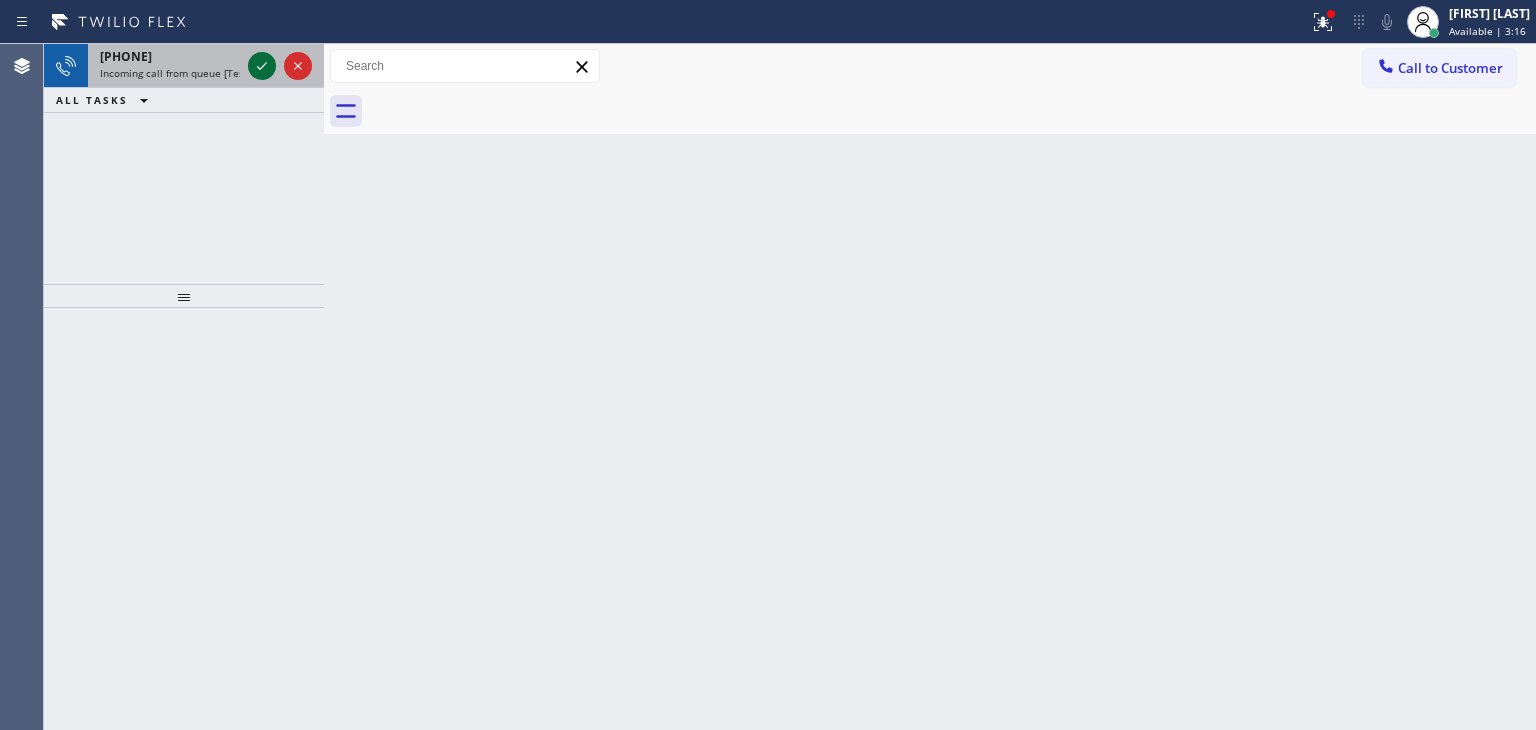 click 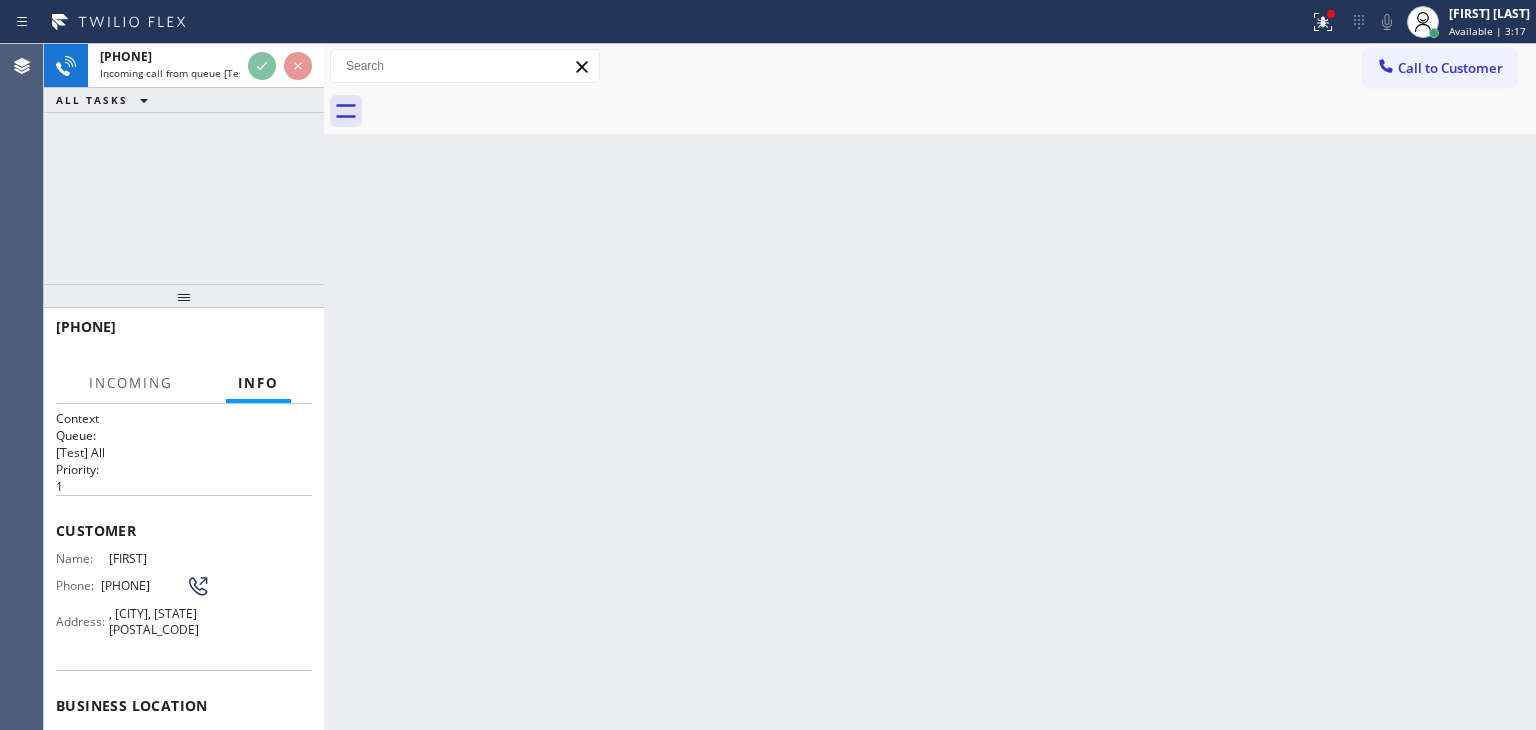 scroll, scrollTop: 100, scrollLeft: 0, axis: vertical 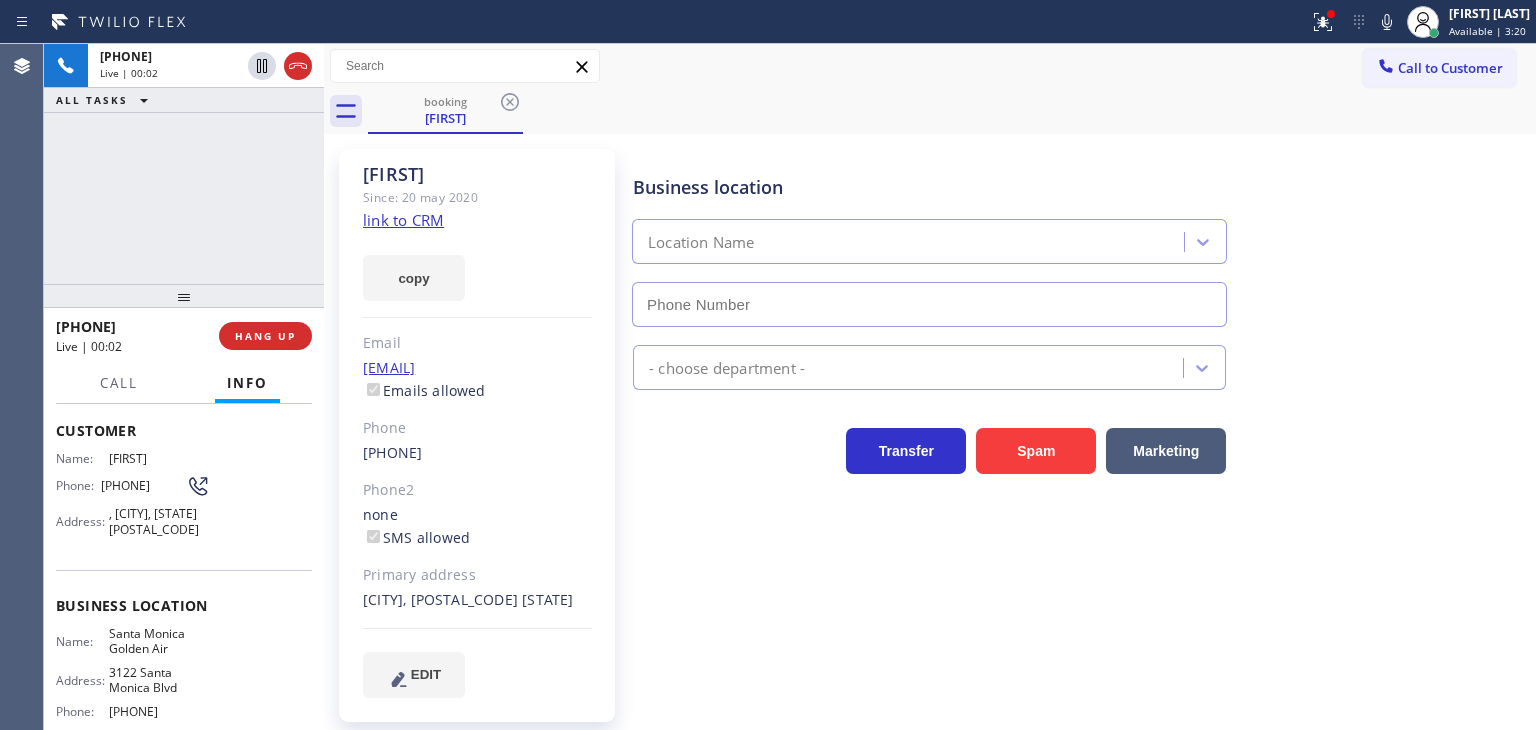 type on "[PHONE]" 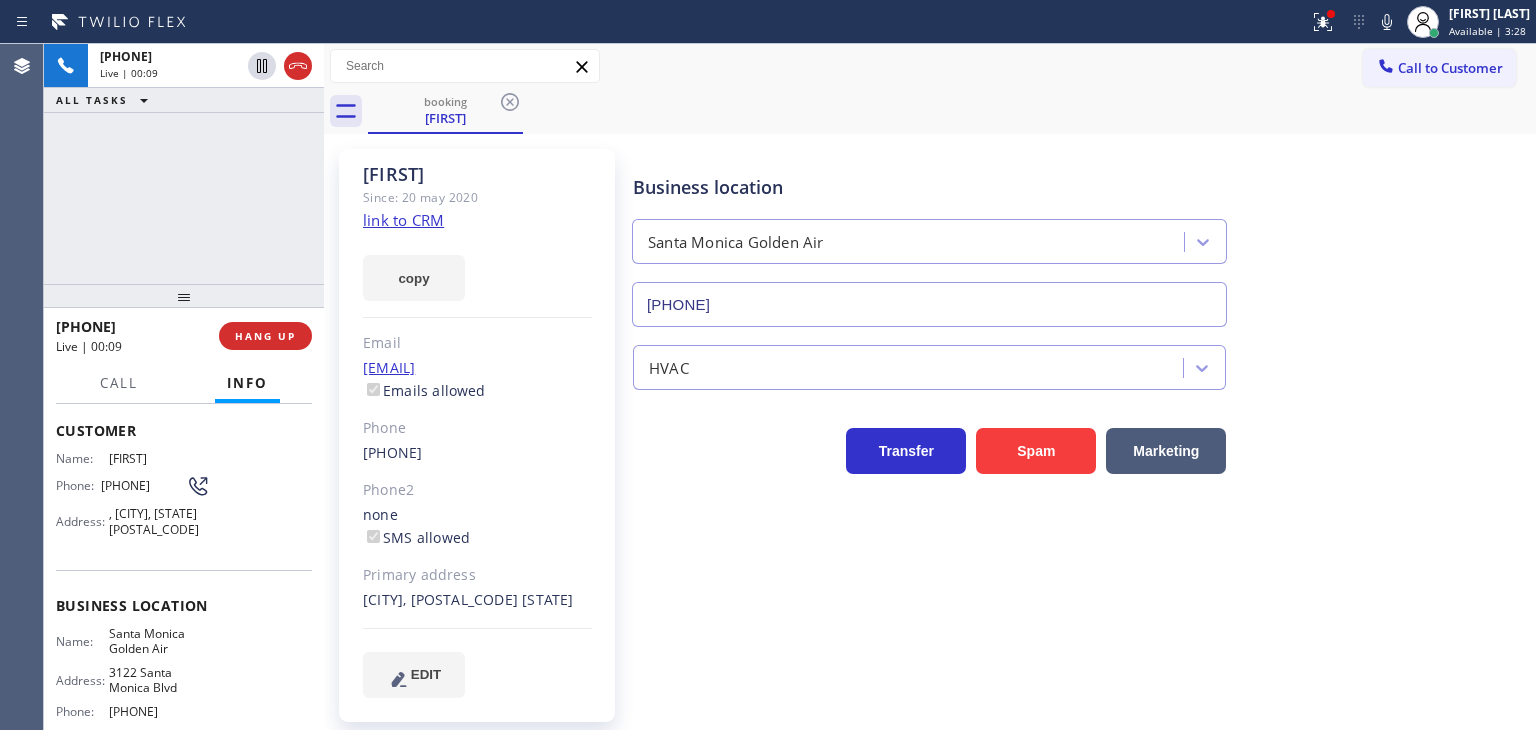 click on "link to CRM" 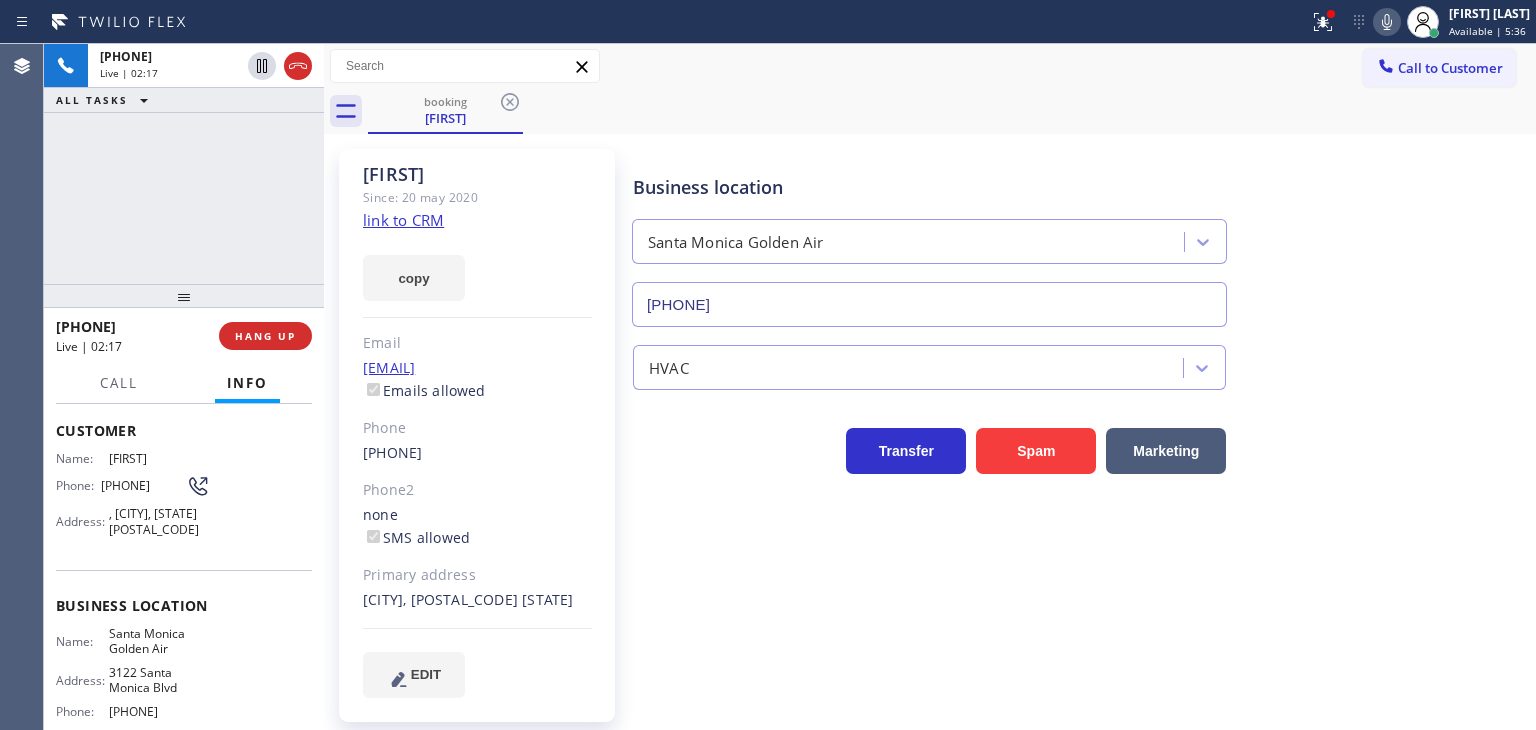 click 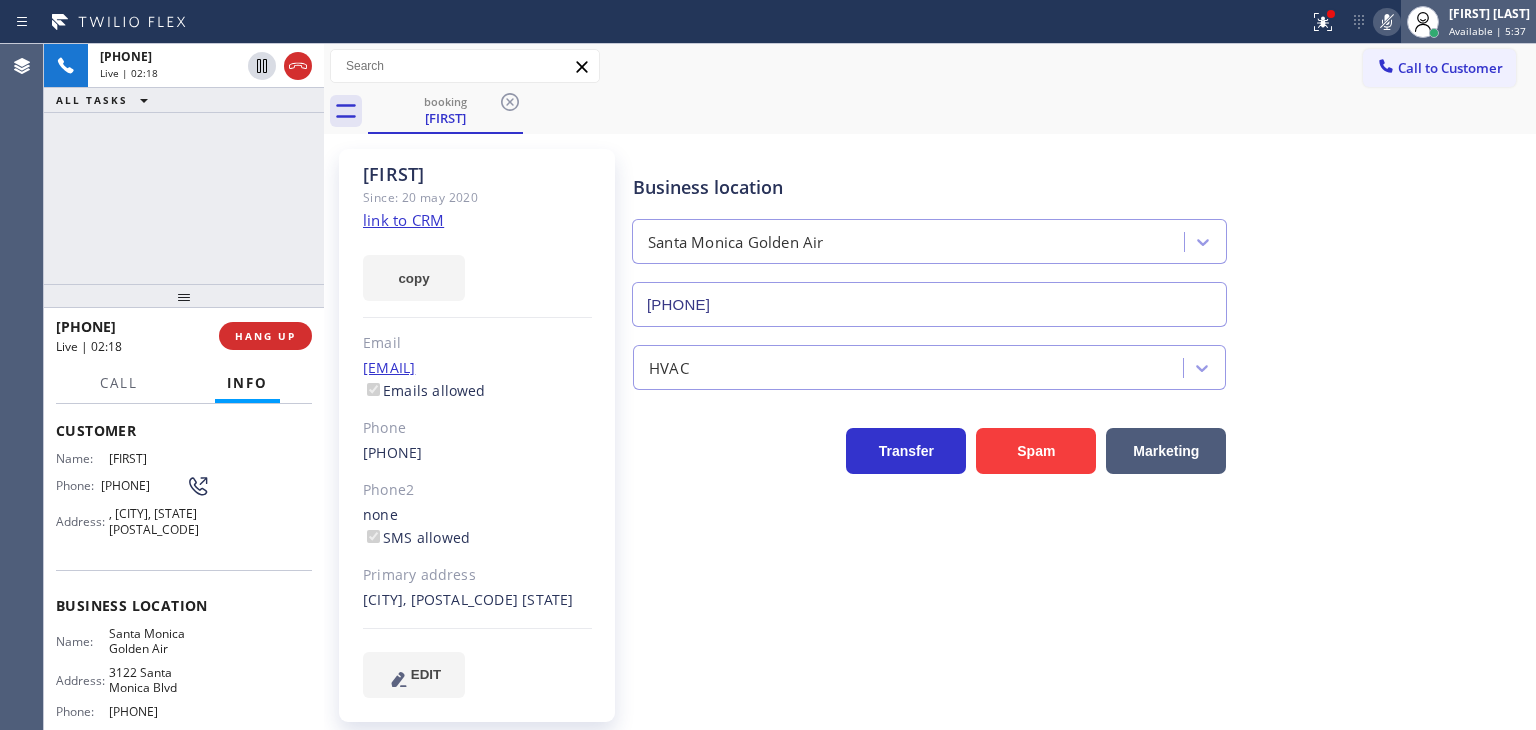 click on "[FIRST] [LAST] Available | 5:37" at bounding box center [1490, 21] 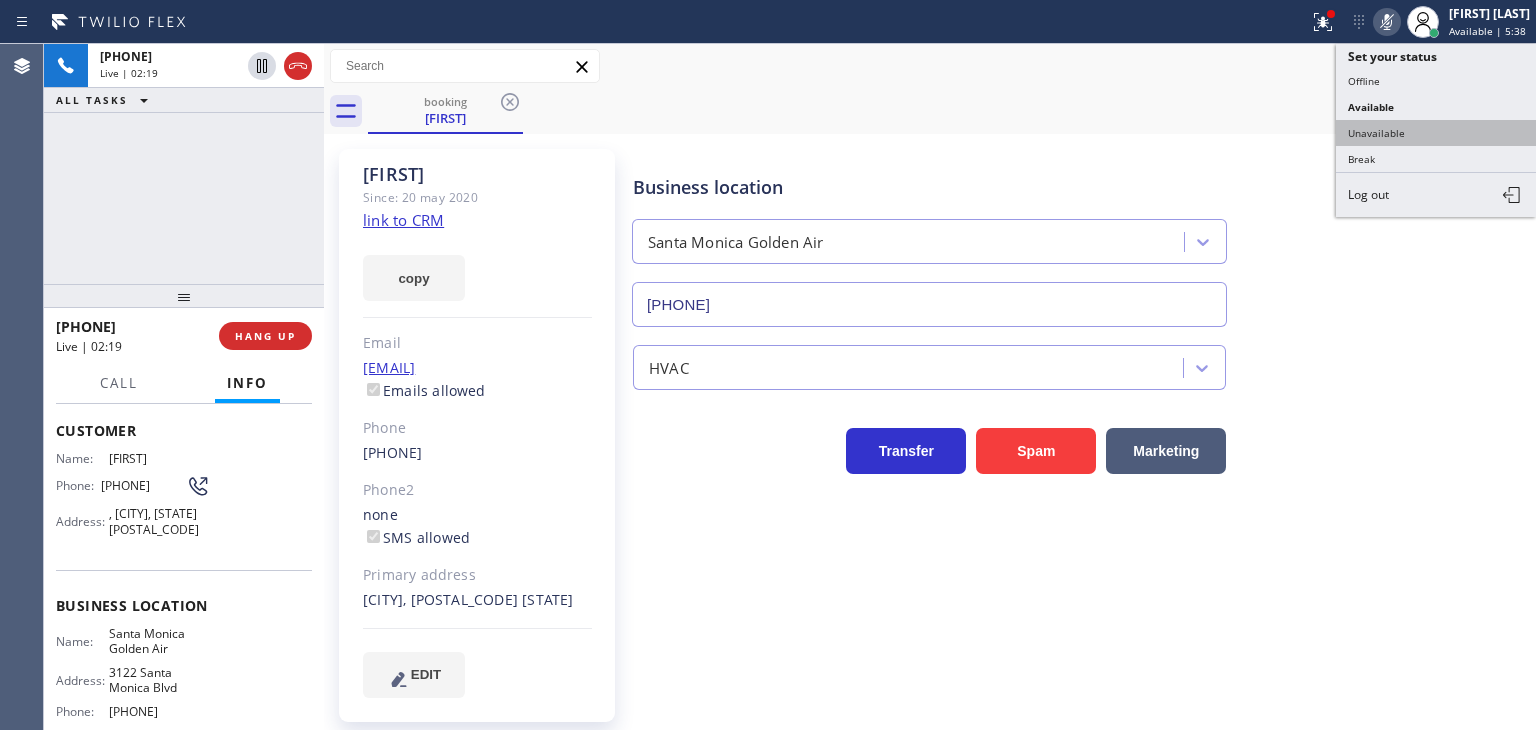 click on "Unavailable" at bounding box center (1436, 133) 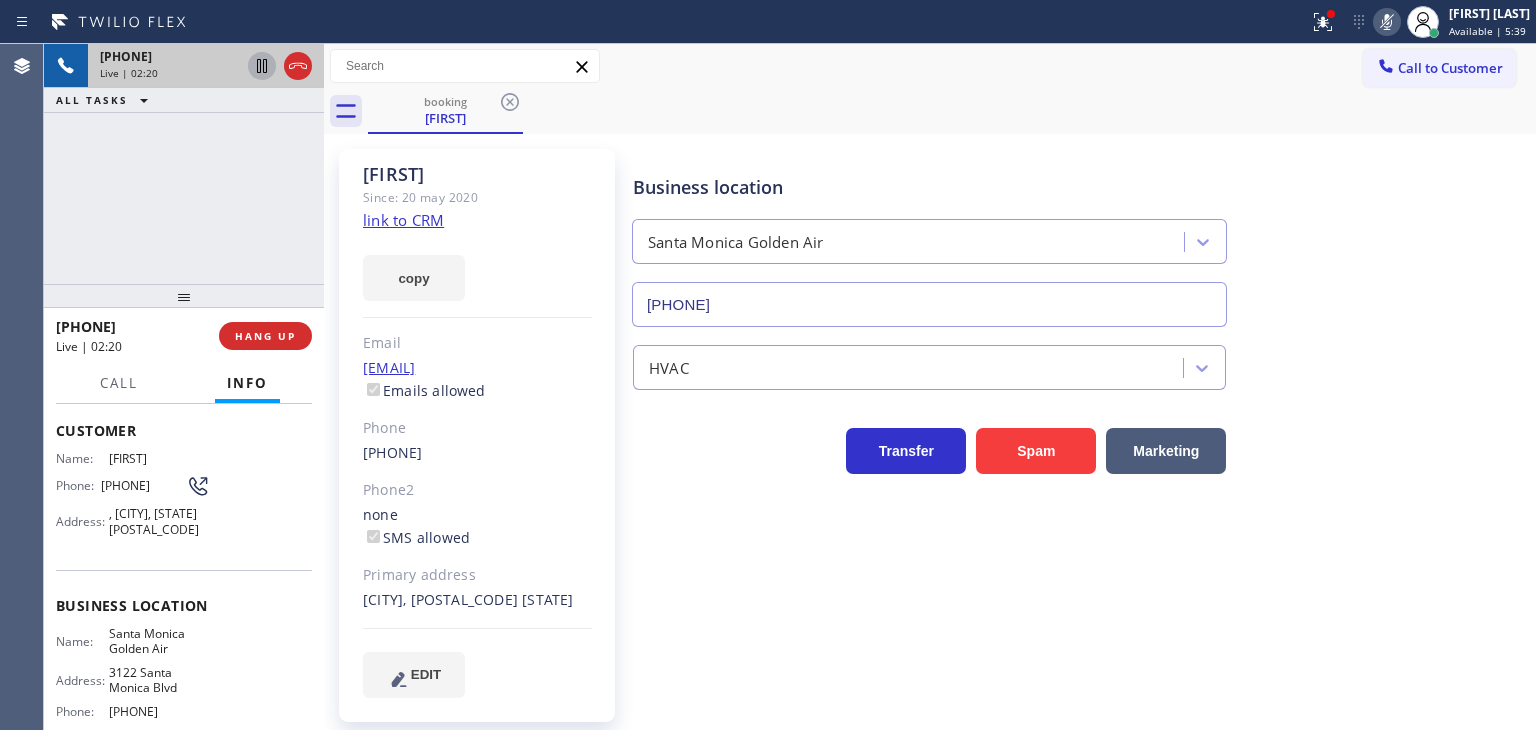 click 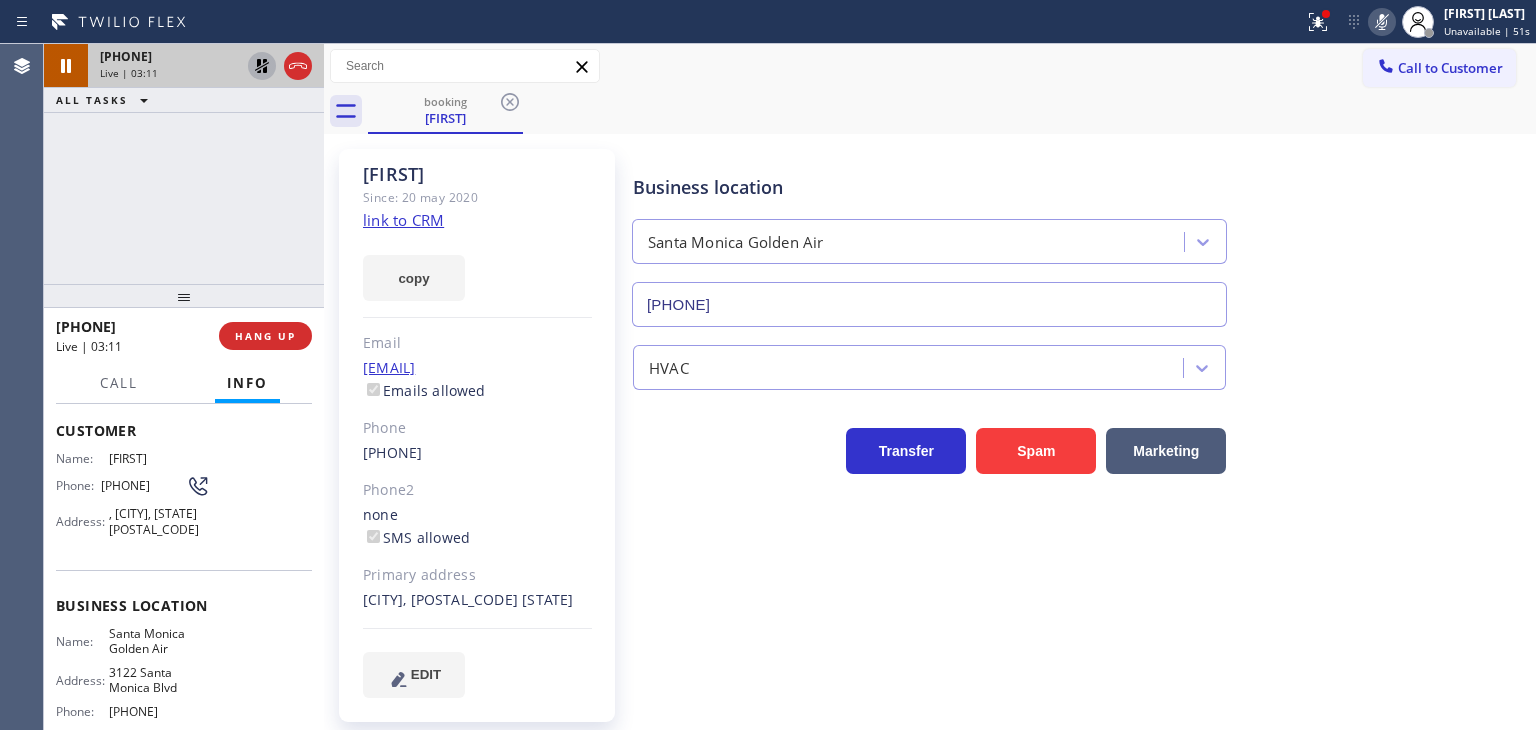 click 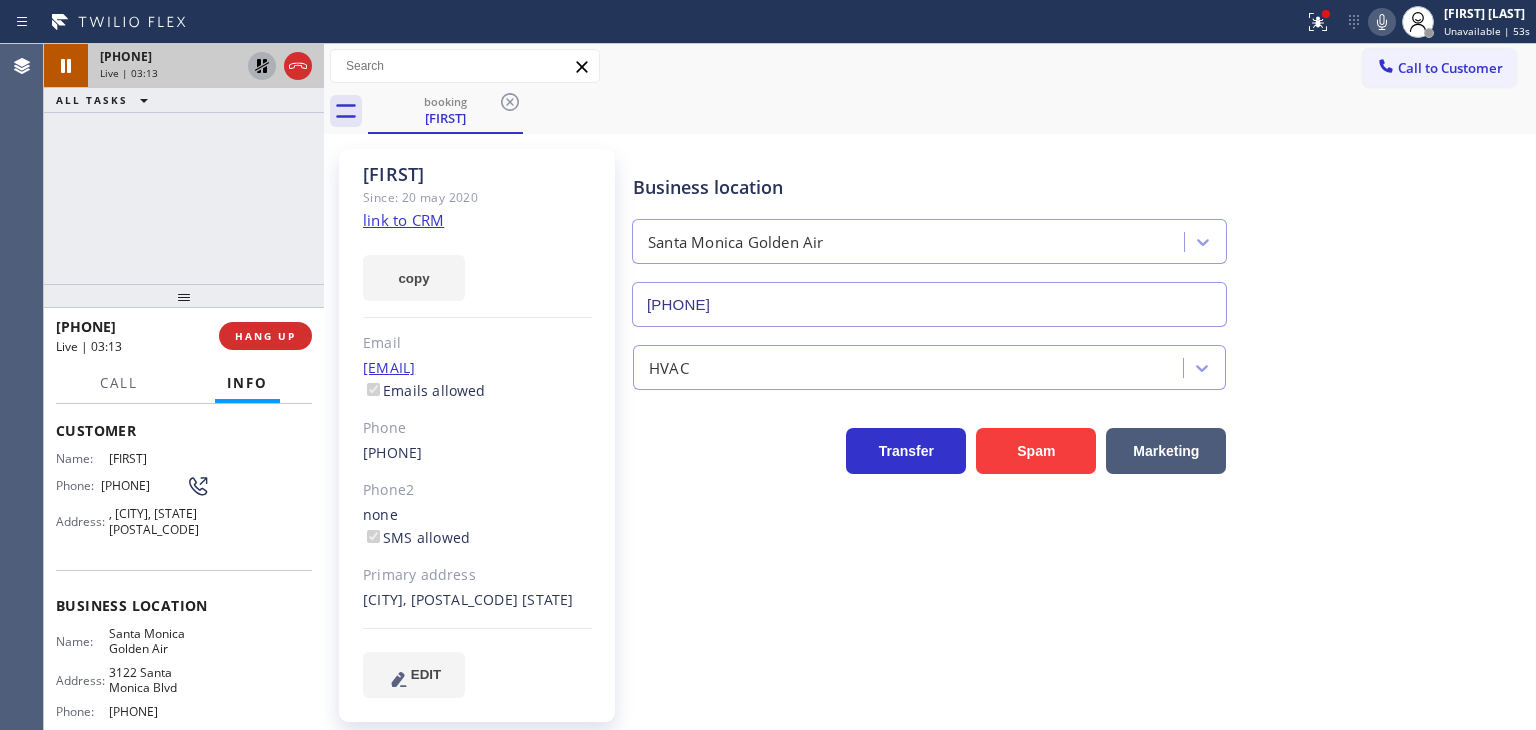 click 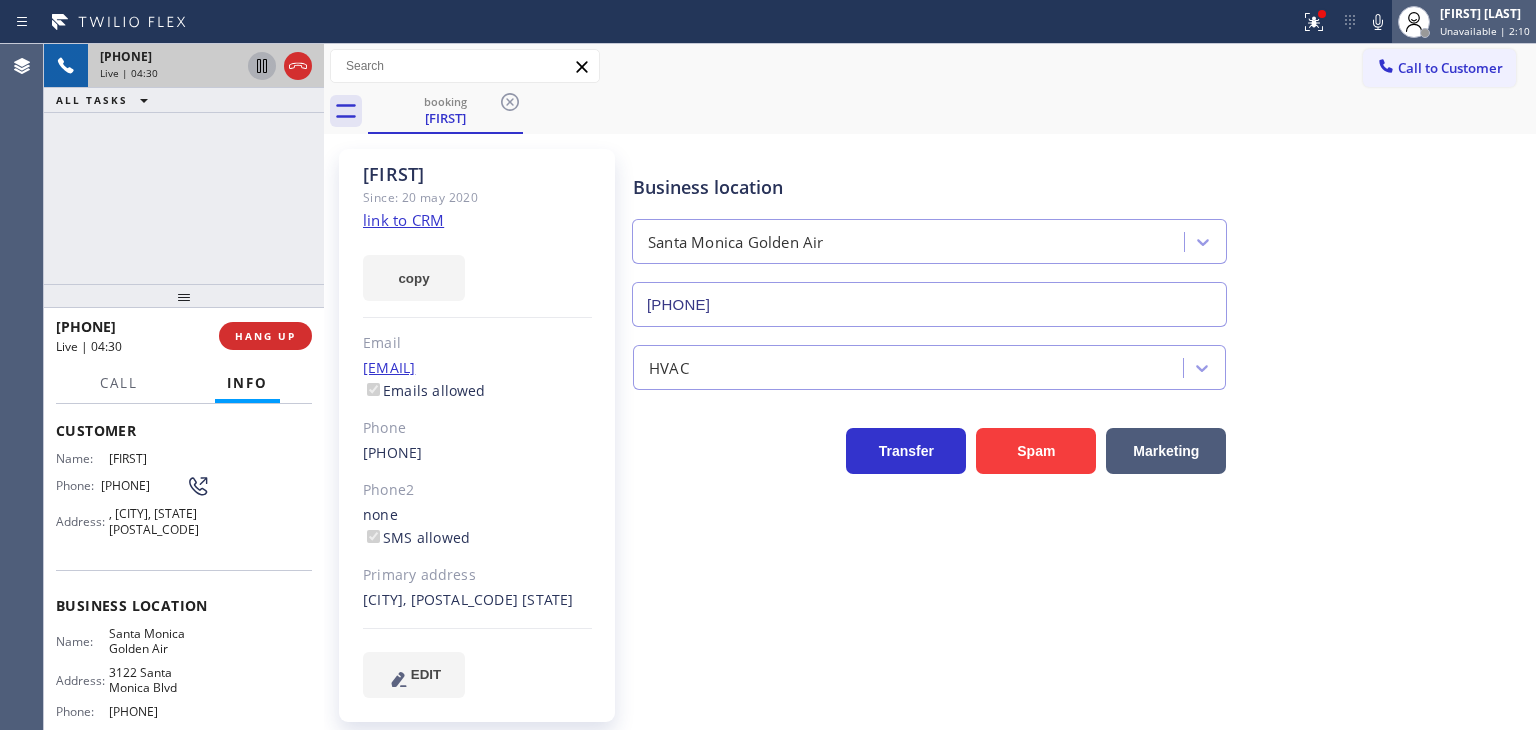 drag, startPoint x: 1380, startPoint y: 25, endPoint x: 1437, endPoint y: 18, distance: 57.428215 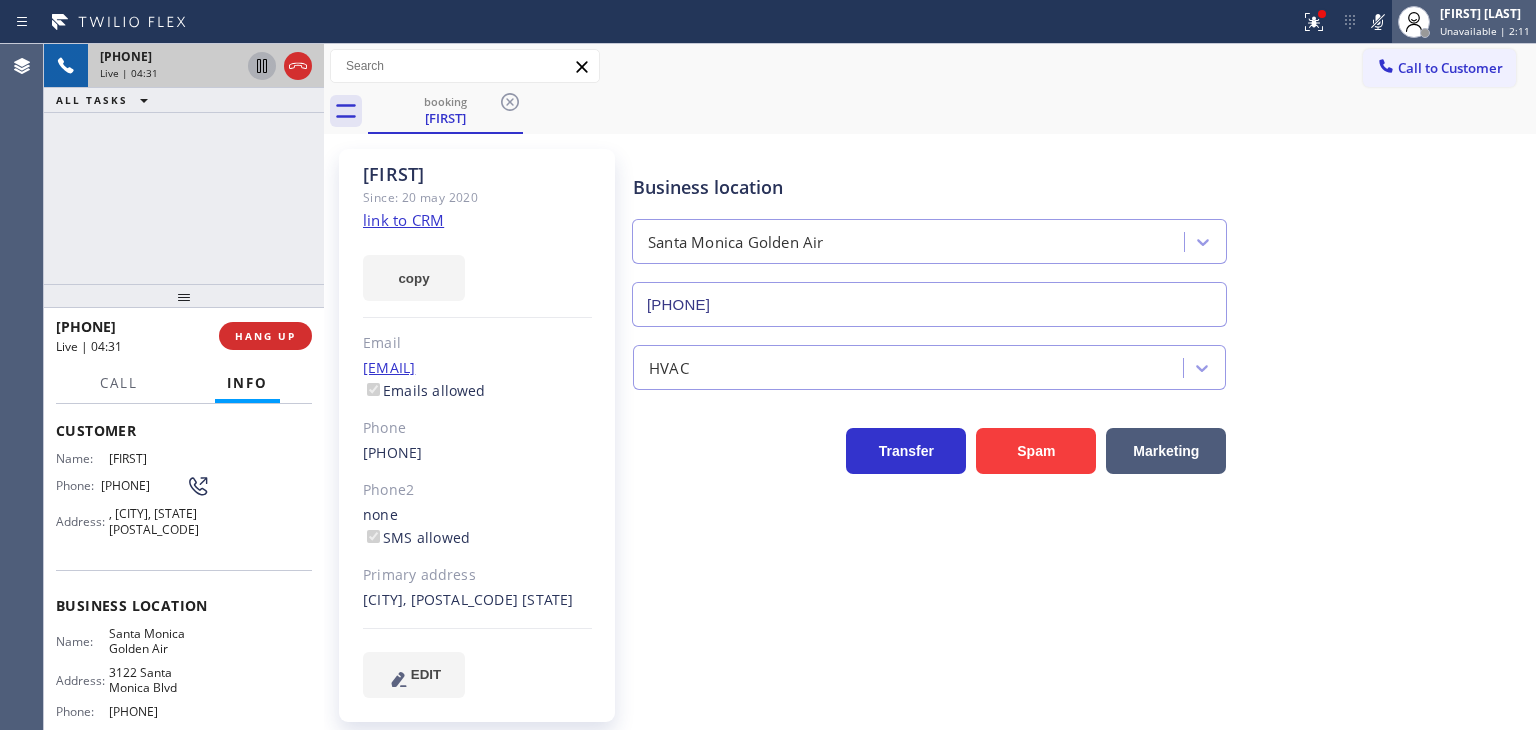 click on "[FIRST] [LAST]" at bounding box center (1485, 13) 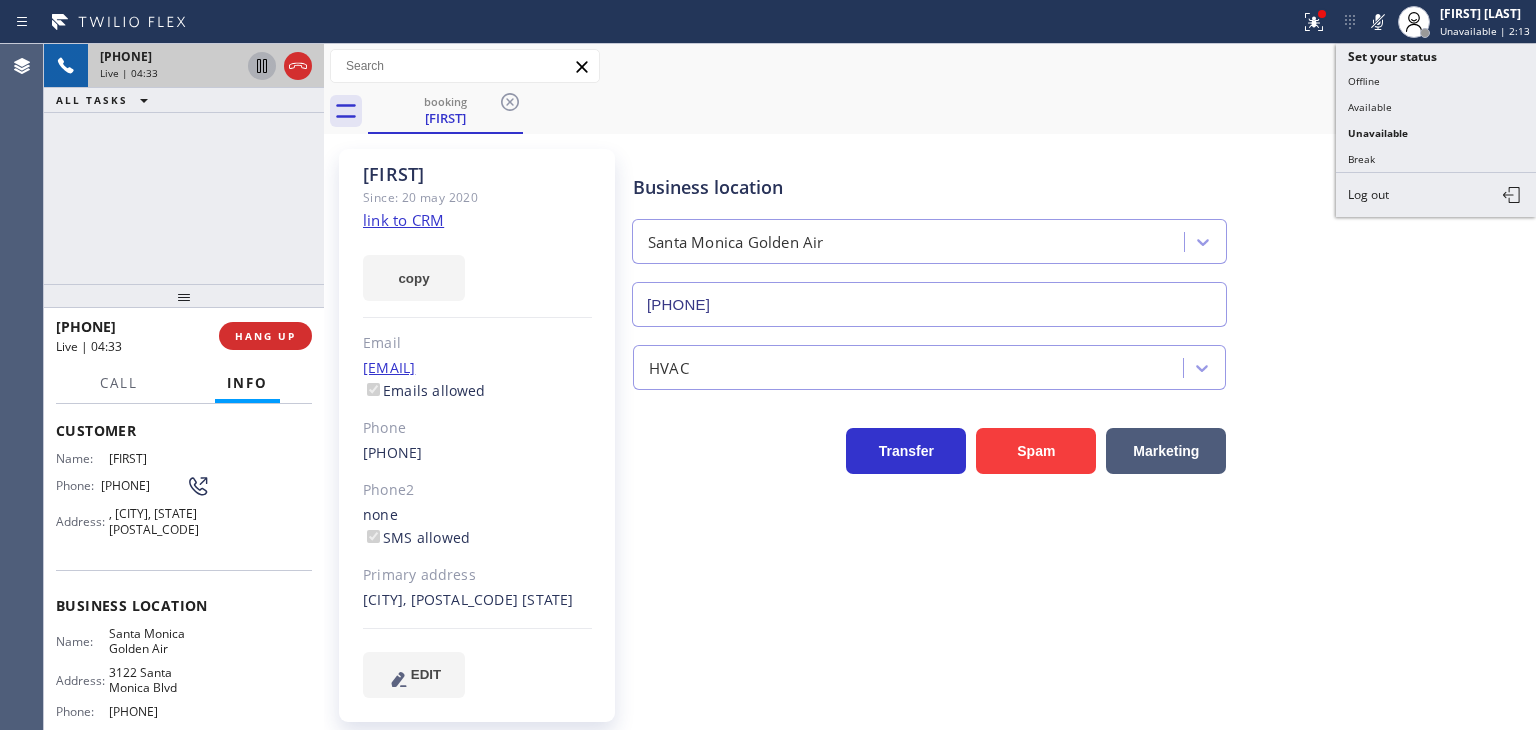click 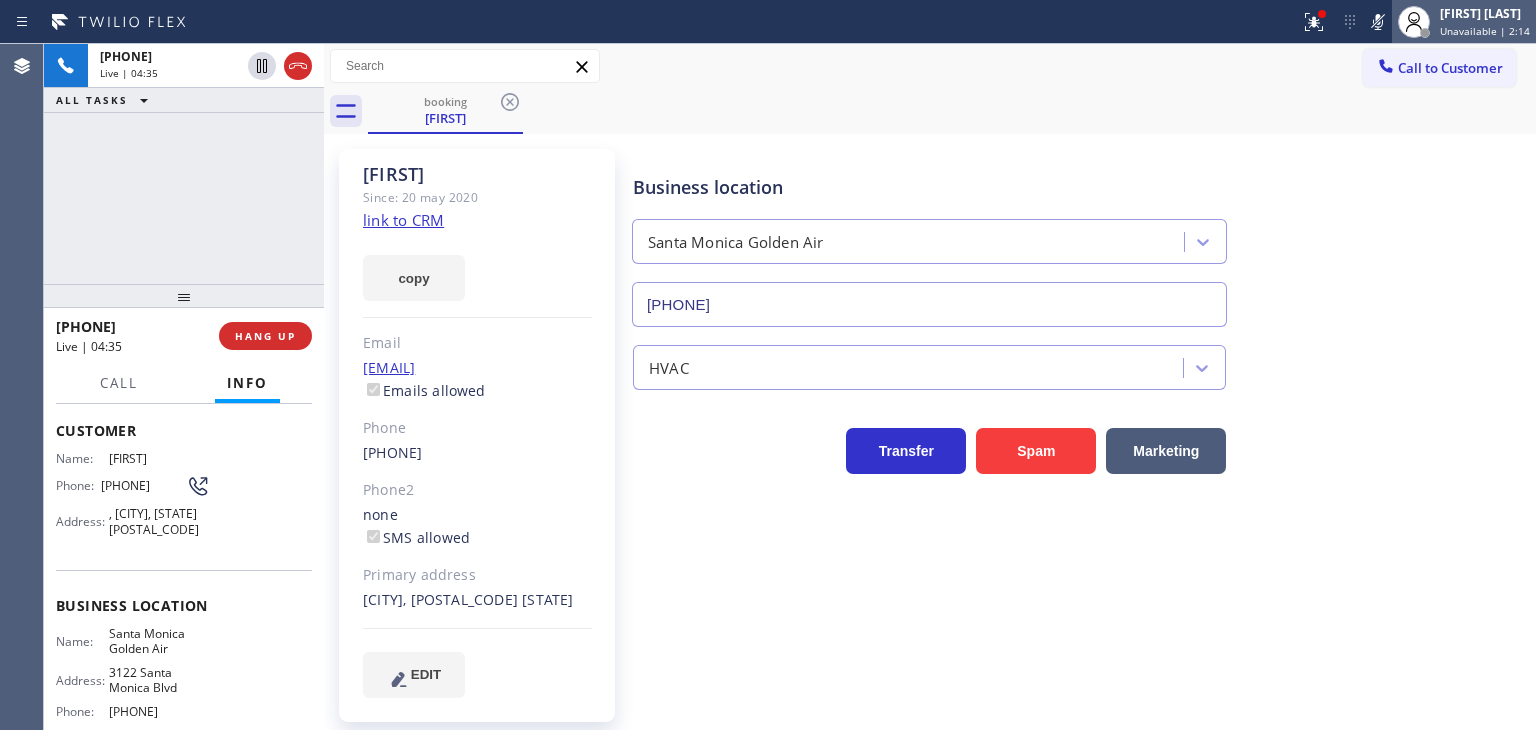 click on "[FIRST] [LAST]" at bounding box center [1485, 13] 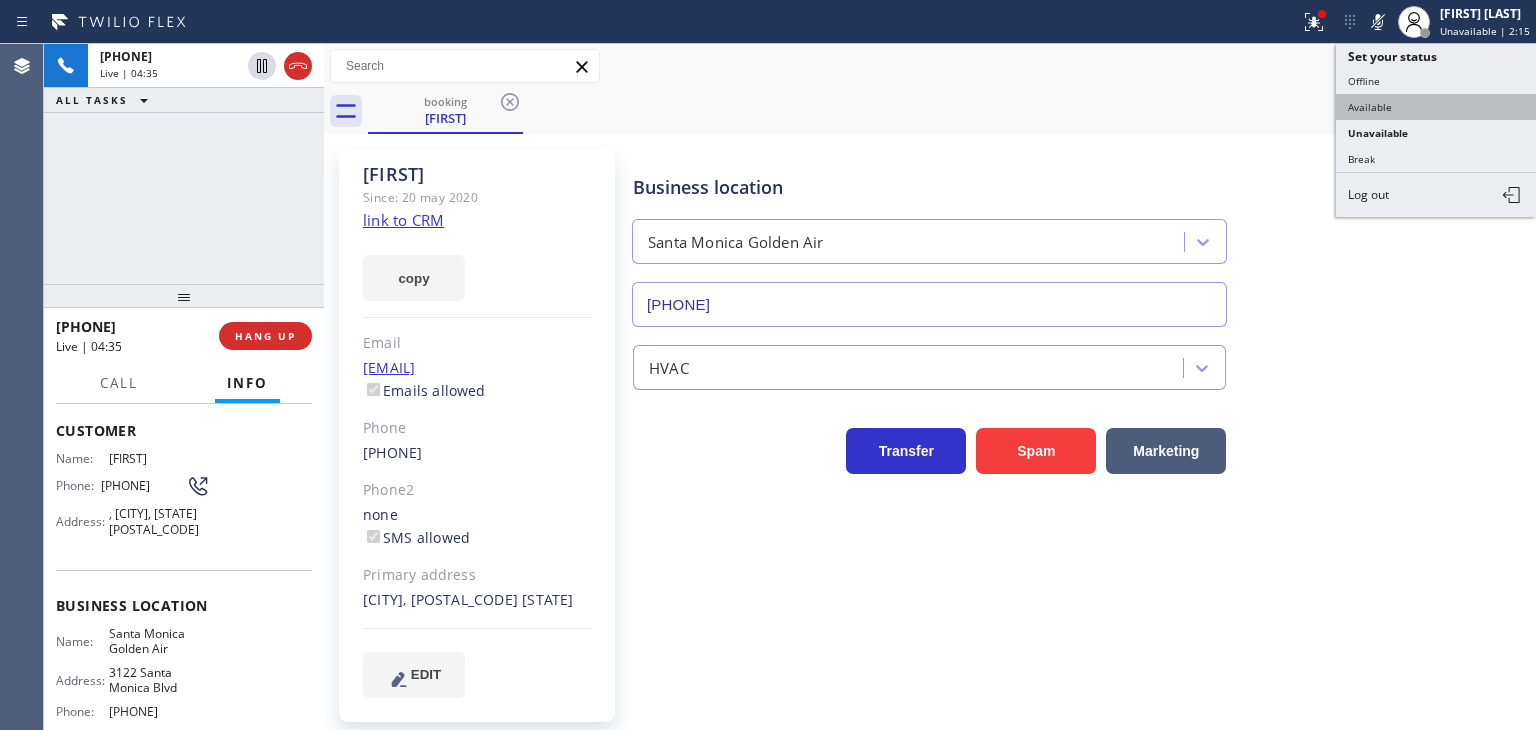 click on "Available" at bounding box center [1436, 107] 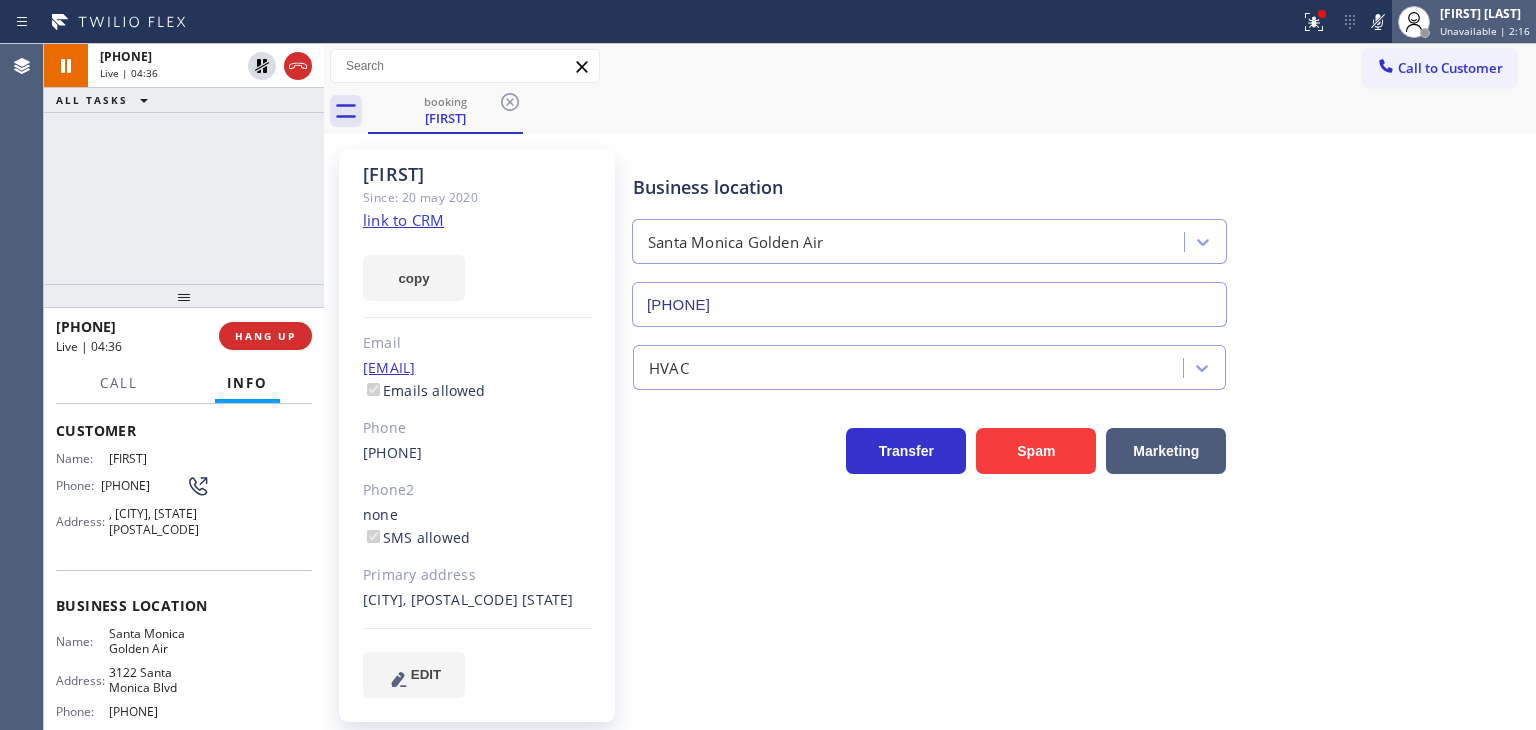 click on "Unavailable | 2:16" at bounding box center (1485, 31) 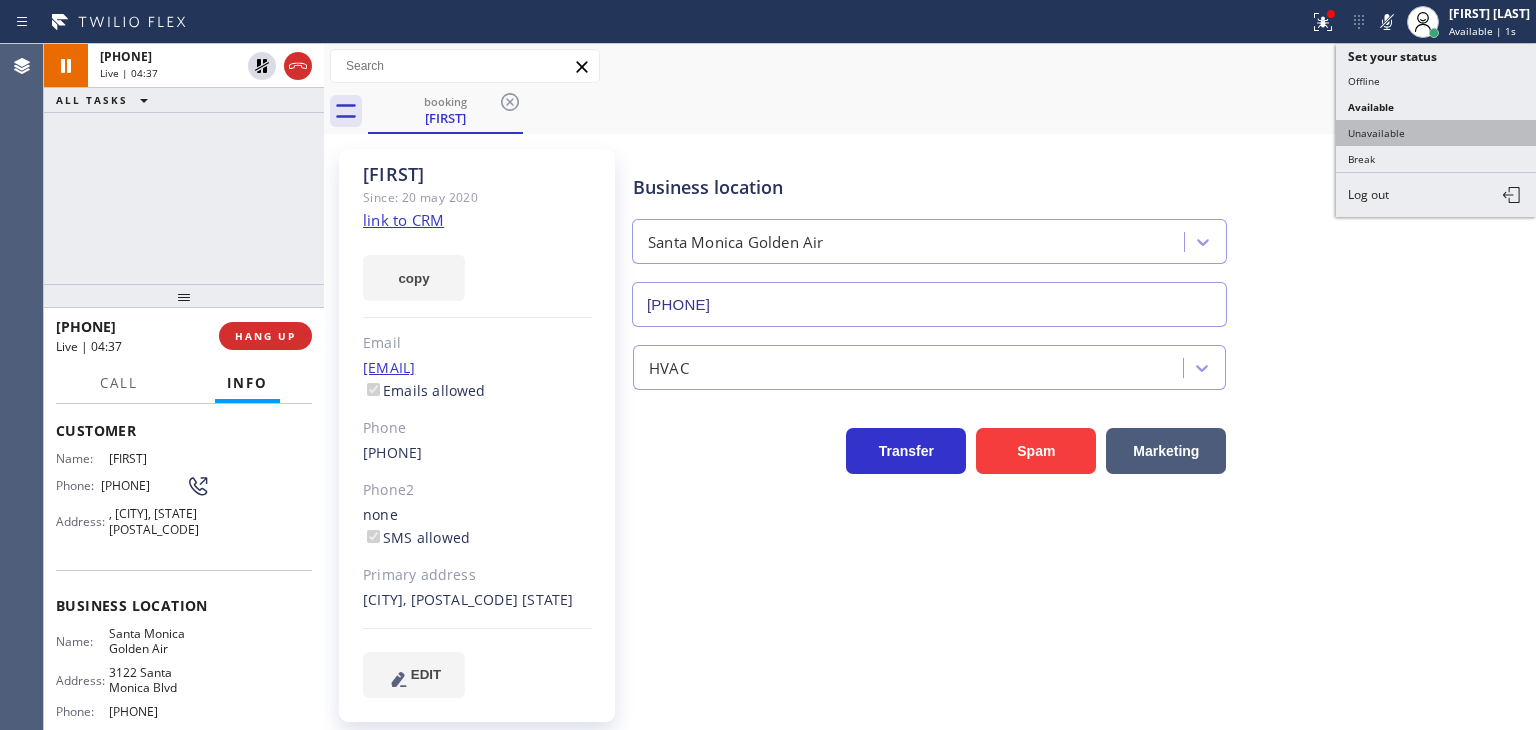 click on "Unavailable" at bounding box center (1436, 133) 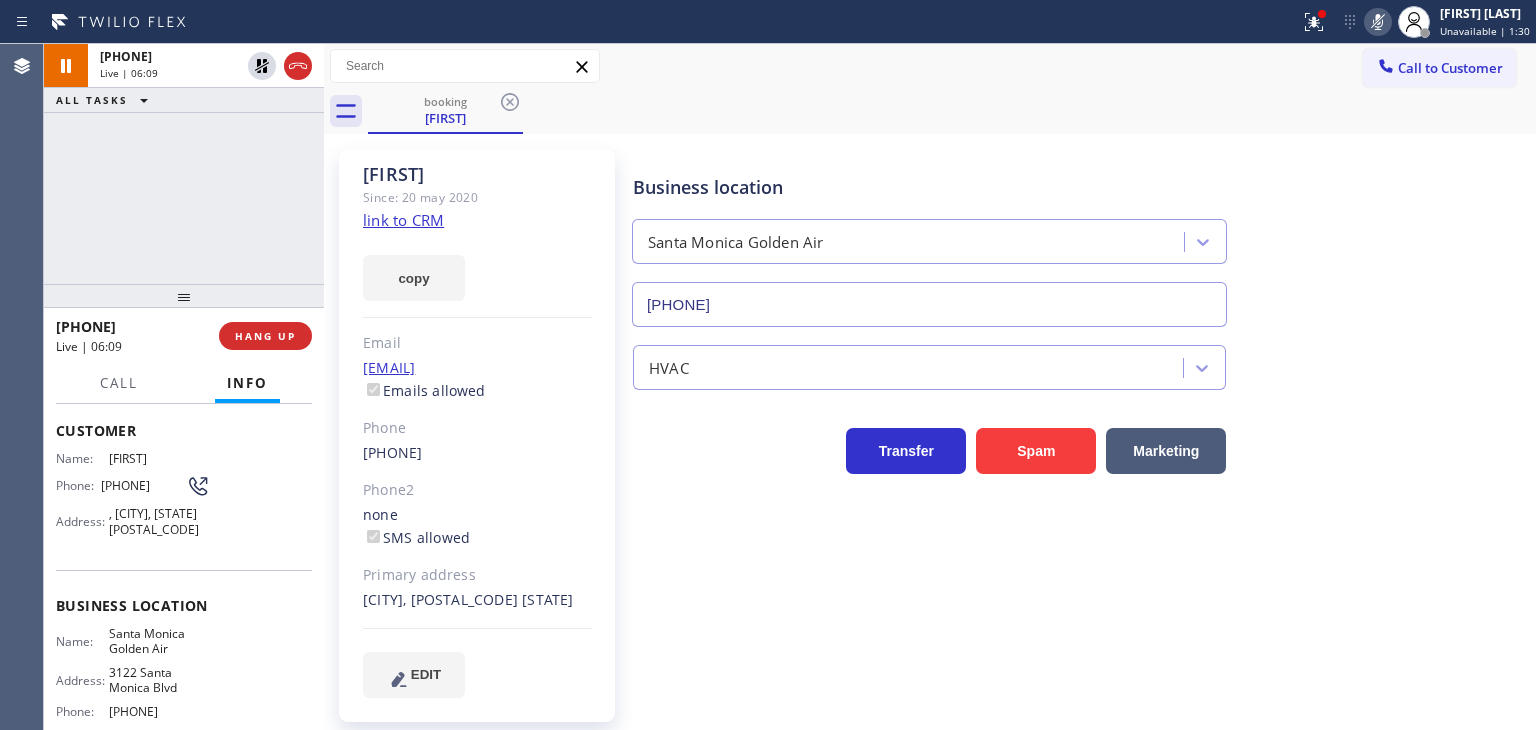 click 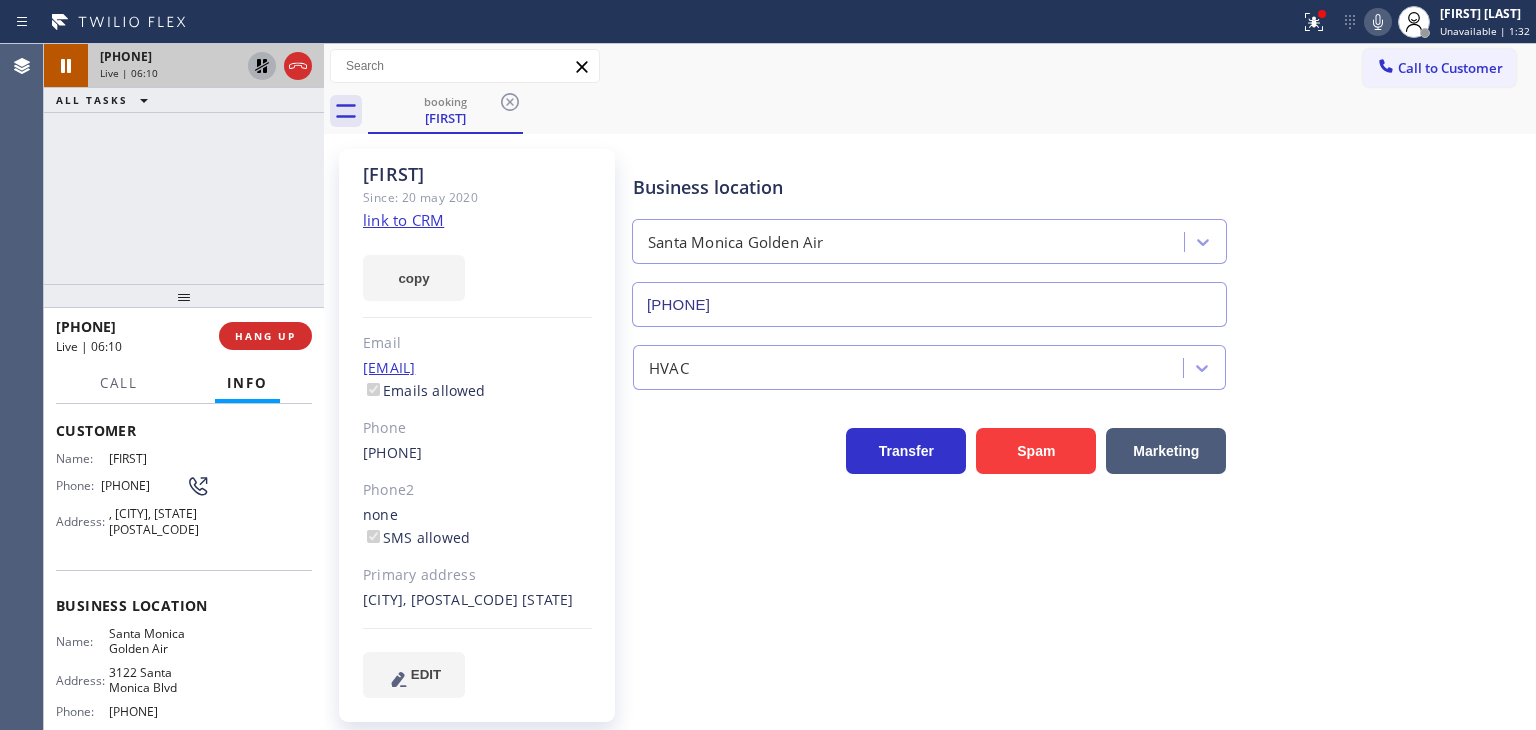 click 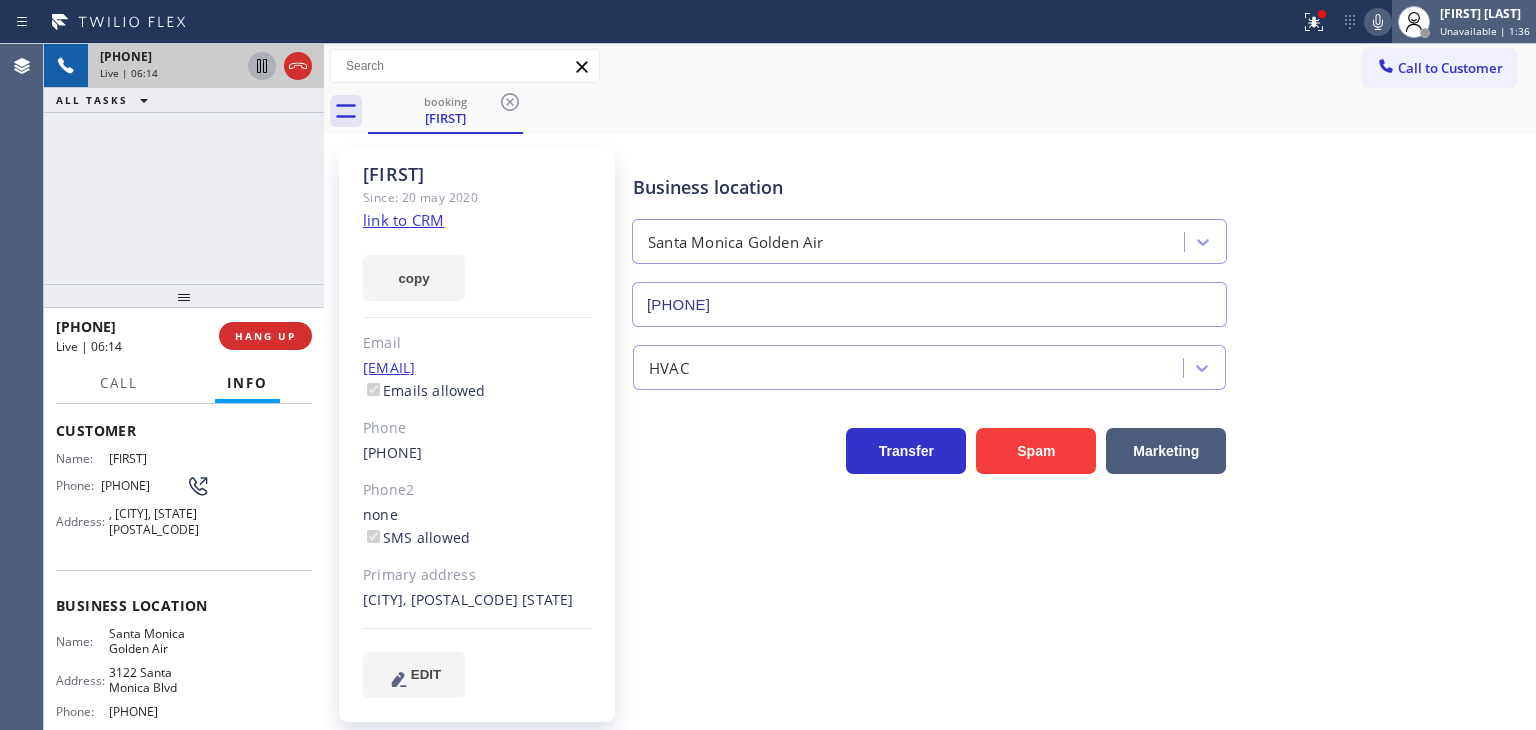 click on "Unavailable | 1:36" at bounding box center (1485, 31) 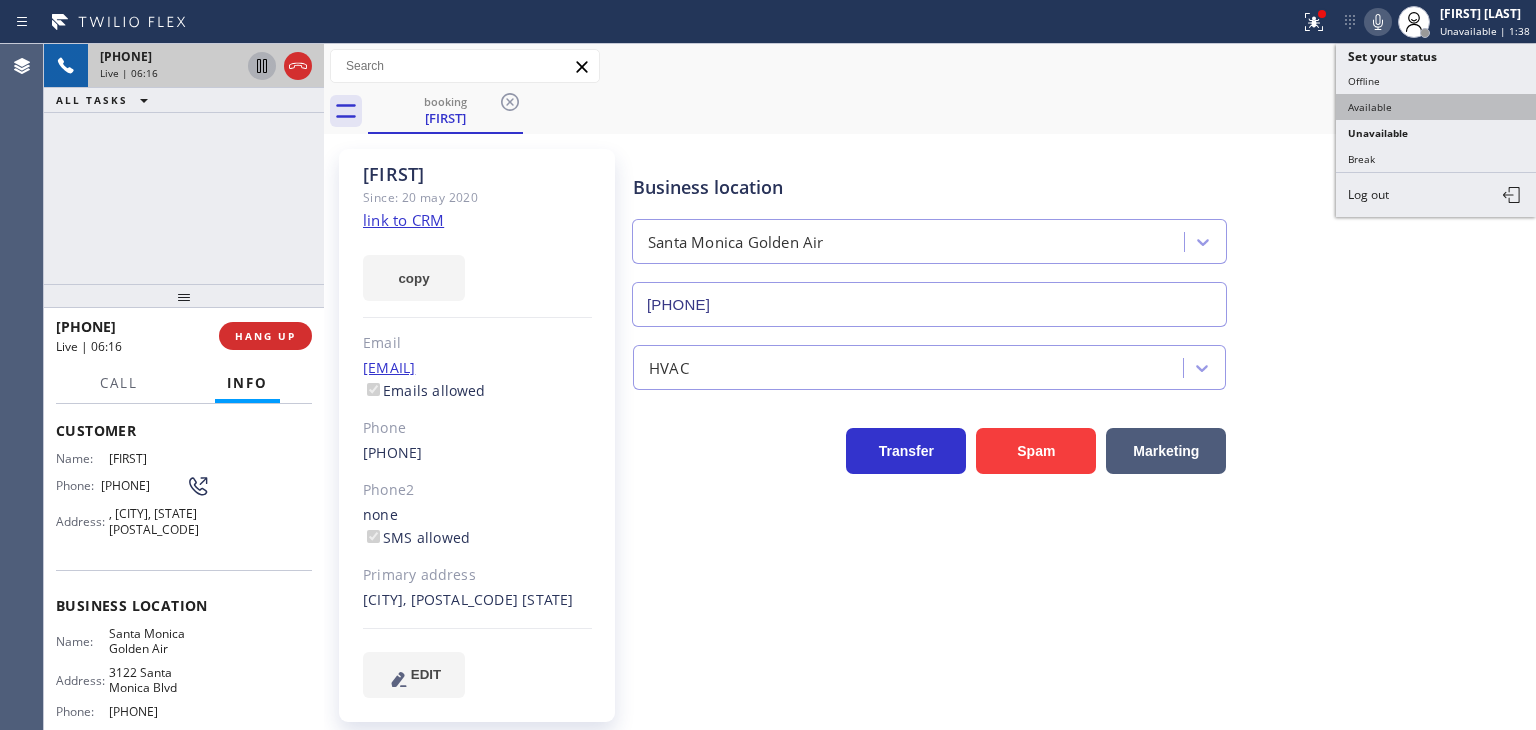 click on "Available" at bounding box center (1436, 107) 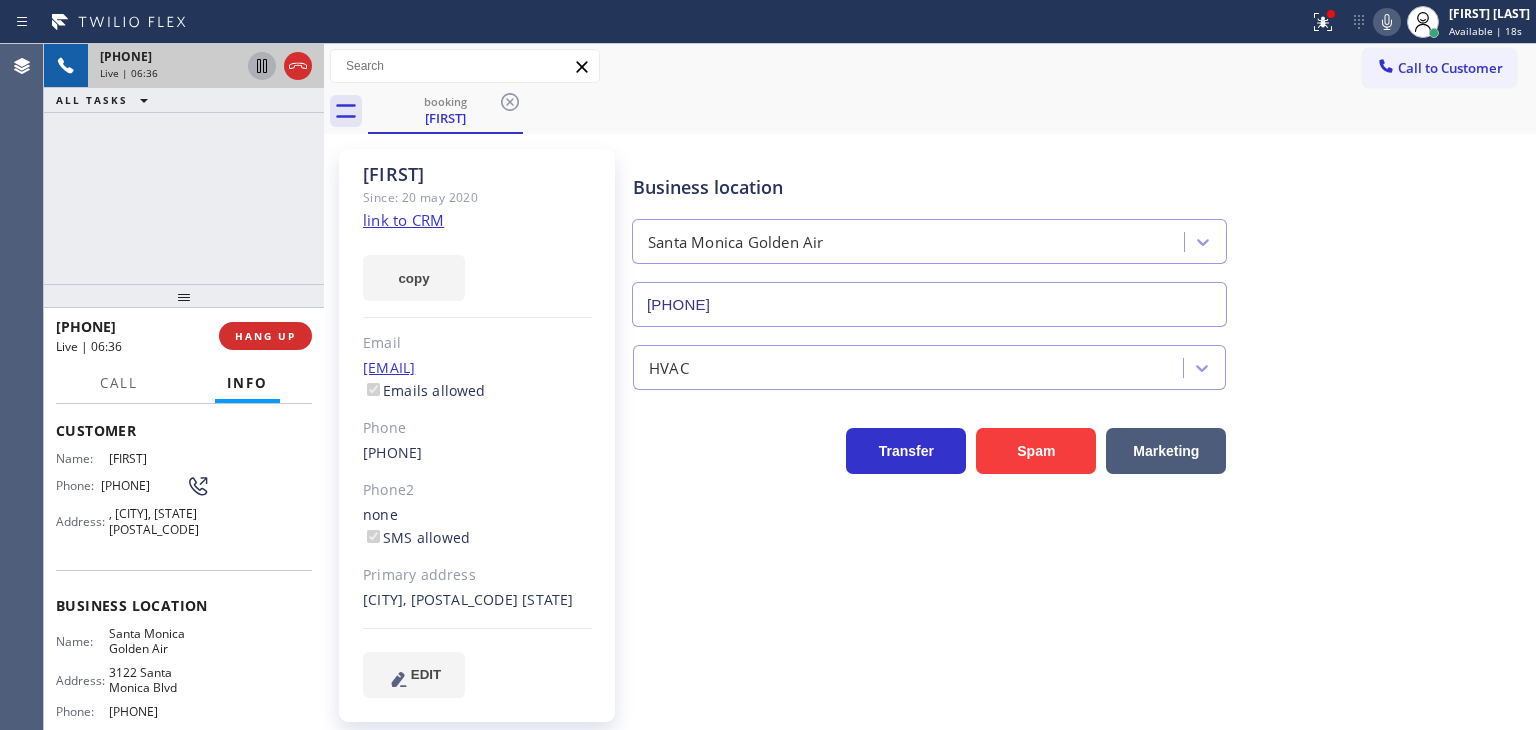 click on "HVAC" at bounding box center (1080, 363) 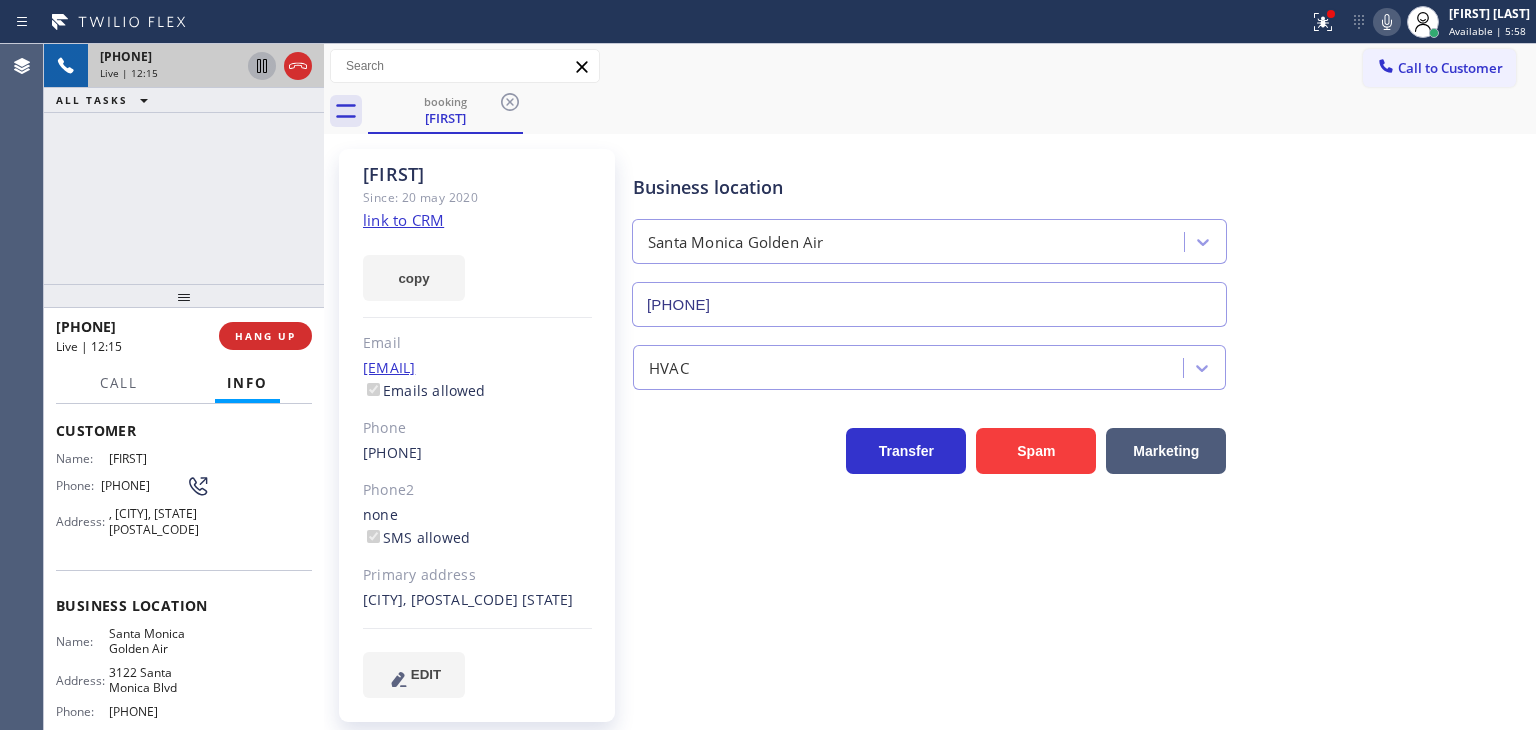 click on "link to CRM" 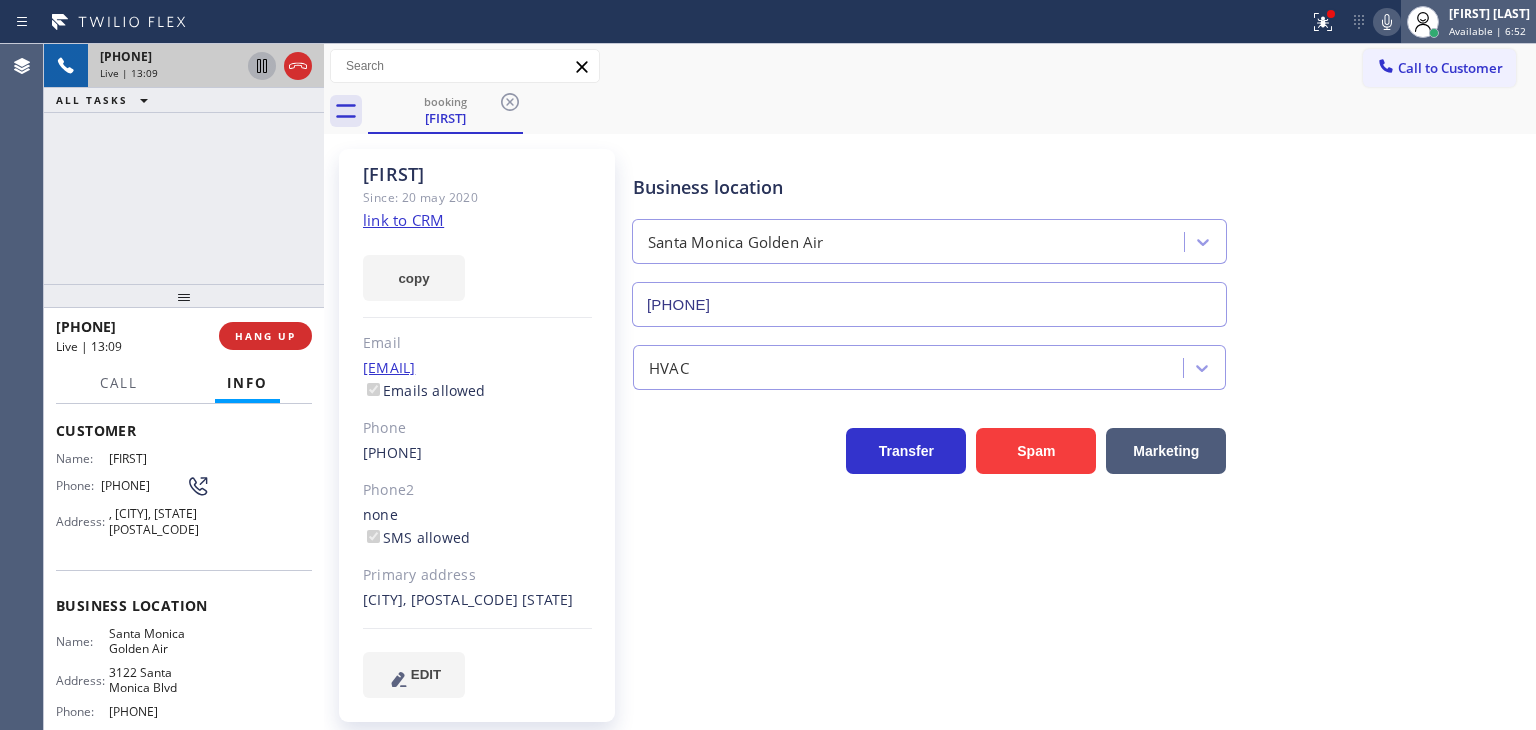 click on "Available | 6:52" at bounding box center [1487, 31] 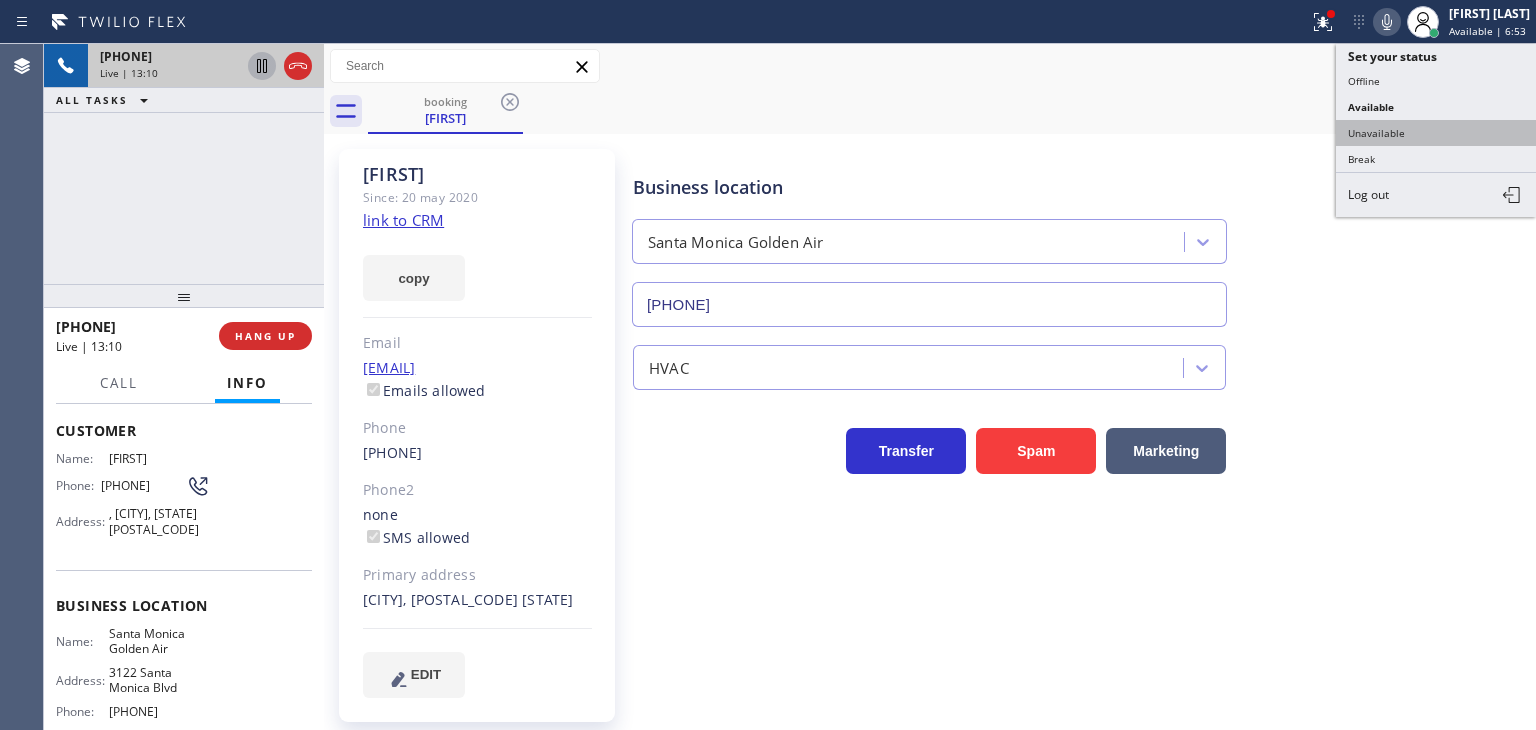 click on "Unavailable" at bounding box center [1436, 133] 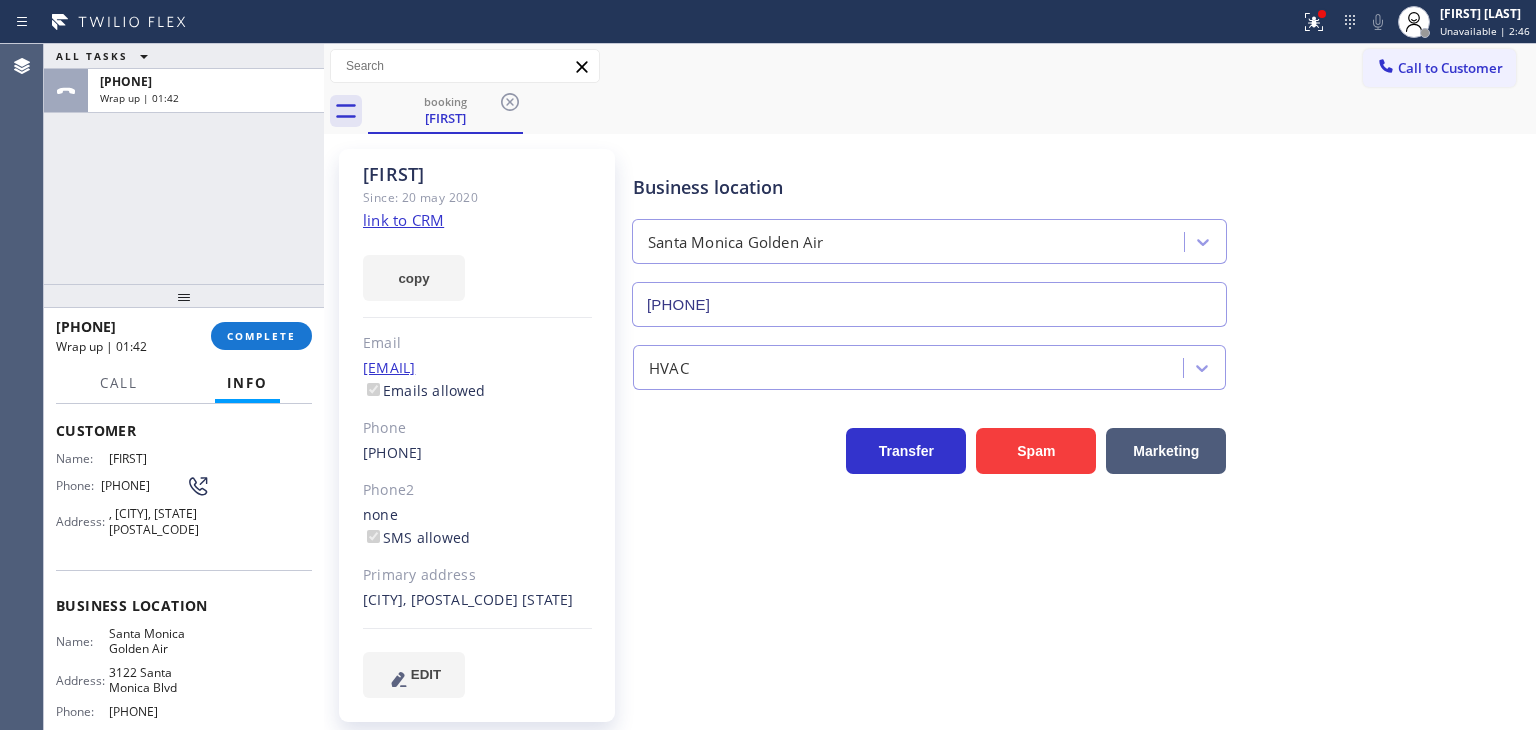 drag, startPoint x: 163, startPoint y: 324, endPoint x: 76, endPoint y: 329, distance: 87.14356 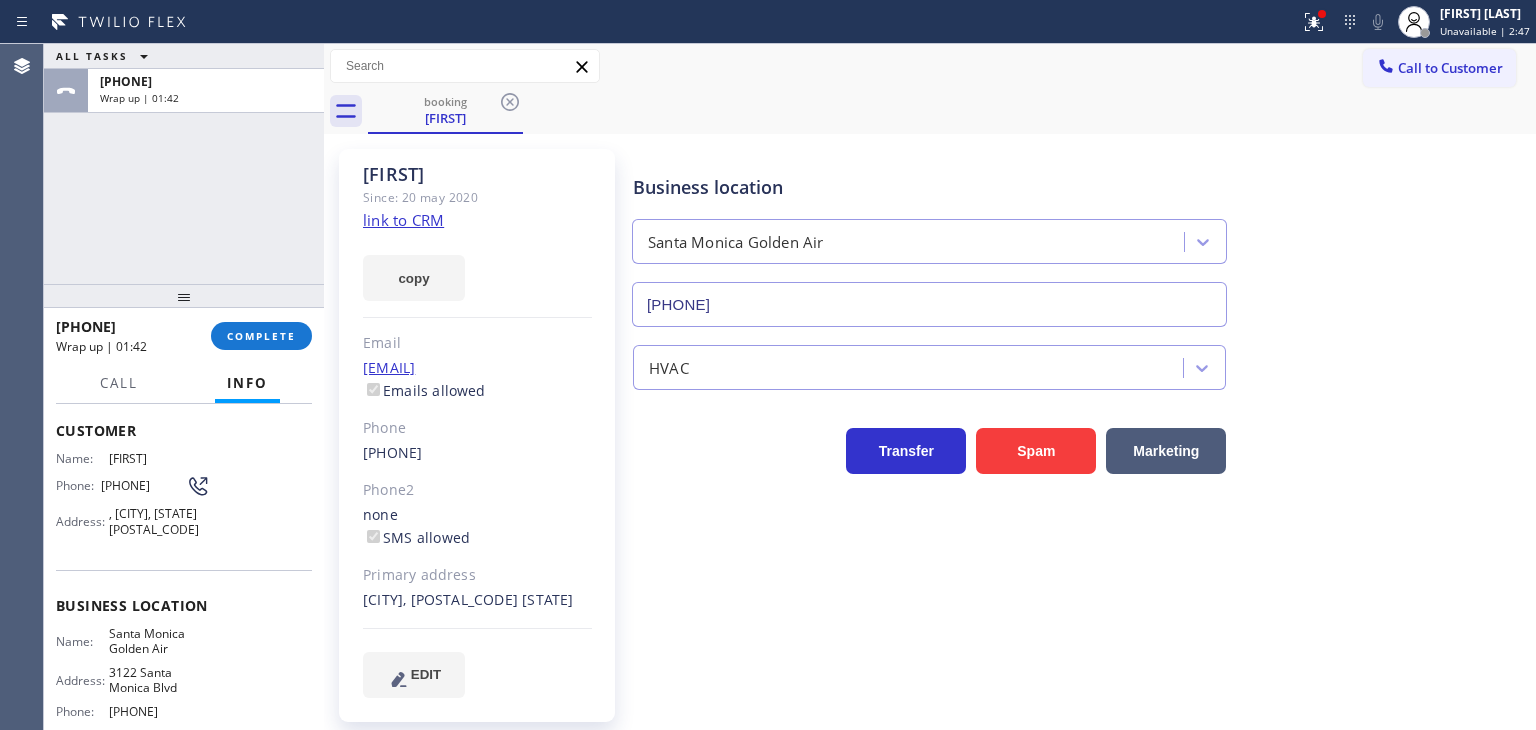 copy on "[PHONE]" 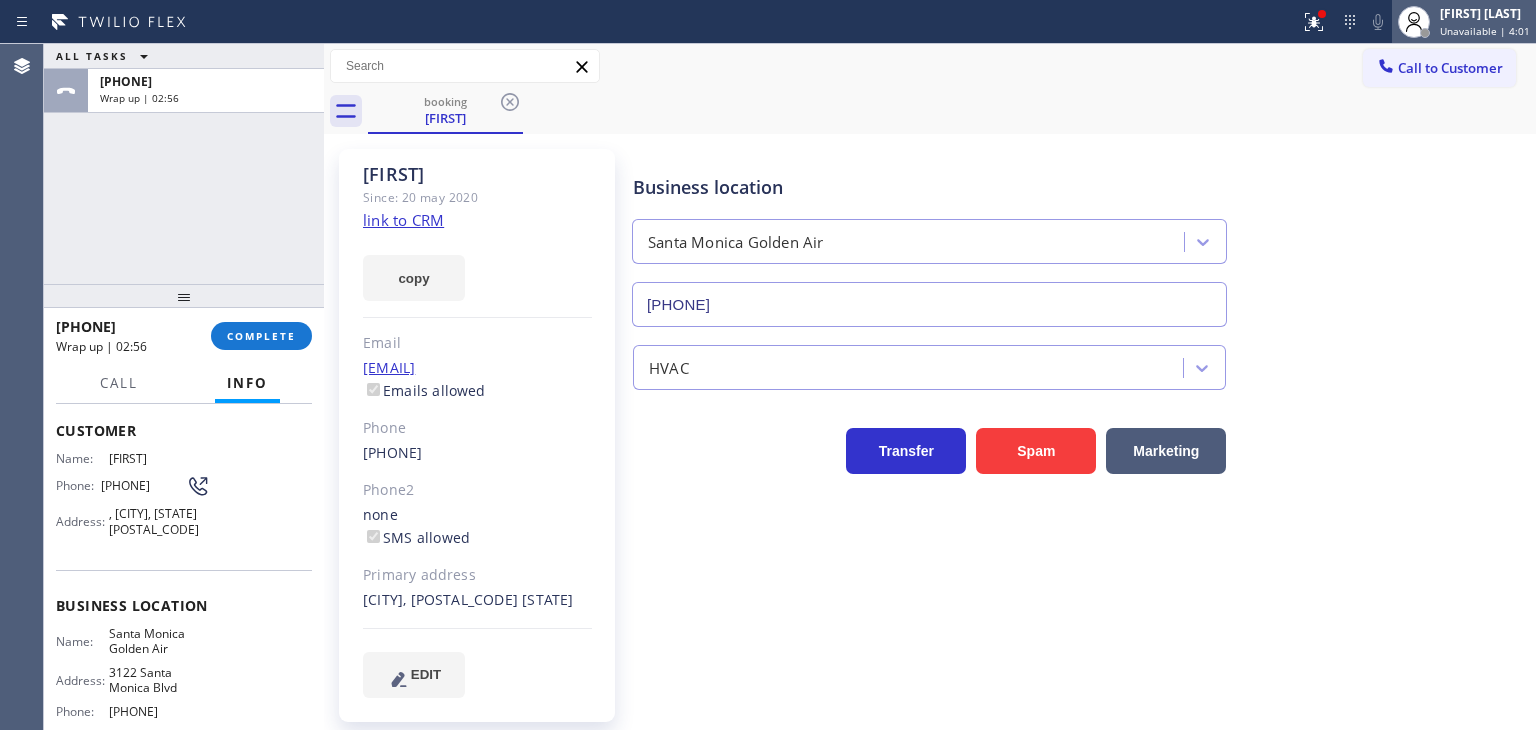 click on "[FIRST] [LAST] Unavailable | 4:01" at bounding box center (1486, 21) 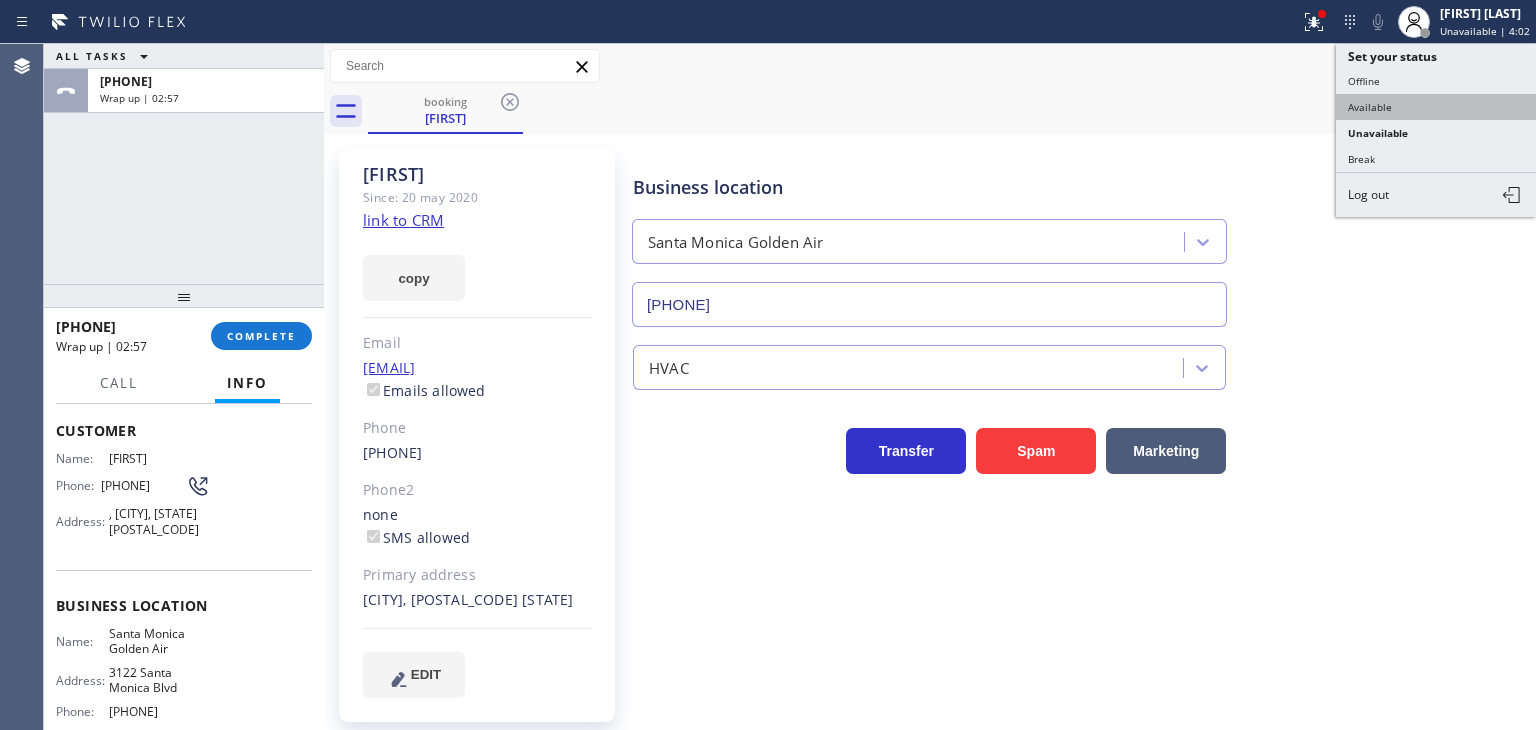 click on "Available" at bounding box center (1436, 107) 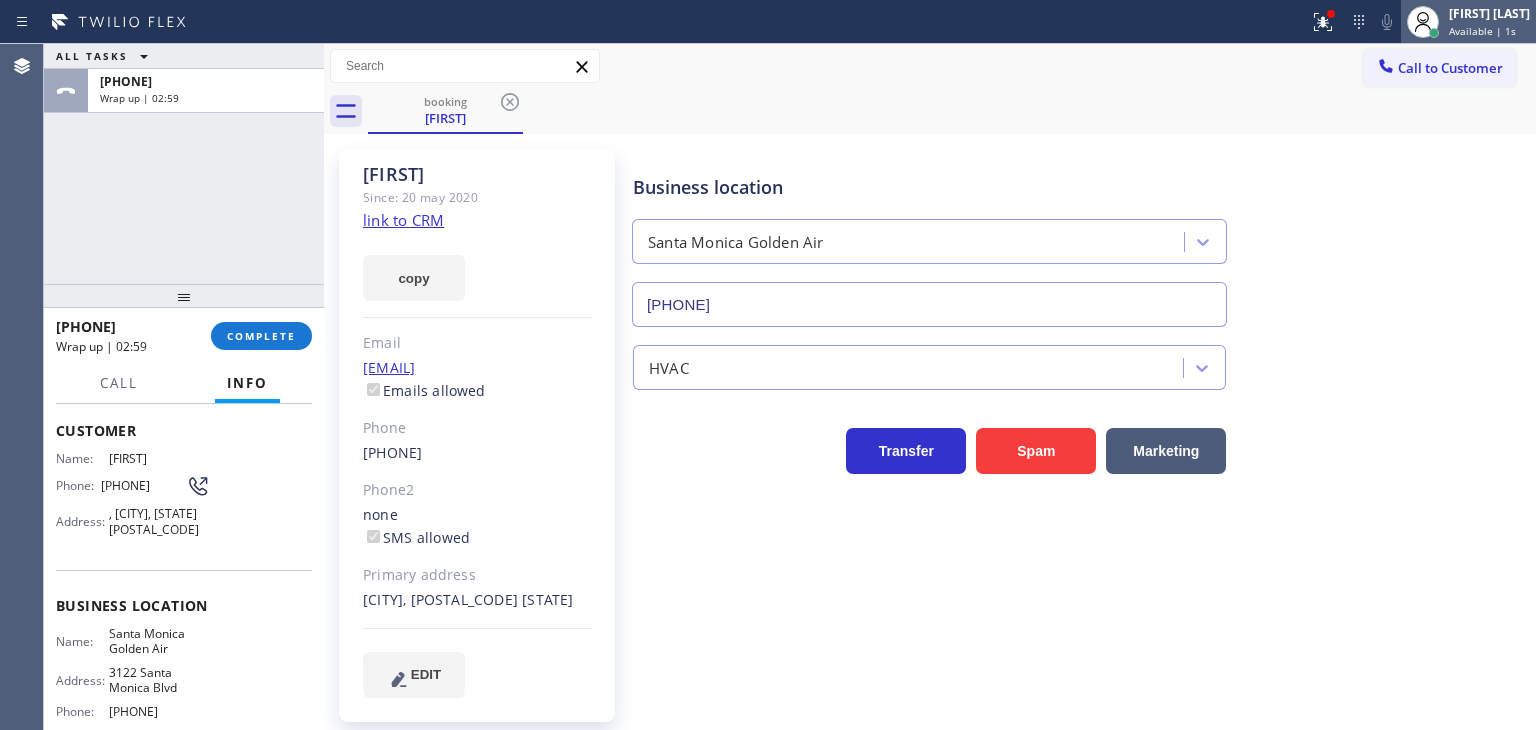 click on "Available | 1s" at bounding box center (1482, 31) 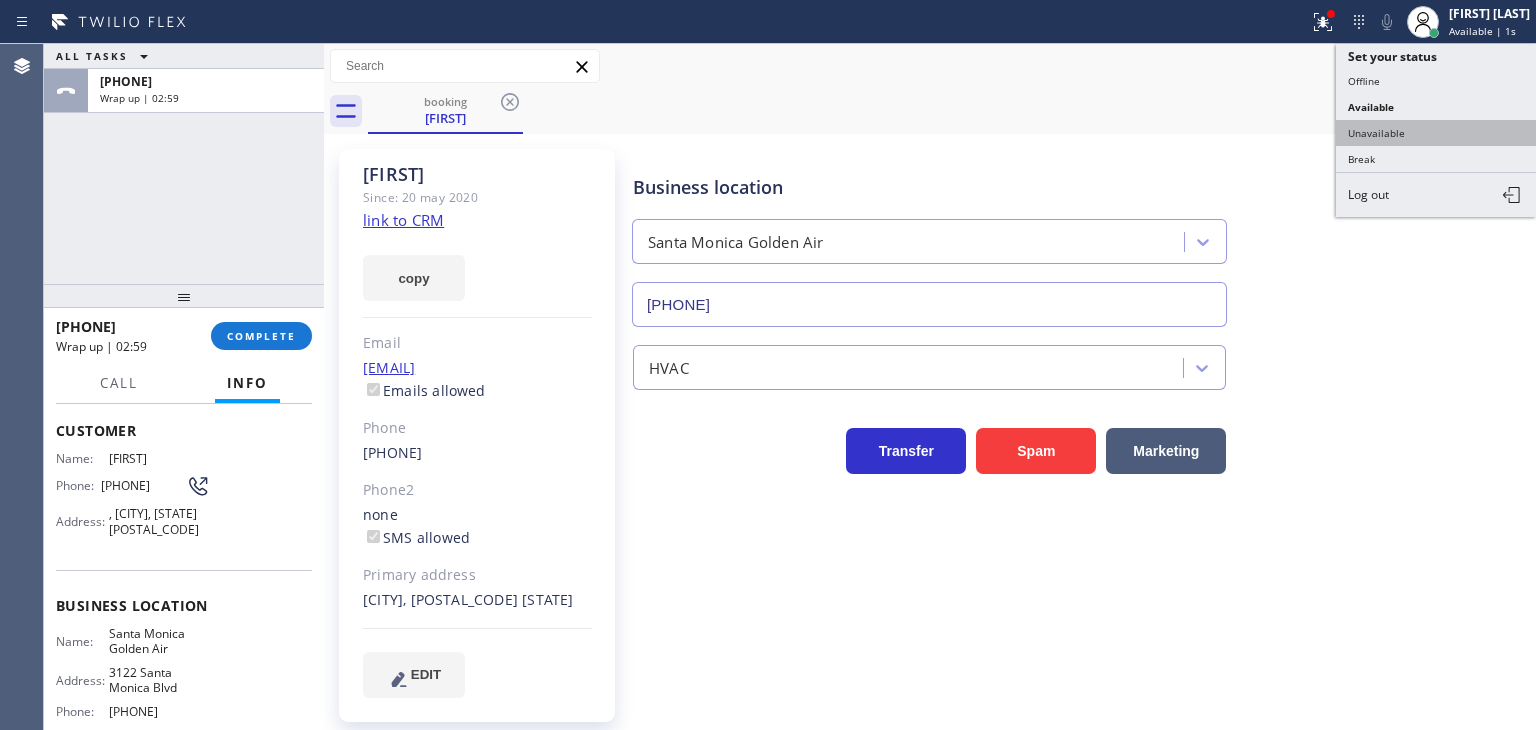 click on "Unavailable" at bounding box center (1436, 133) 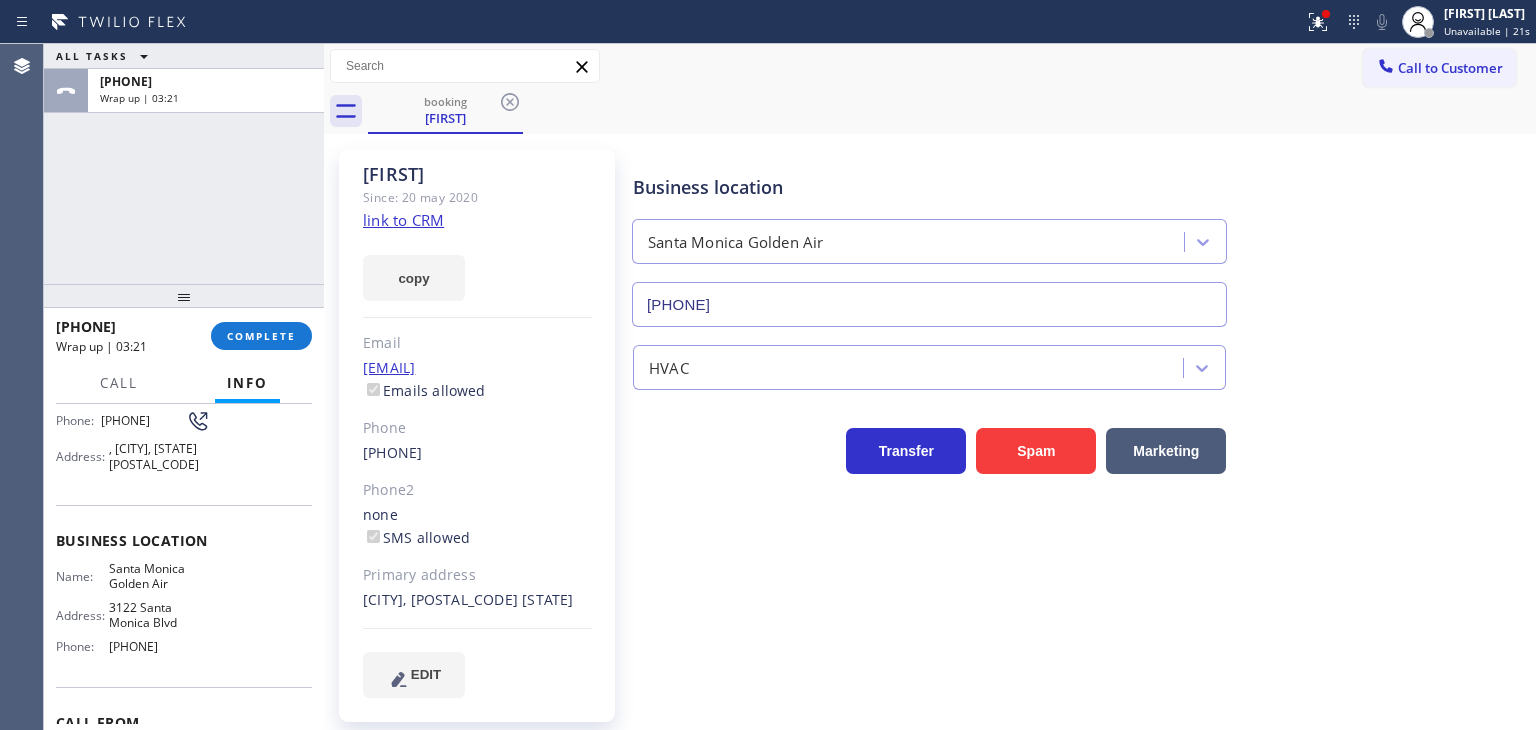 scroll, scrollTop: 200, scrollLeft: 0, axis: vertical 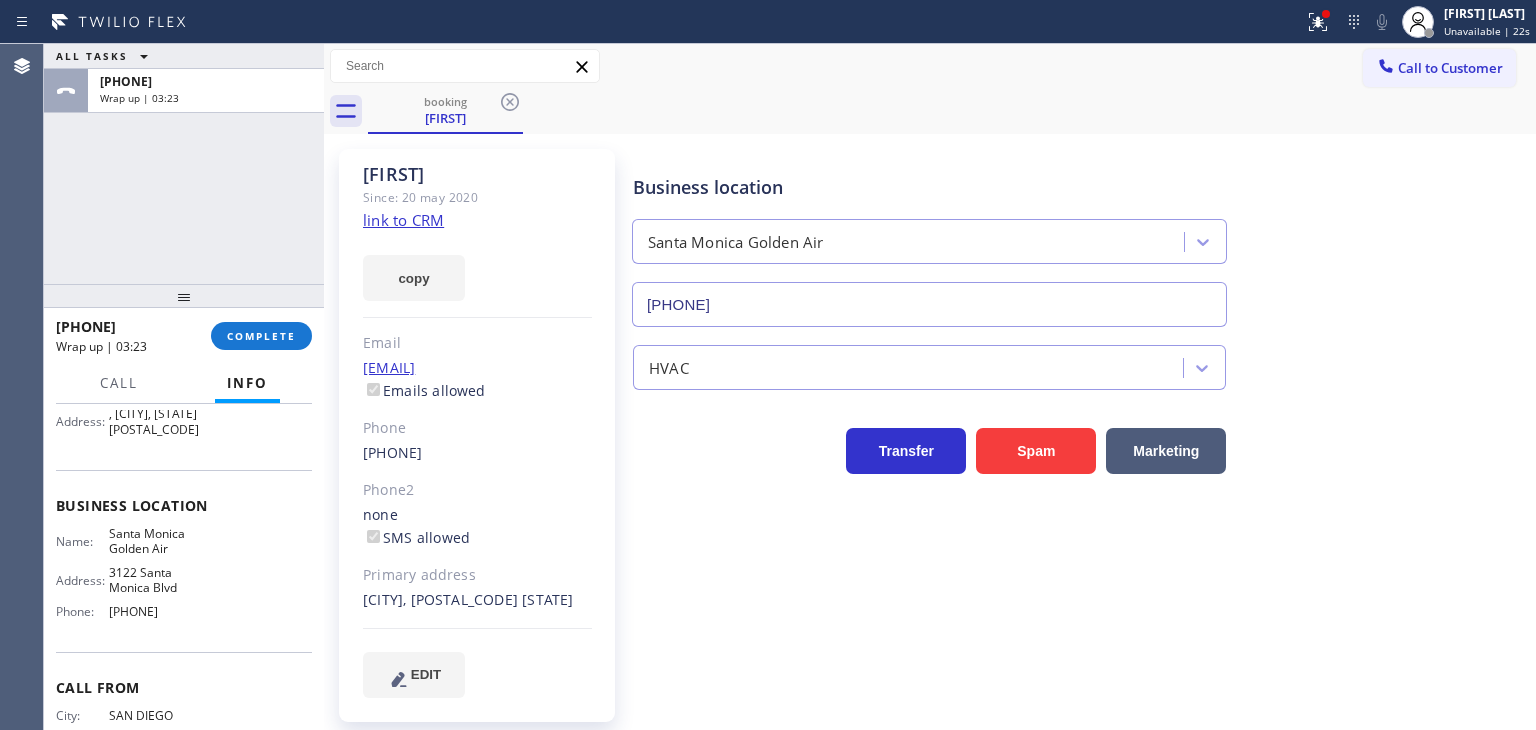 drag, startPoint x: 220, startPoint y: 597, endPoint x: 184, endPoint y: 618, distance: 41.677334 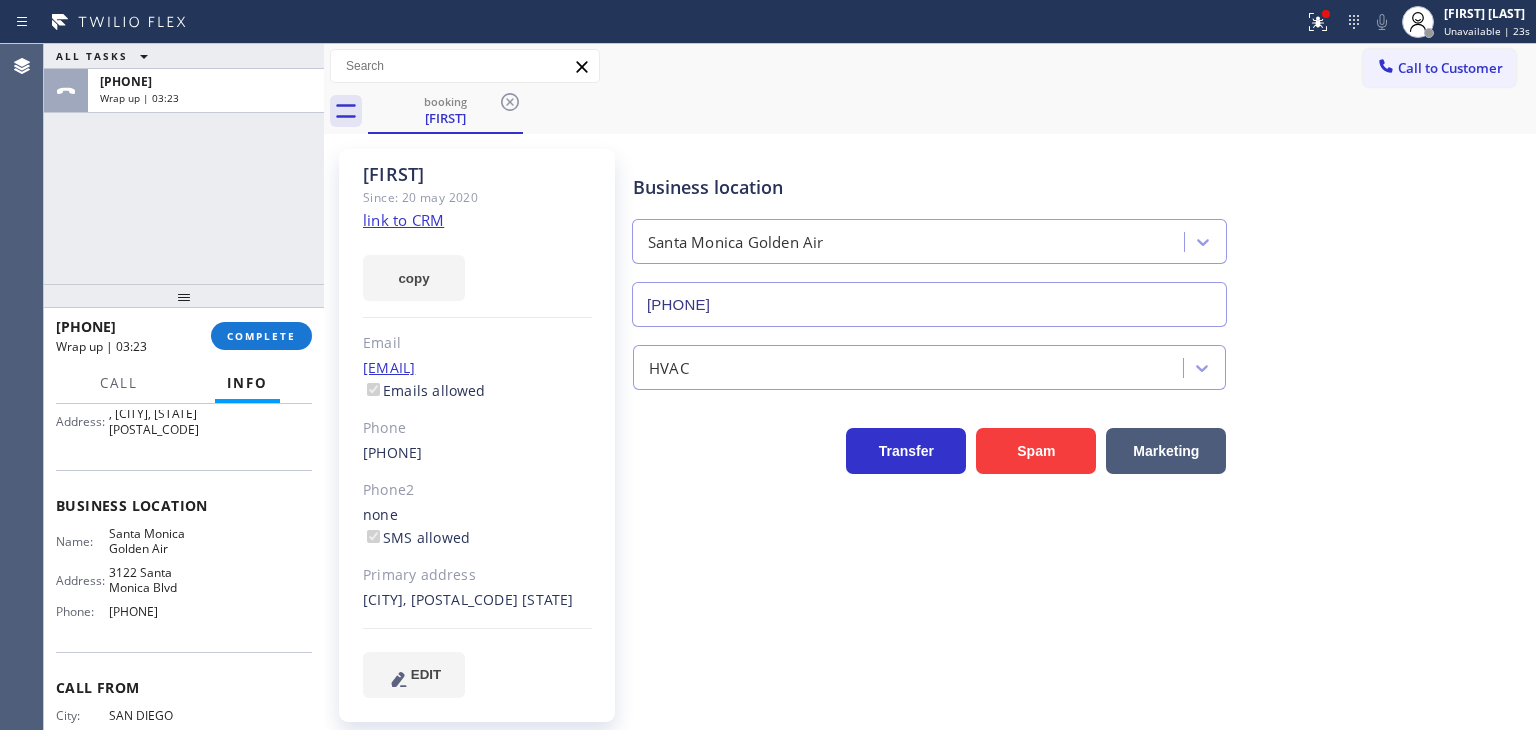 click on "Name: [CITY] [BRAND] Address: [NUMBER] [STREET] Phone: [PHONE]" at bounding box center [184, 576] 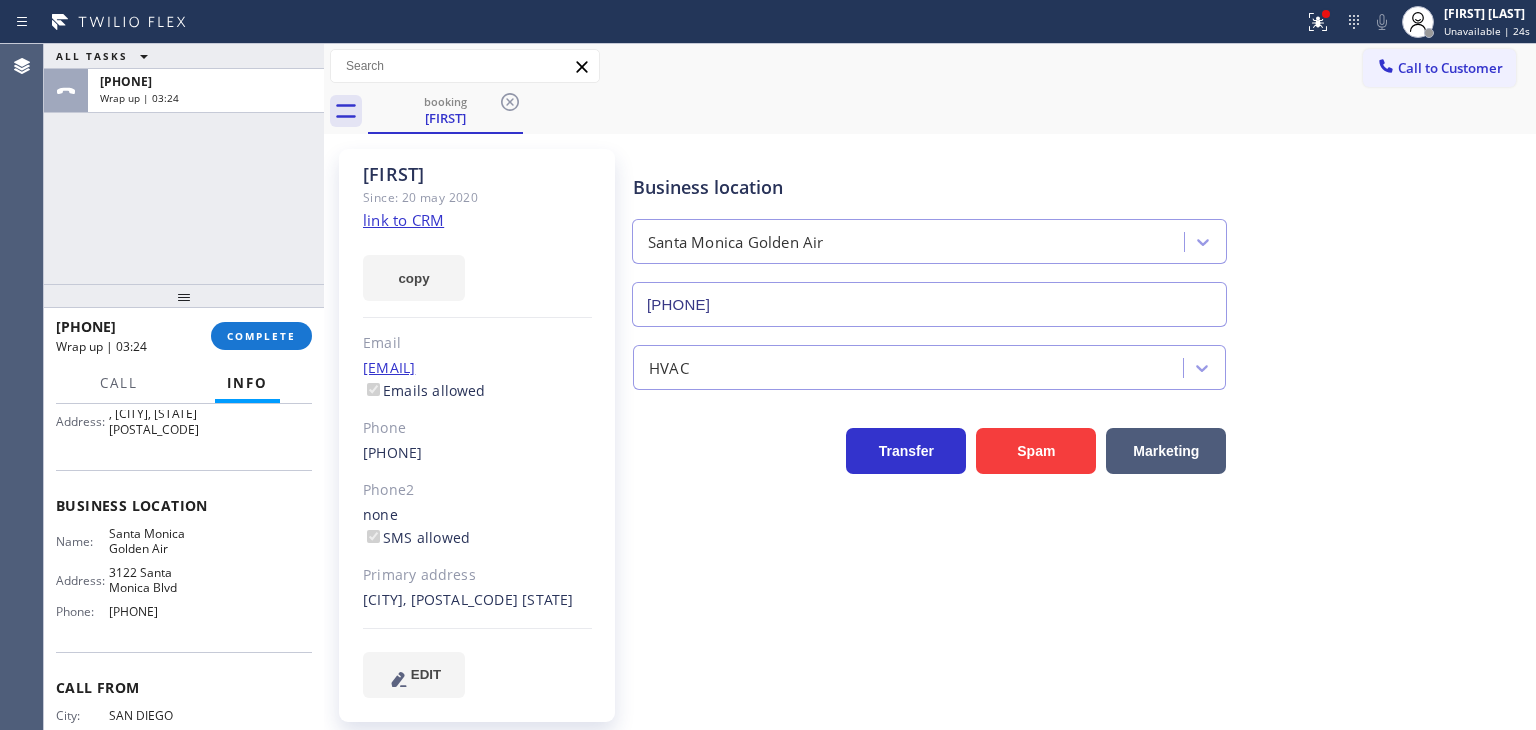 drag, startPoint x: 208, startPoint y: 608, endPoint x: 95, endPoint y: 617, distance: 113.35784 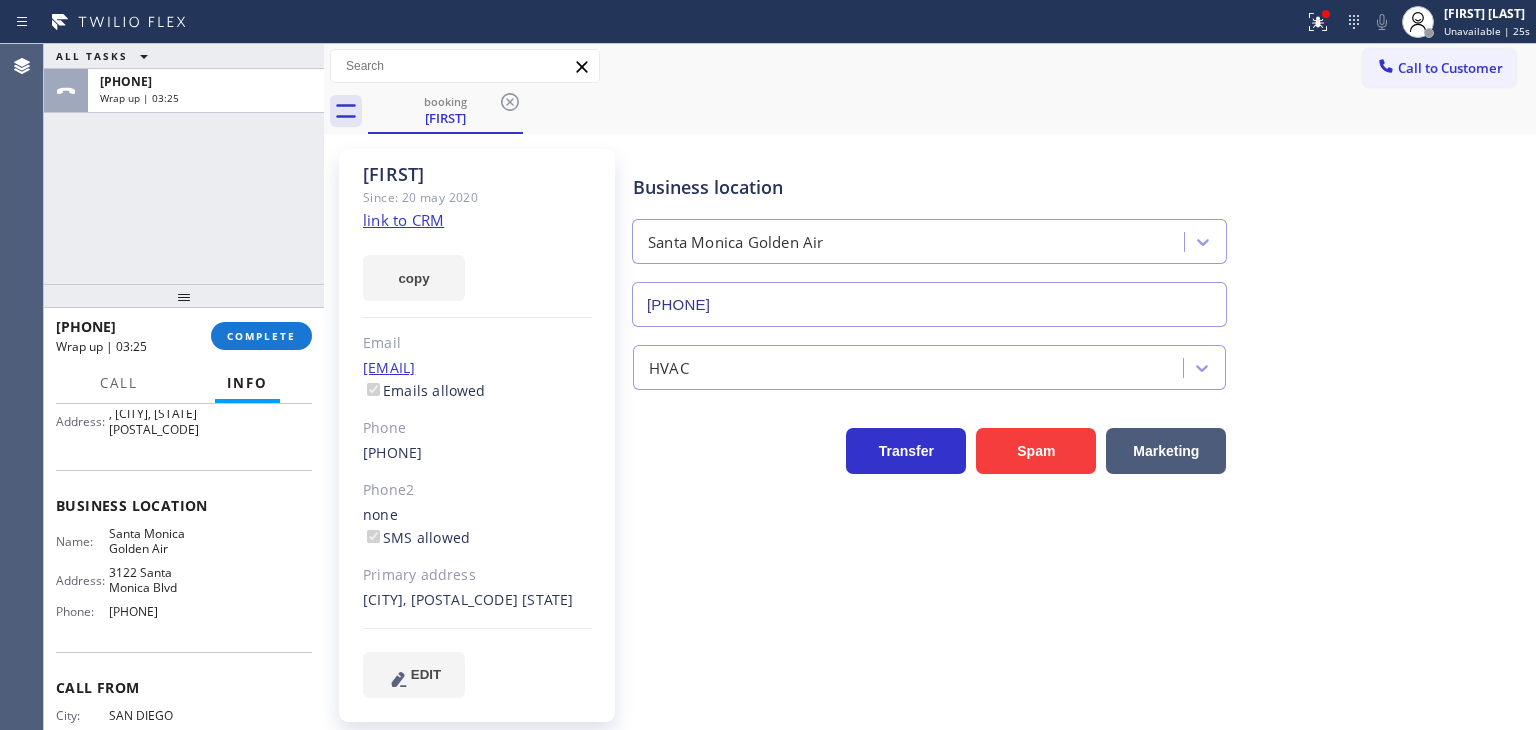 copy on "[PHONE]" 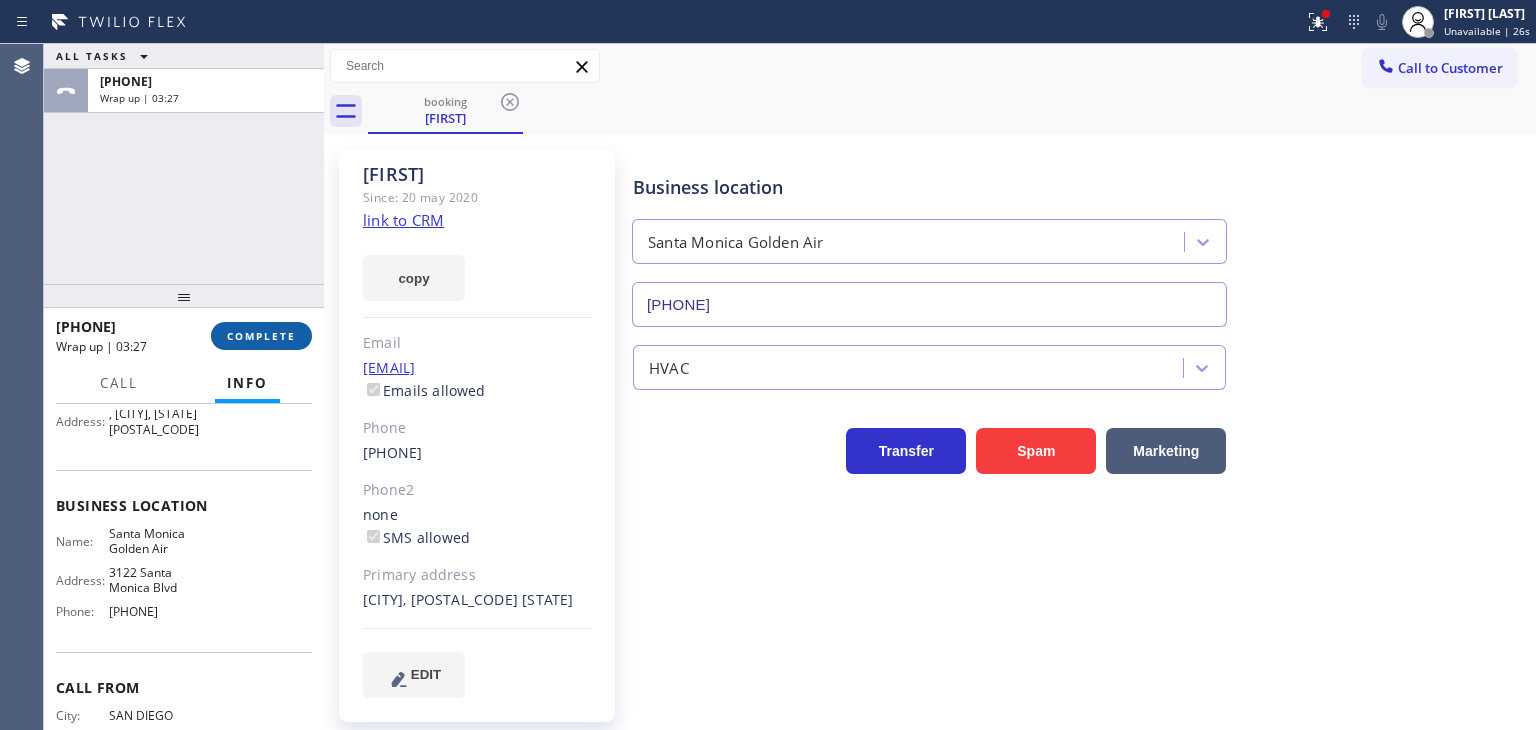 click on "COMPLETE" at bounding box center (261, 336) 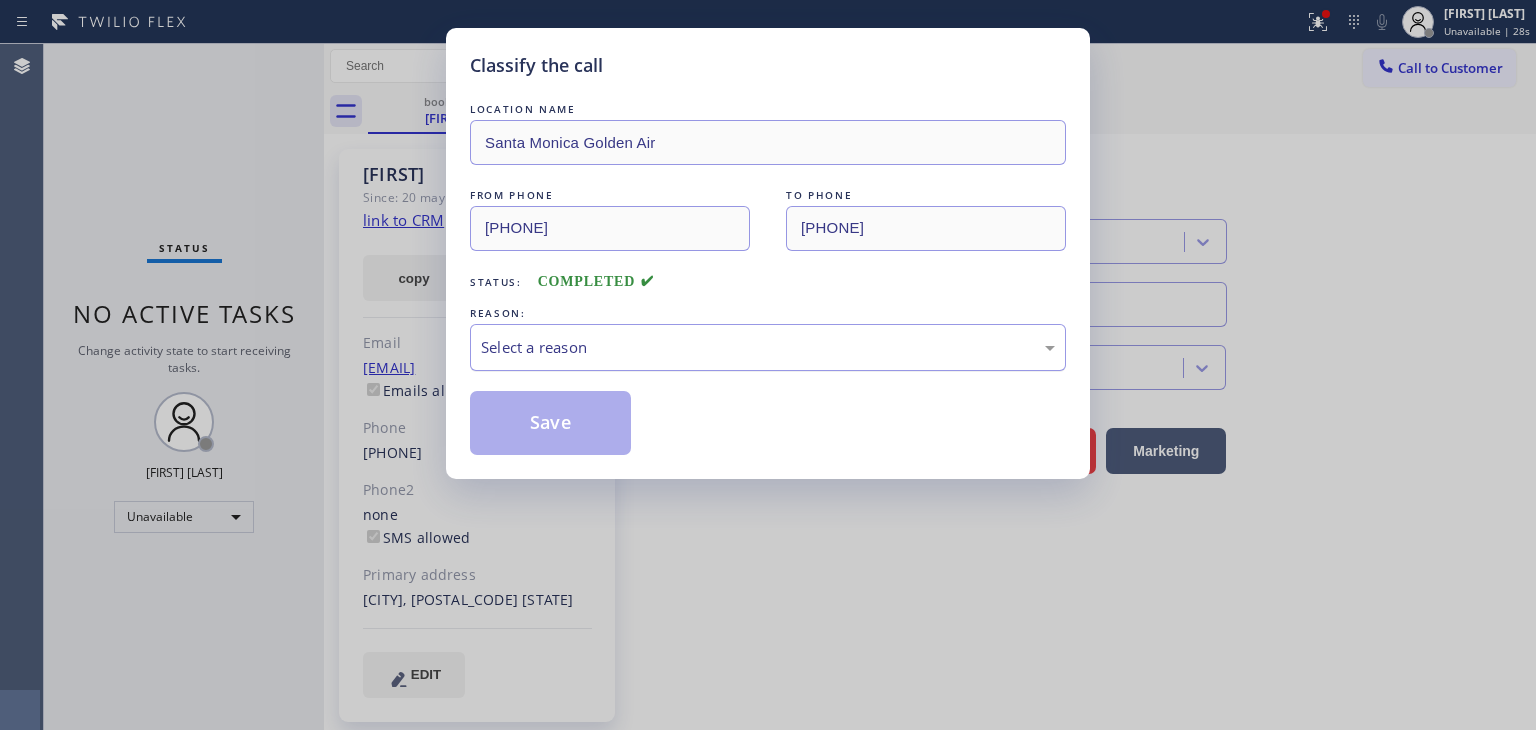 click on "Select a reason" at bounding box center (768, 347) 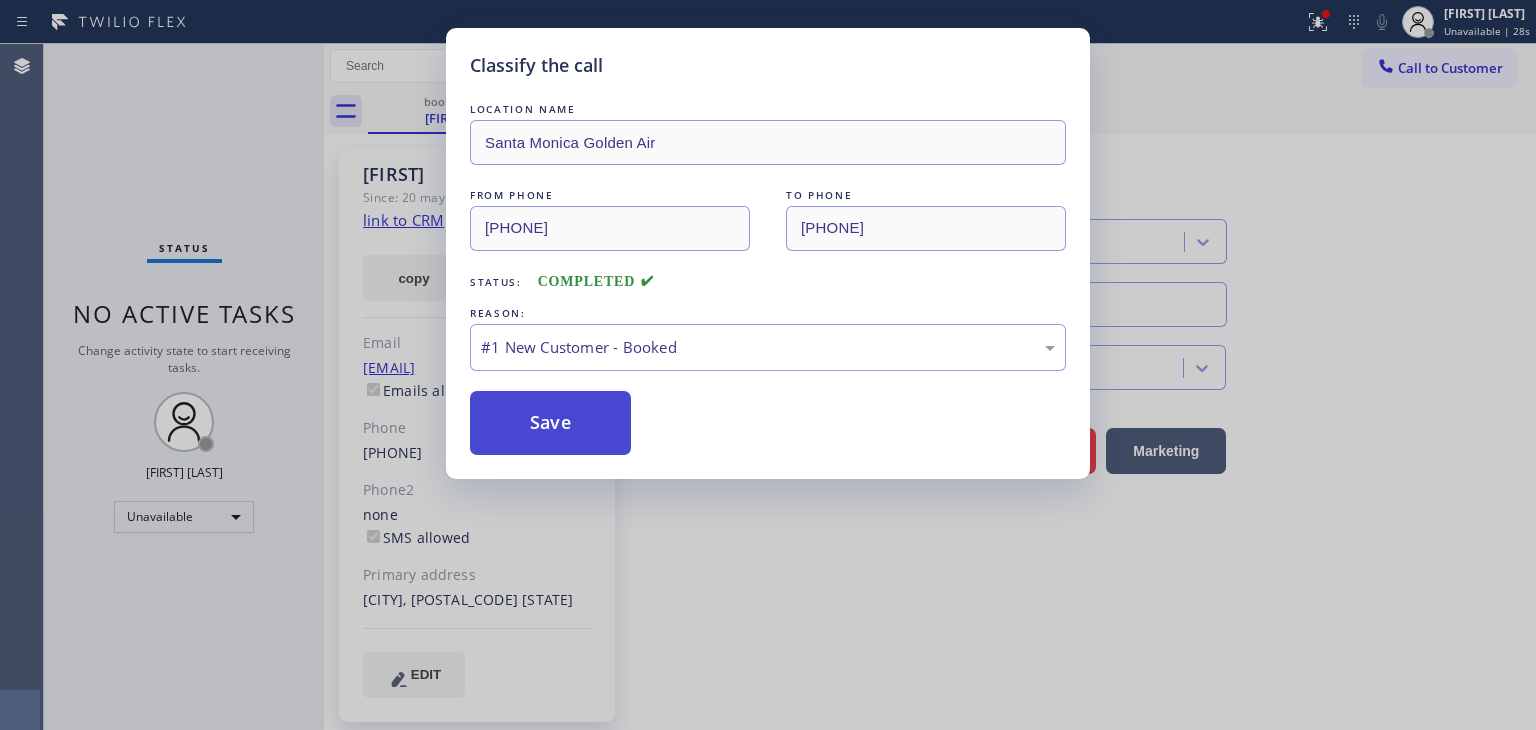 click on "Save" at bounding box center [550, 423] 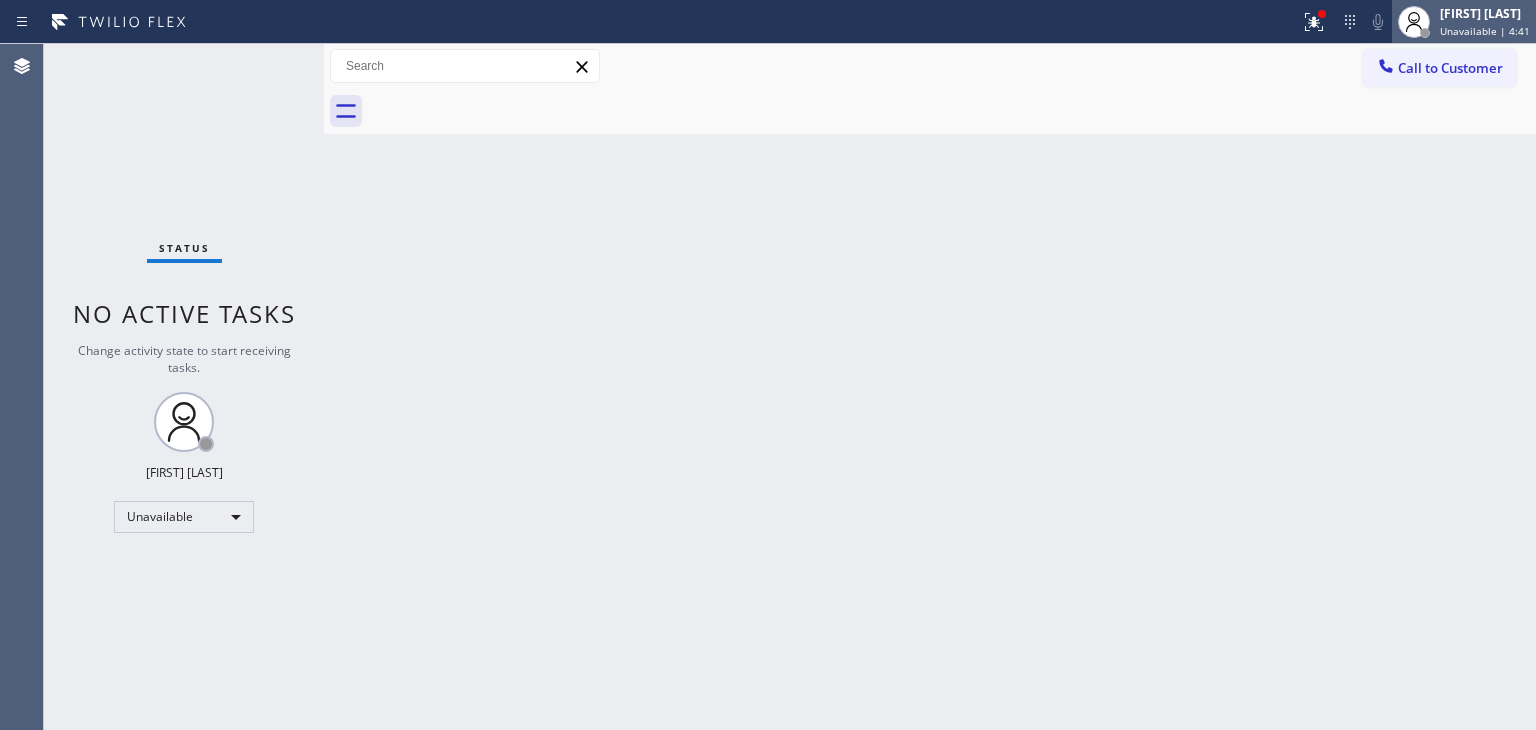click on "Unavailable | 4:41" at bounding box center [1485, 31] 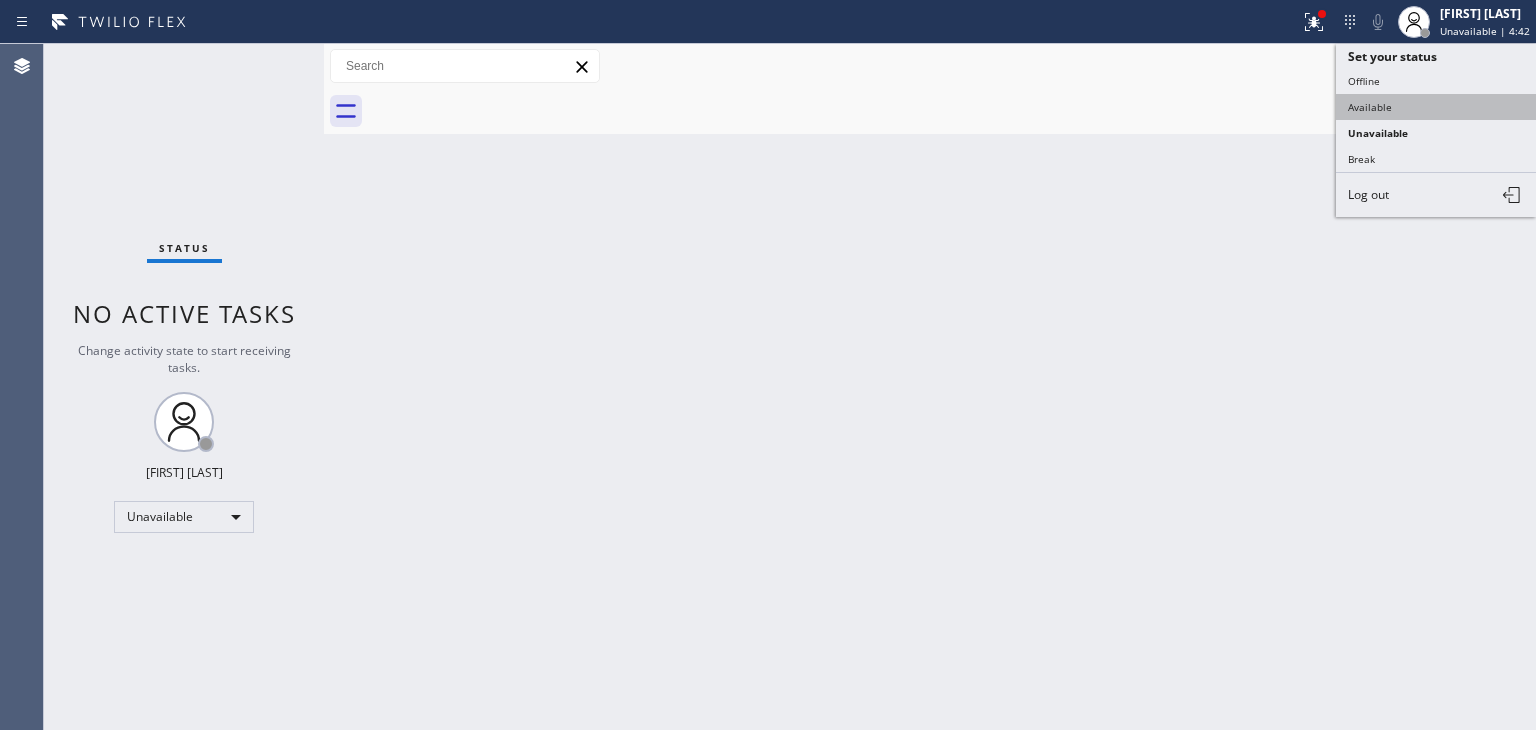 click on "Available" at bounding box center [1436, 107] 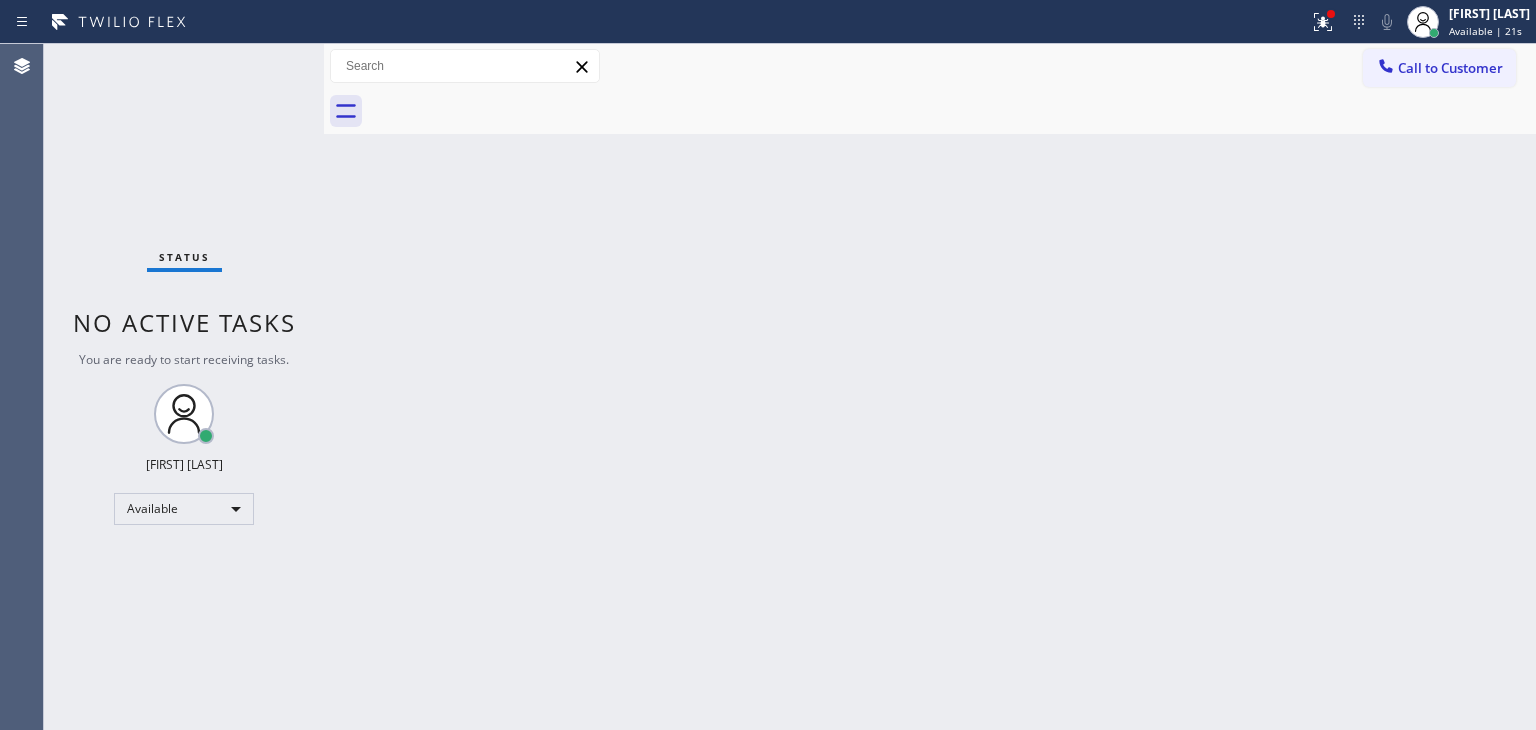 click on "Status No active tasks You are ready to start receiving tasks. [FIRST] [LAST] Available" at bounding box center (184, 387) 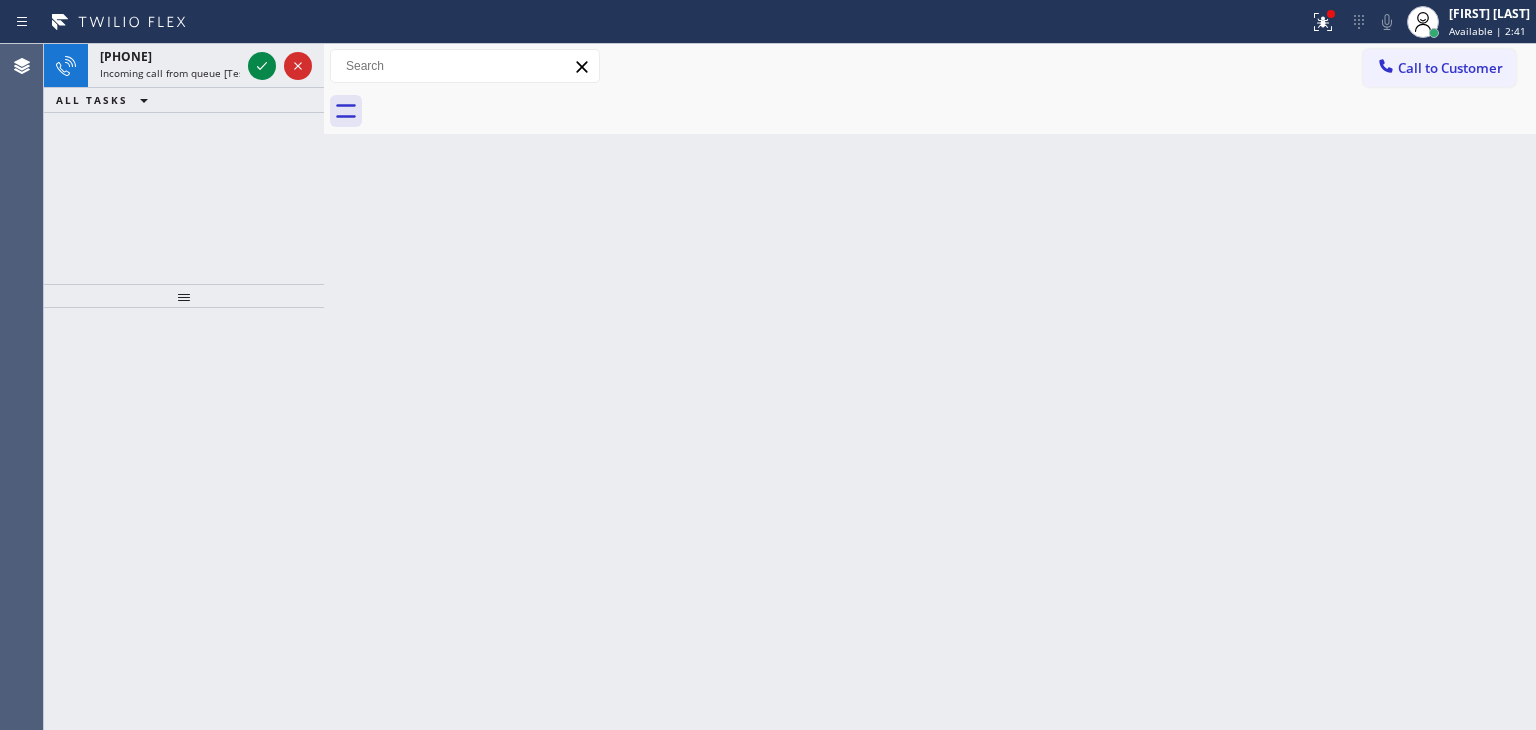 click on "[PHONE] Incoming call from queue [Test] All ALL TASKS ALL TASKS ACTIVE TASKS TASKS IN WRAP UP" at bounding box center (184, 164) 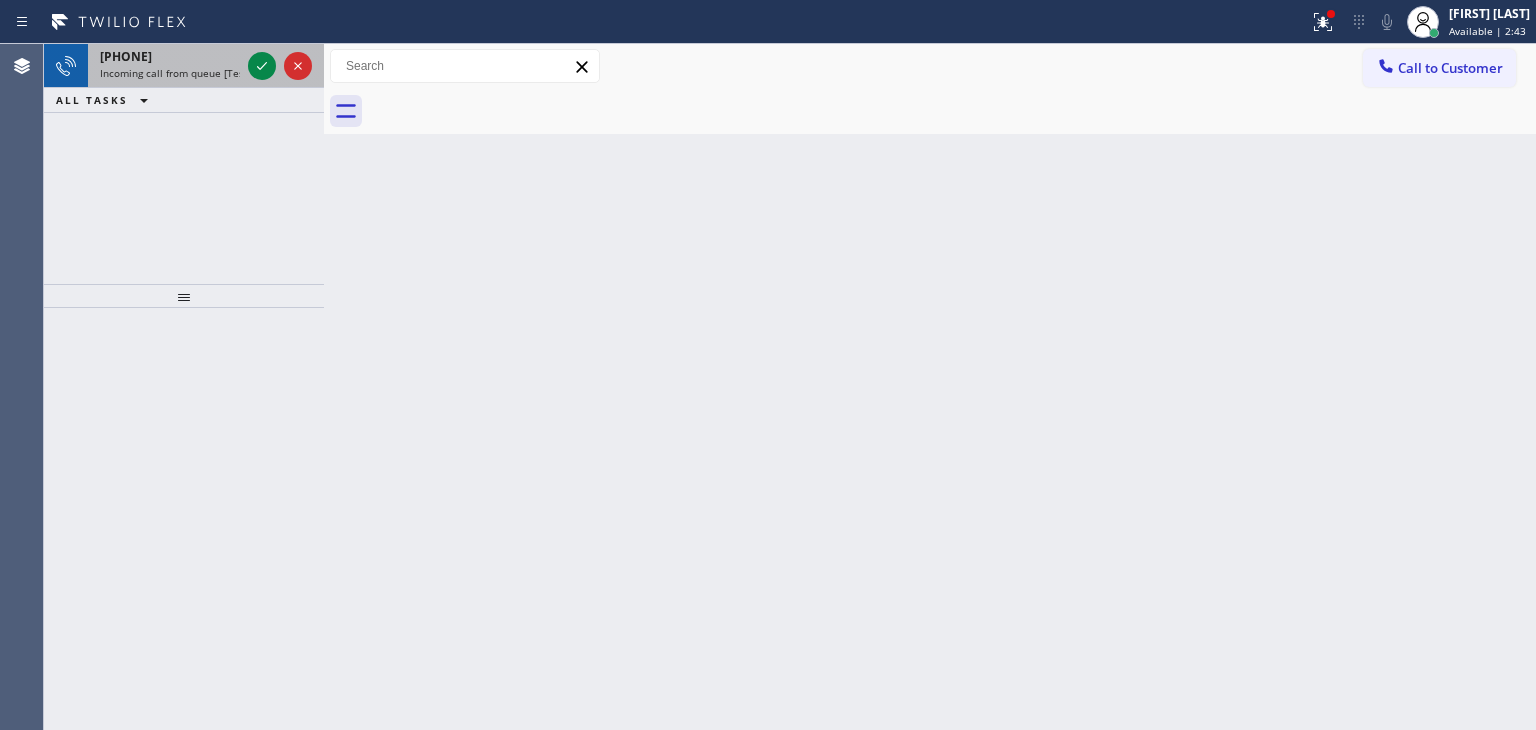 click at bounding box center (280, 66) 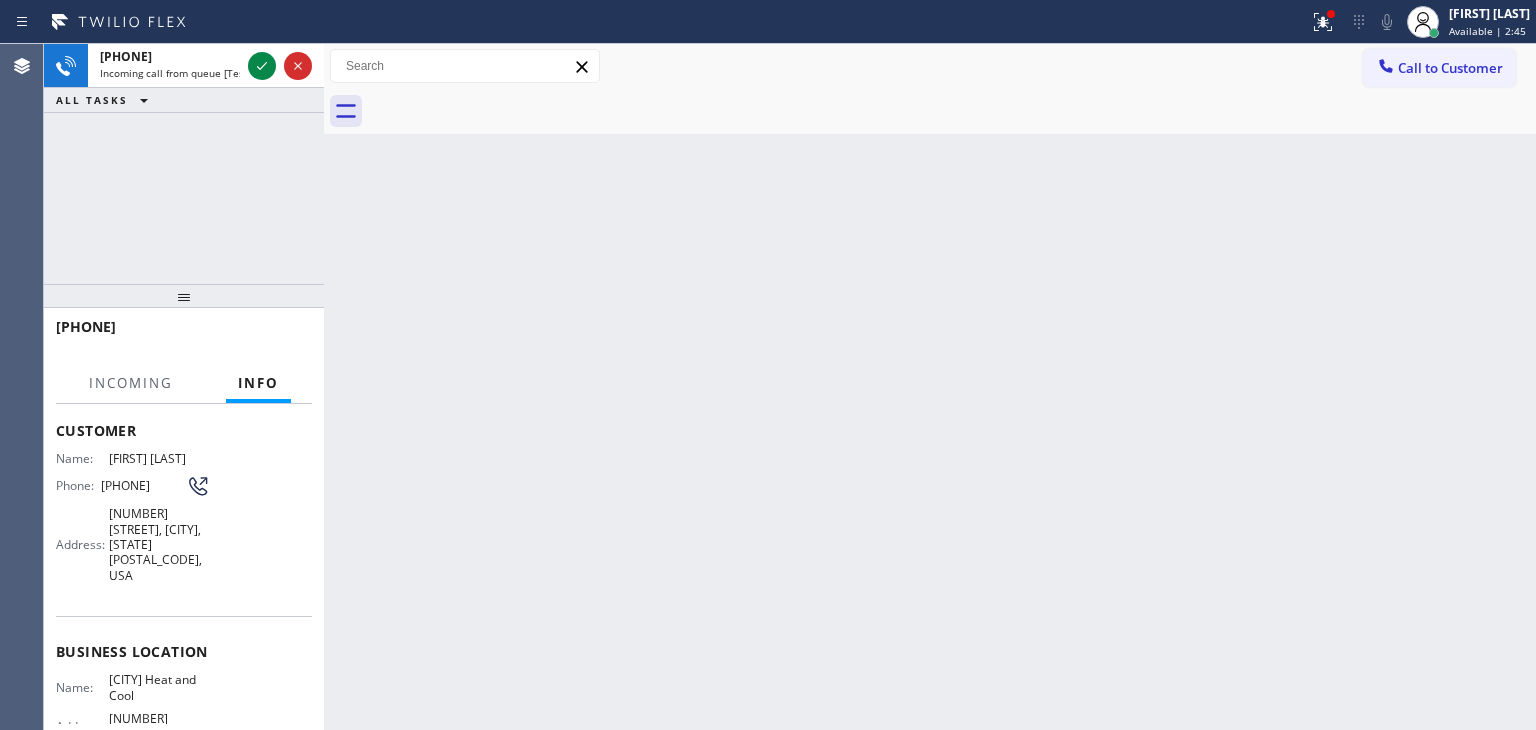 scroll, scrollTop: 200, scrollLeft: 0, axis: vertical 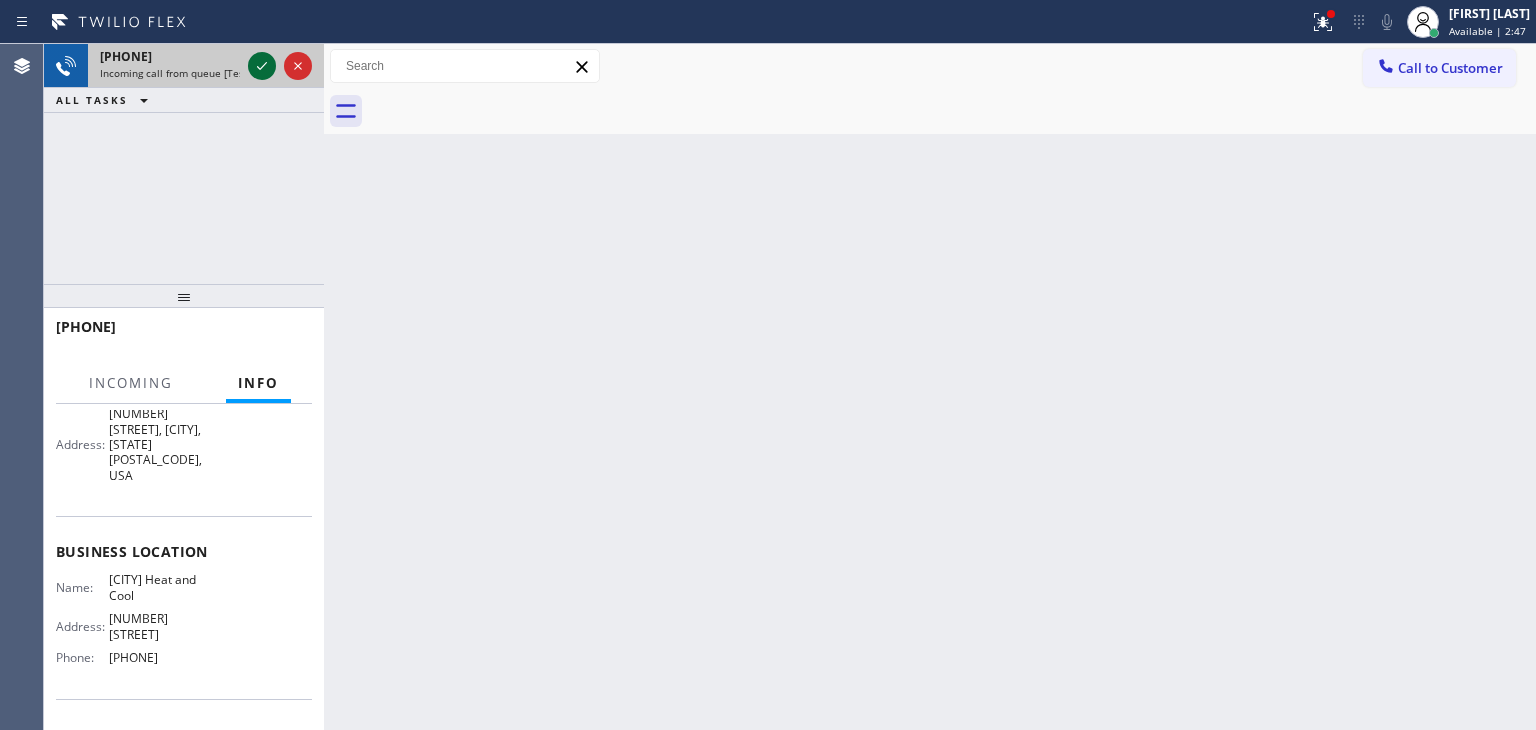 click 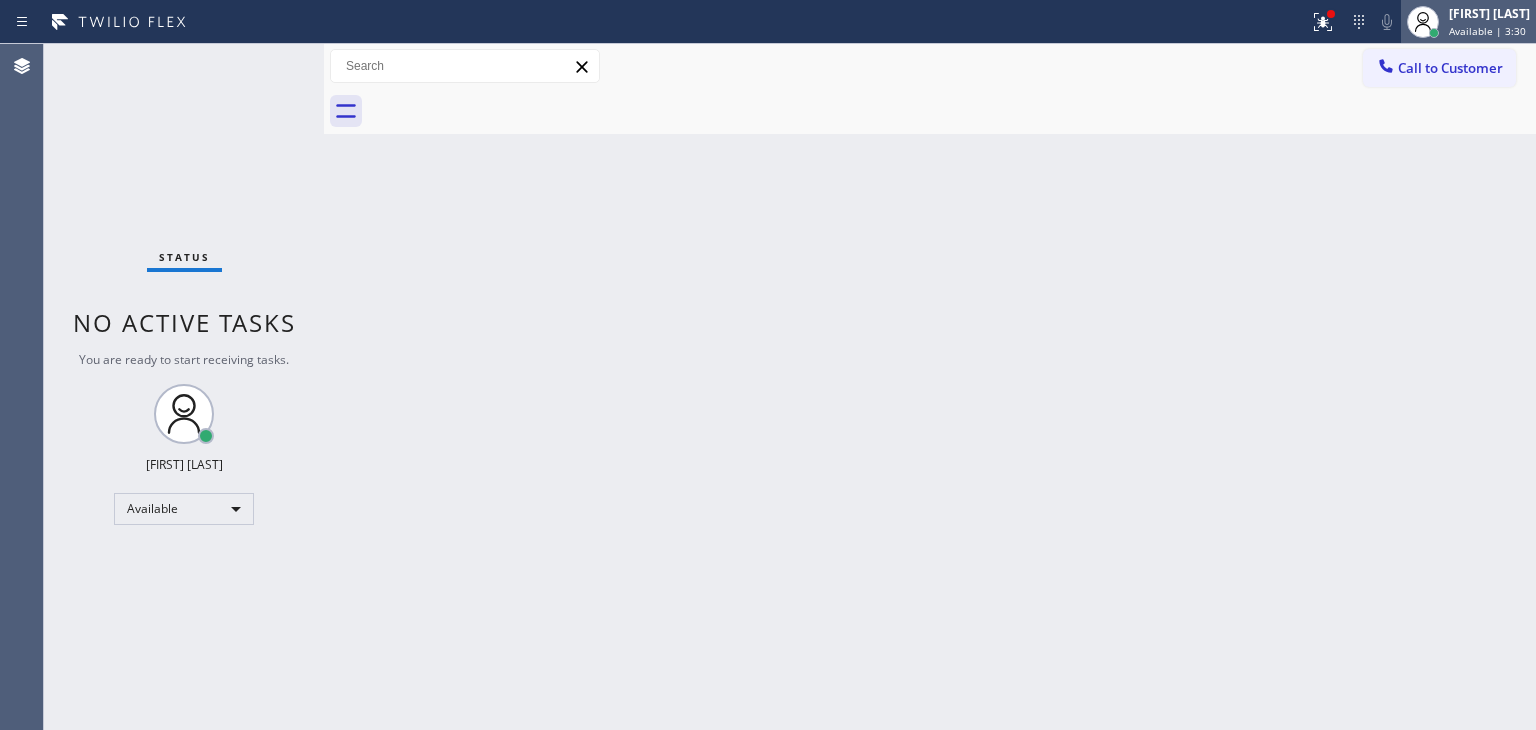 click on "[FIRST] [LAST]" at bounding box center [1489, 13] 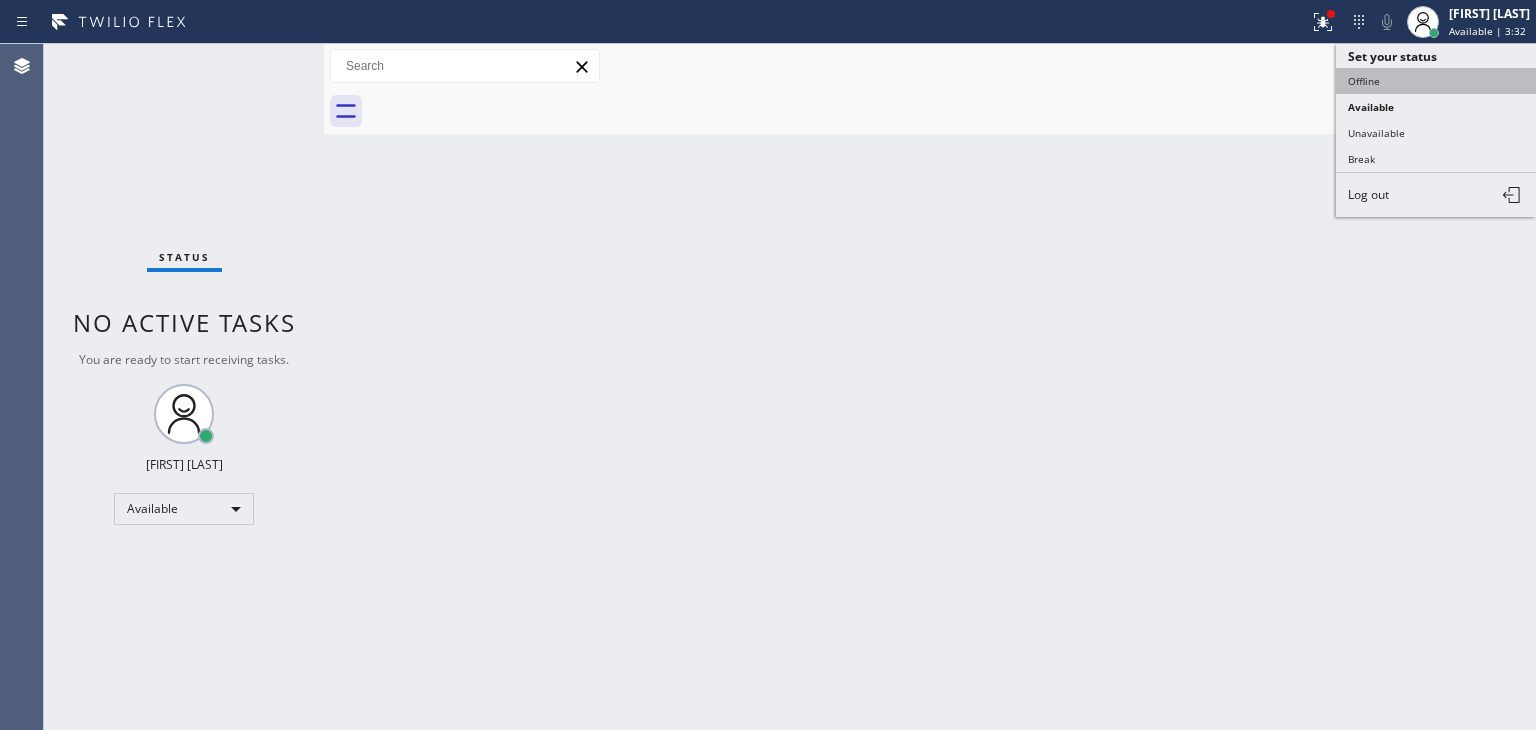 click on "Offline" at bounding box center [1436, 81] 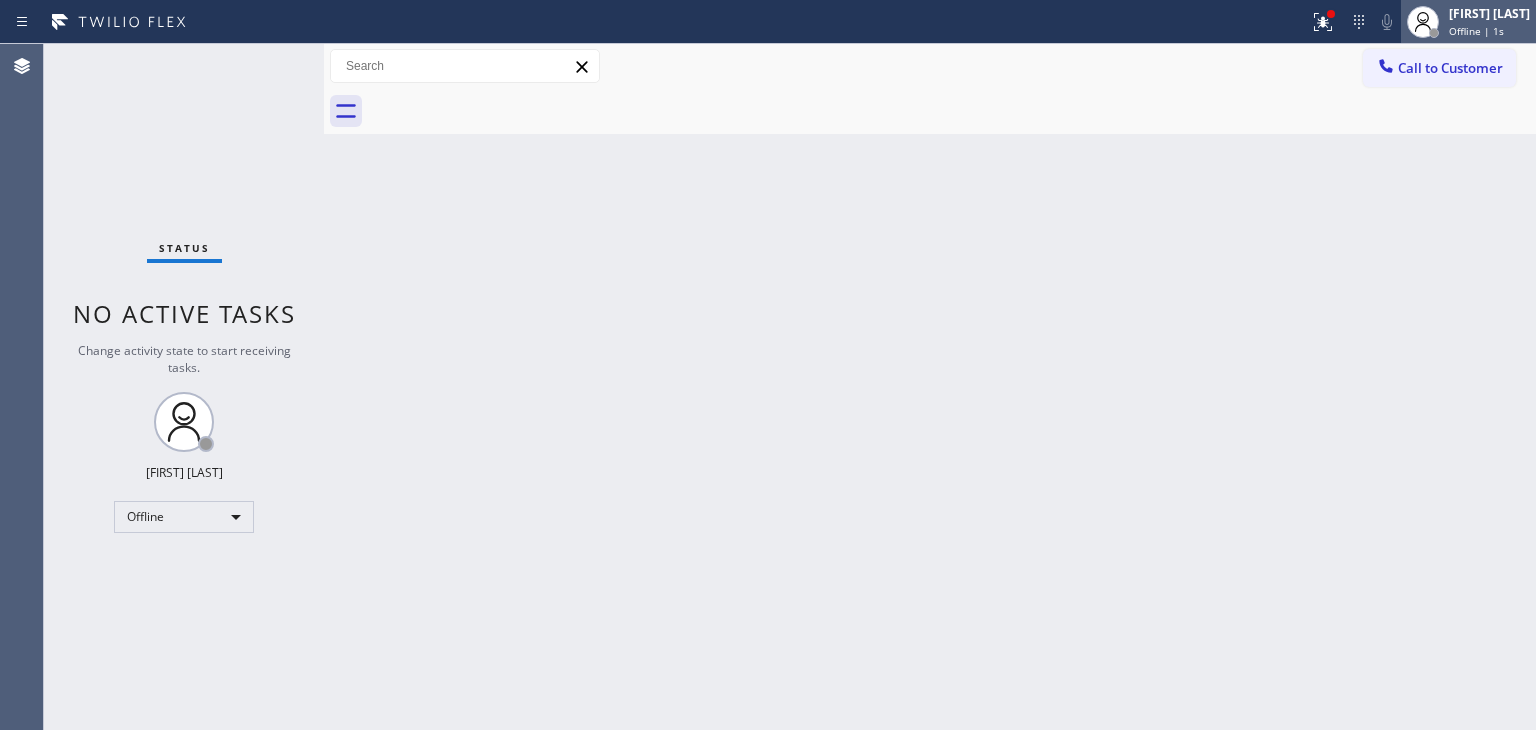 click on "Offline | 1s" at bounding box center [1476, 31] 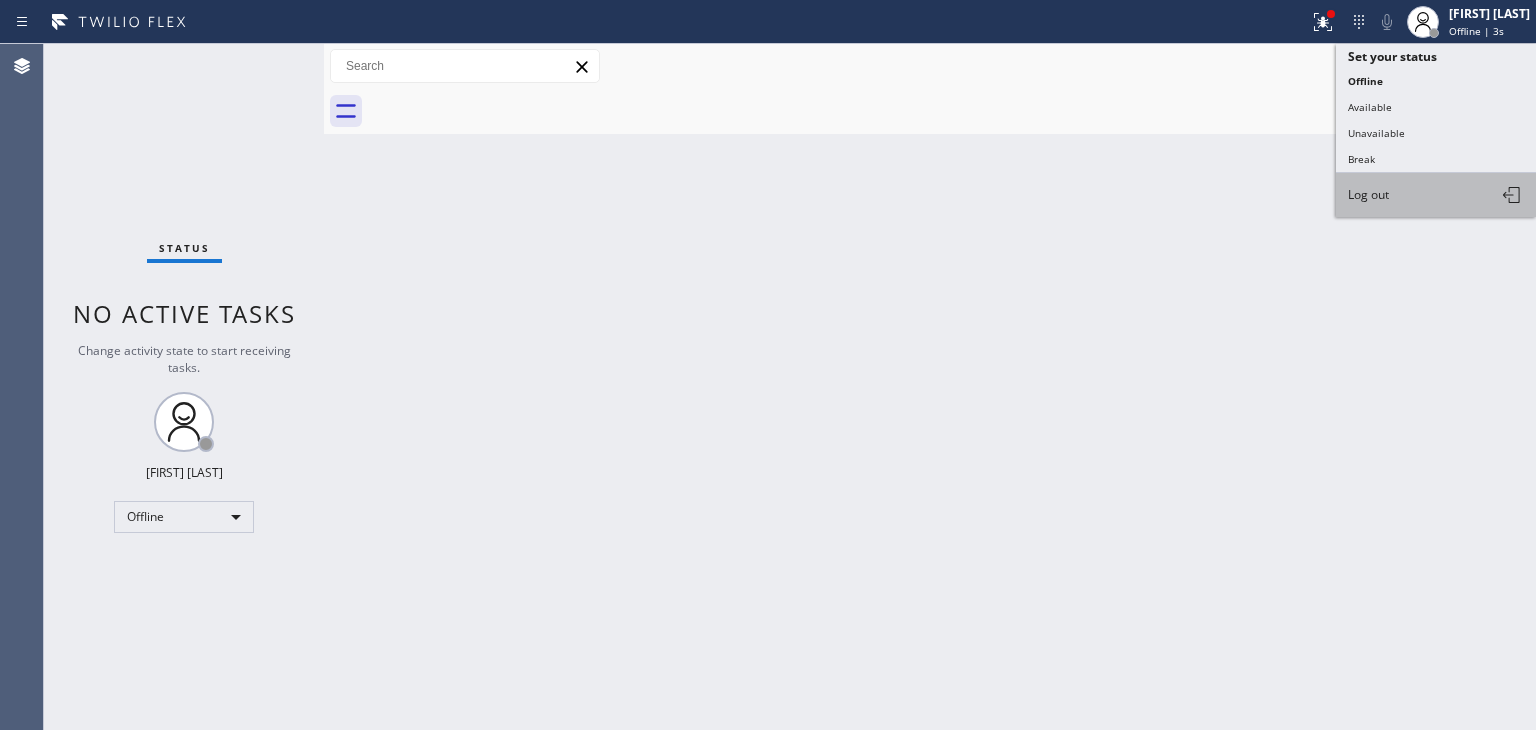 click on "Log out" at bounding box center (1436, 195) 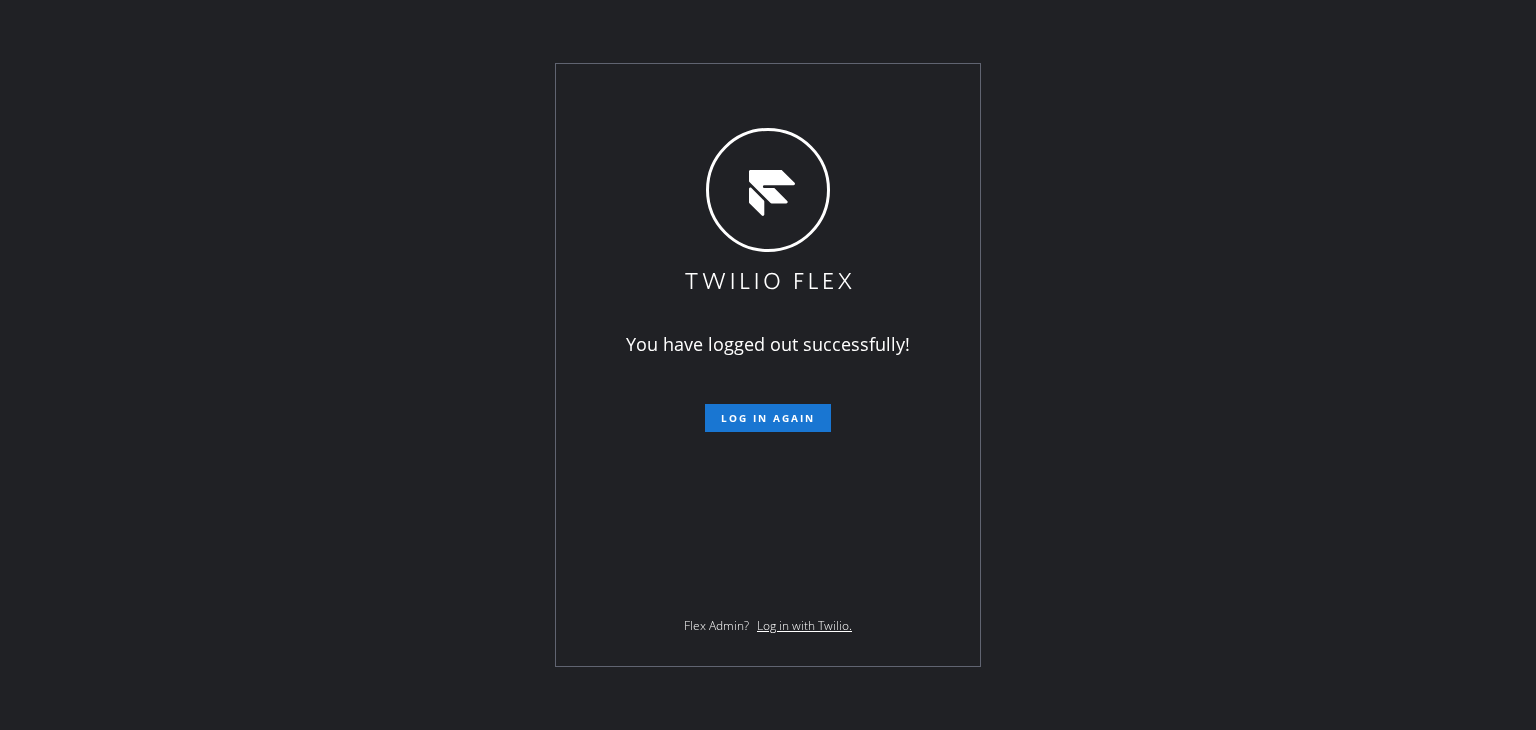 click on "You have logged out successfully! Log in again Flex Admin? Log in with Twilio." at bounding box center (768, 365) 